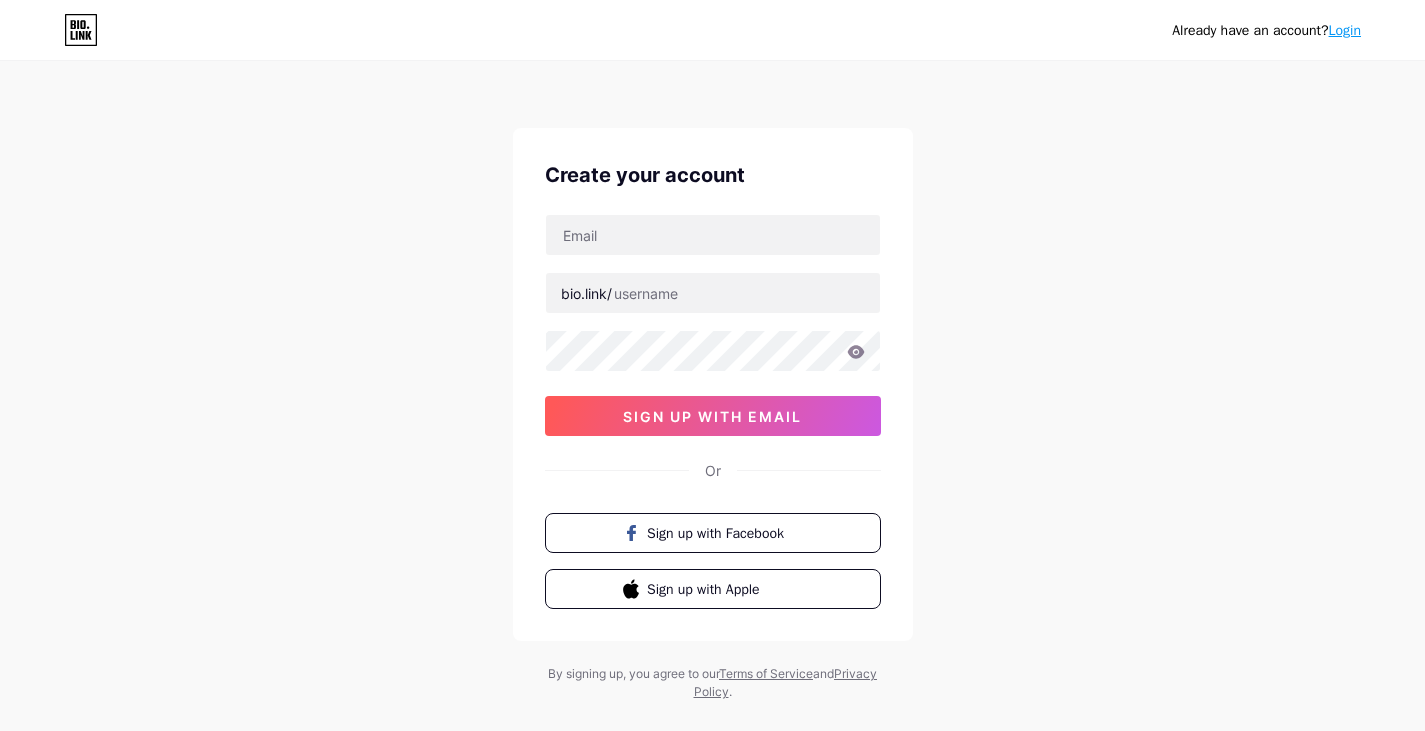 scroll, scrollTop: 0, scrollLeft: 0, axis: both 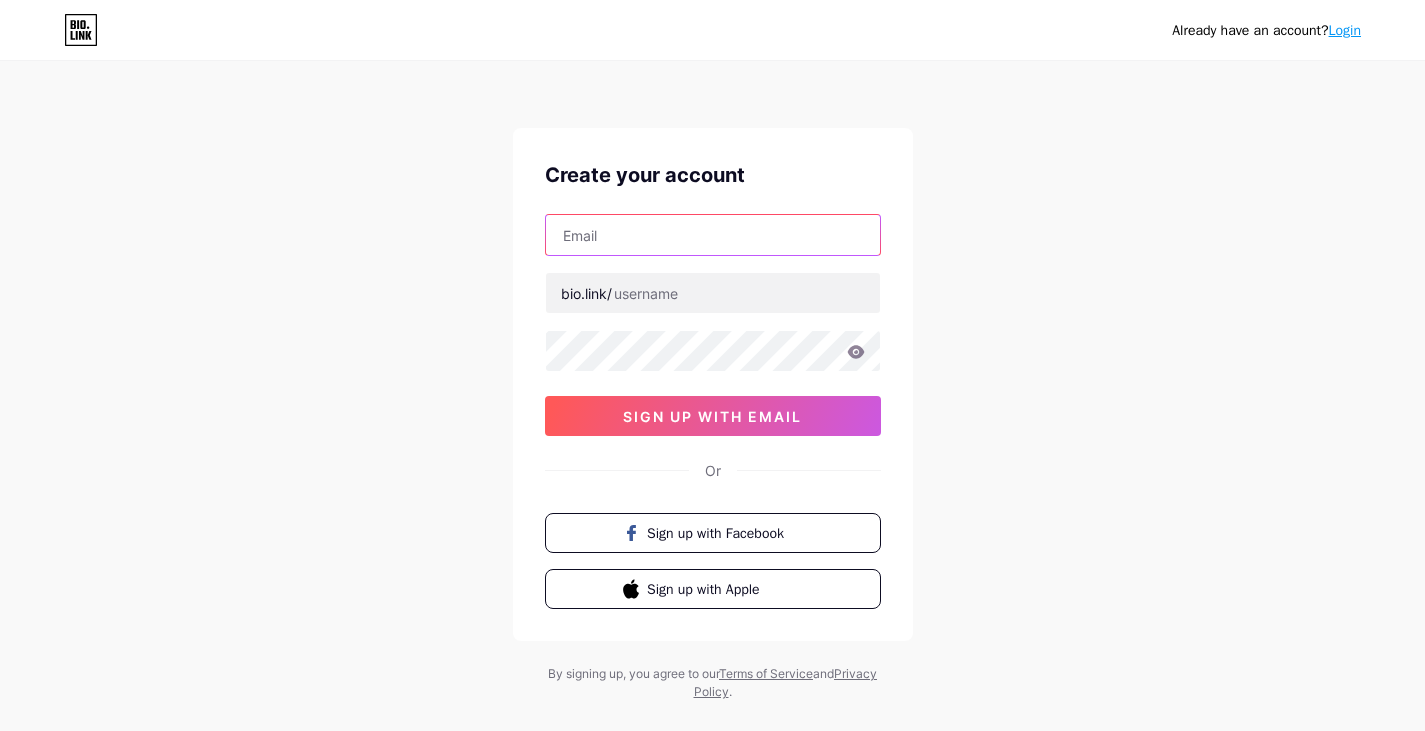 click at bounding box center [713, 235] 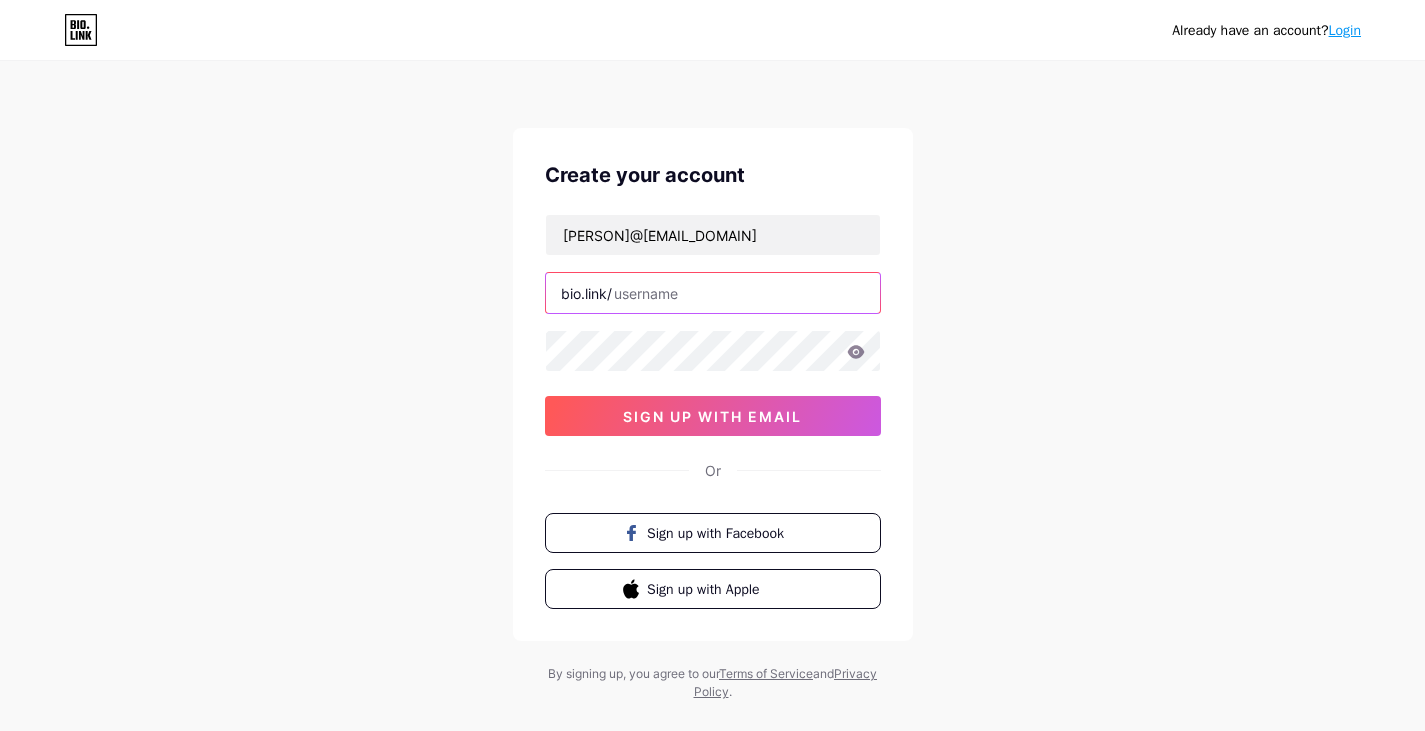 click at bounding box center (713, 293) 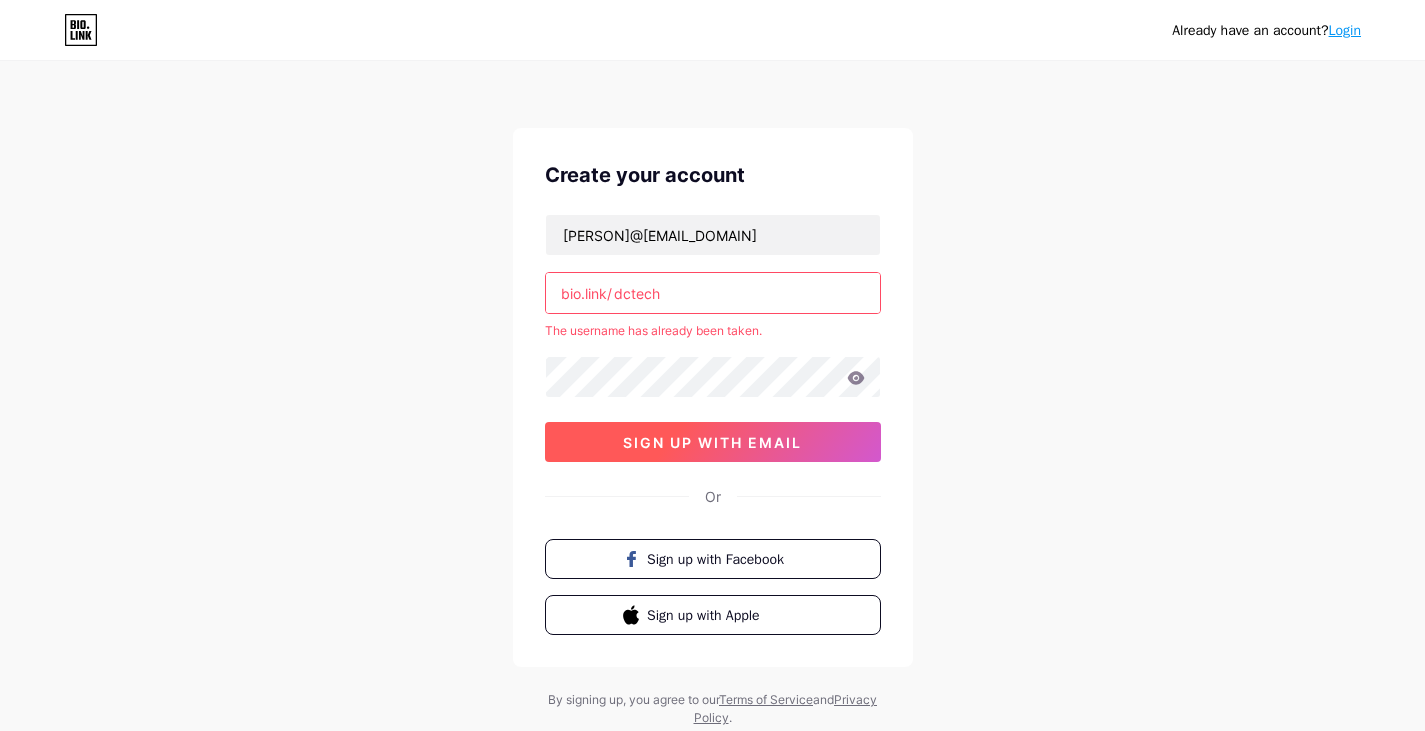 click on "sign up with email" at bounding box center [712, 442] 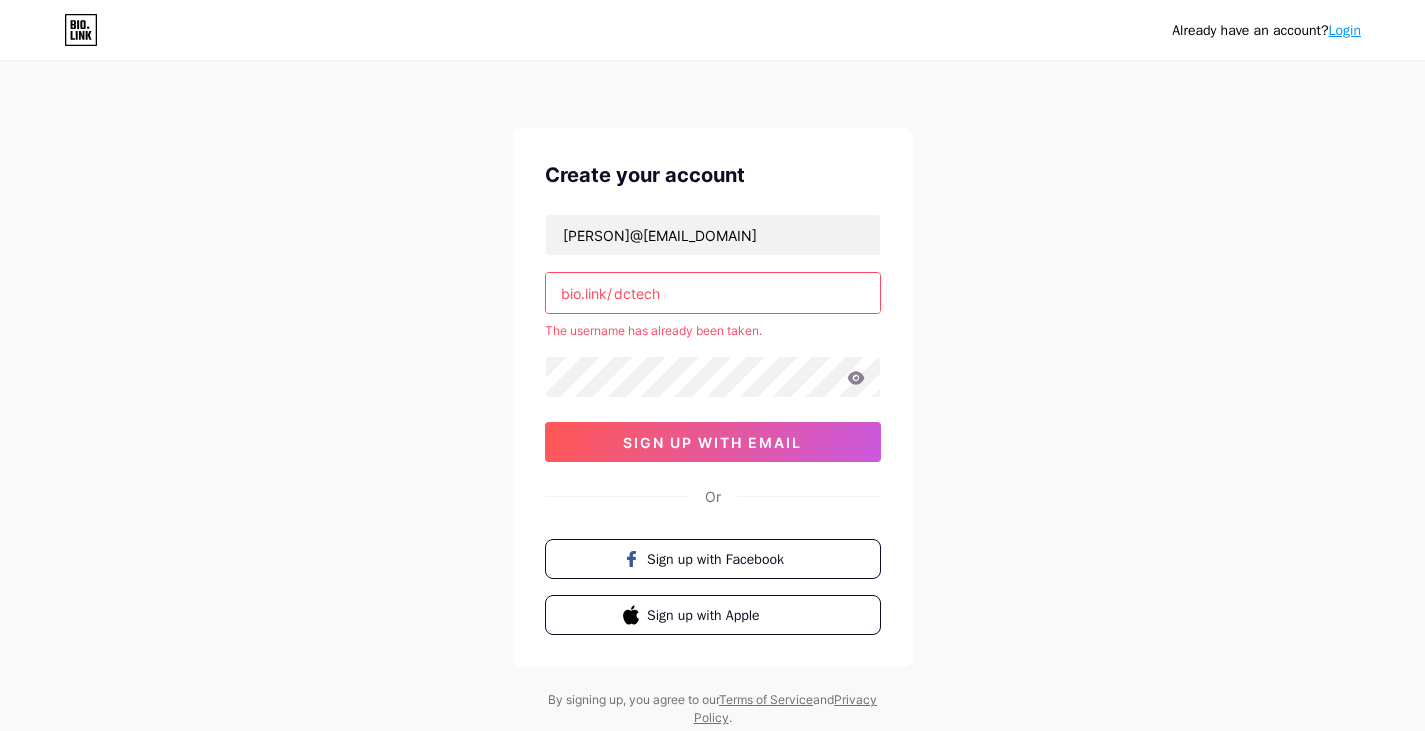 click on "dctech" at bounding box center (713, 293) 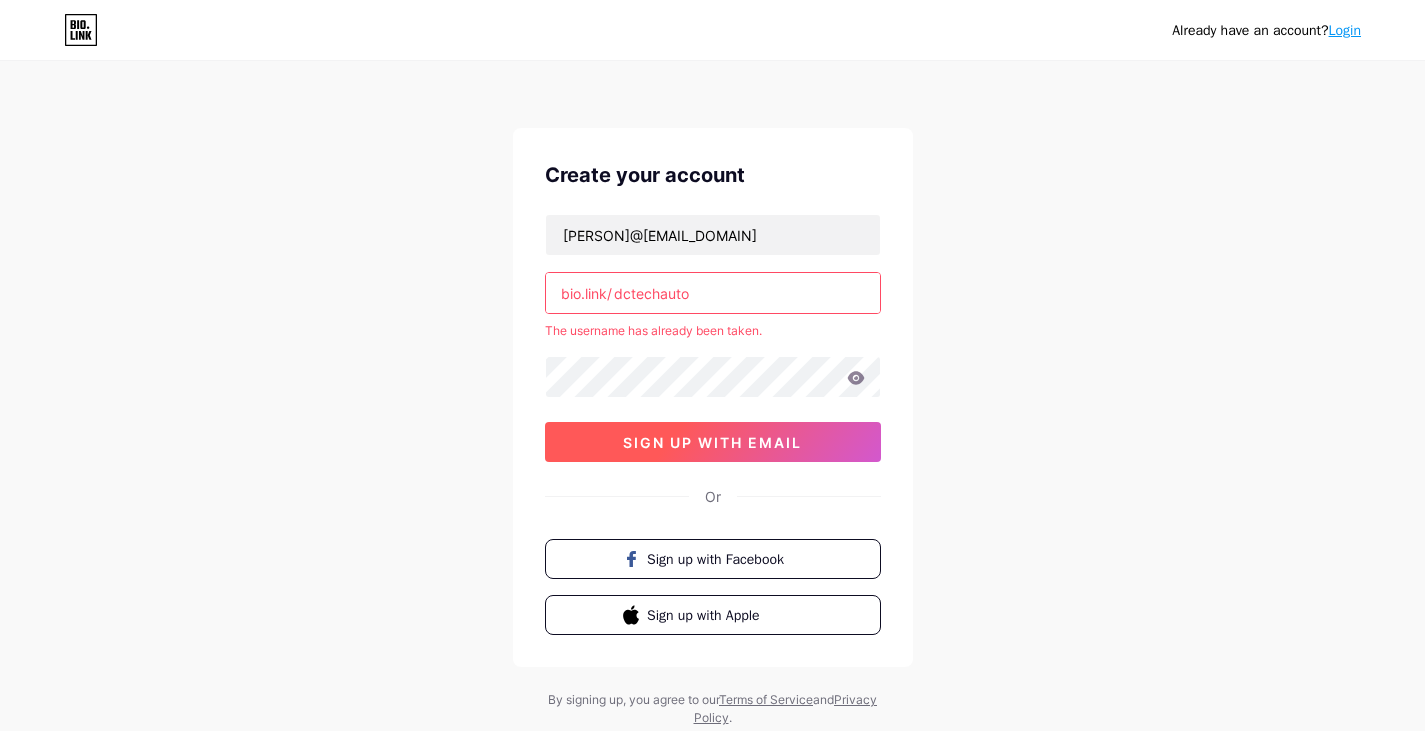 type on "dctechauto" 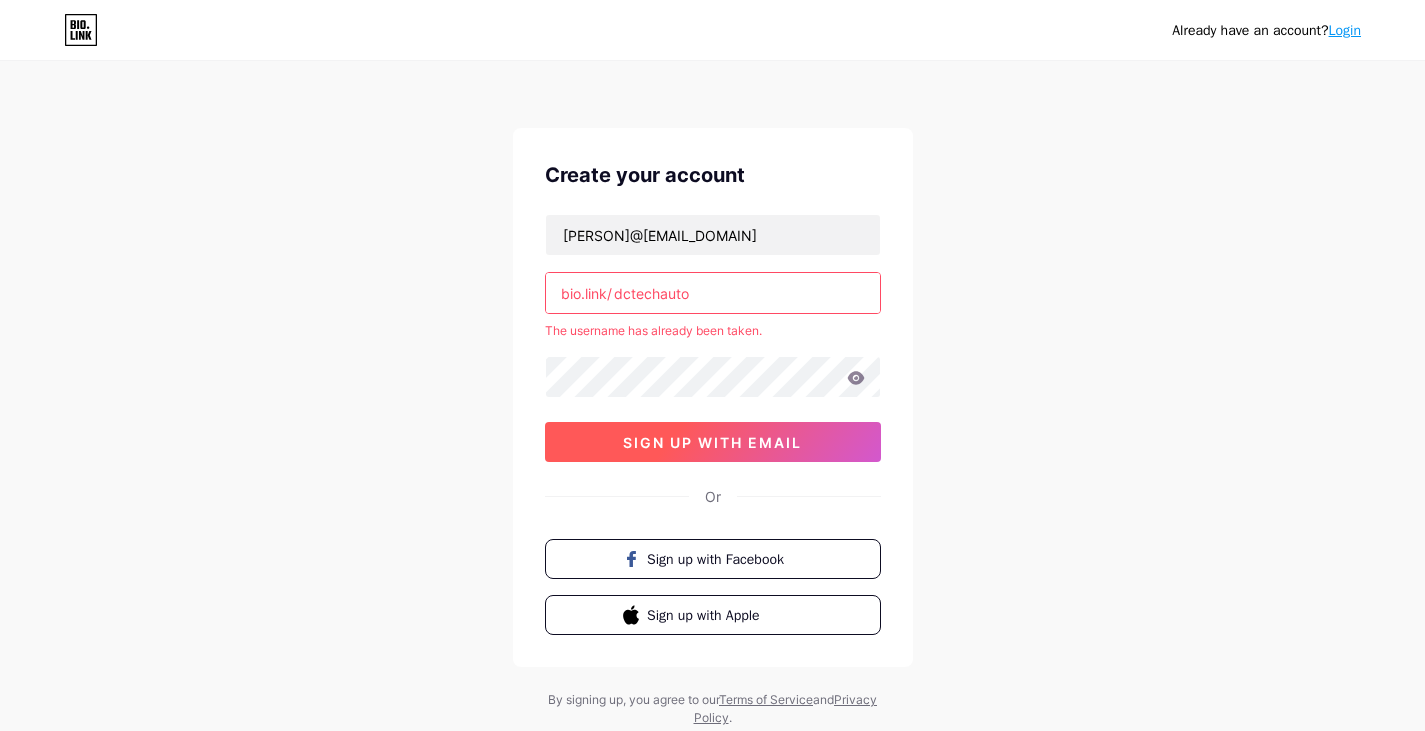 click on "sign up with email" at bounding box center (712, 442) 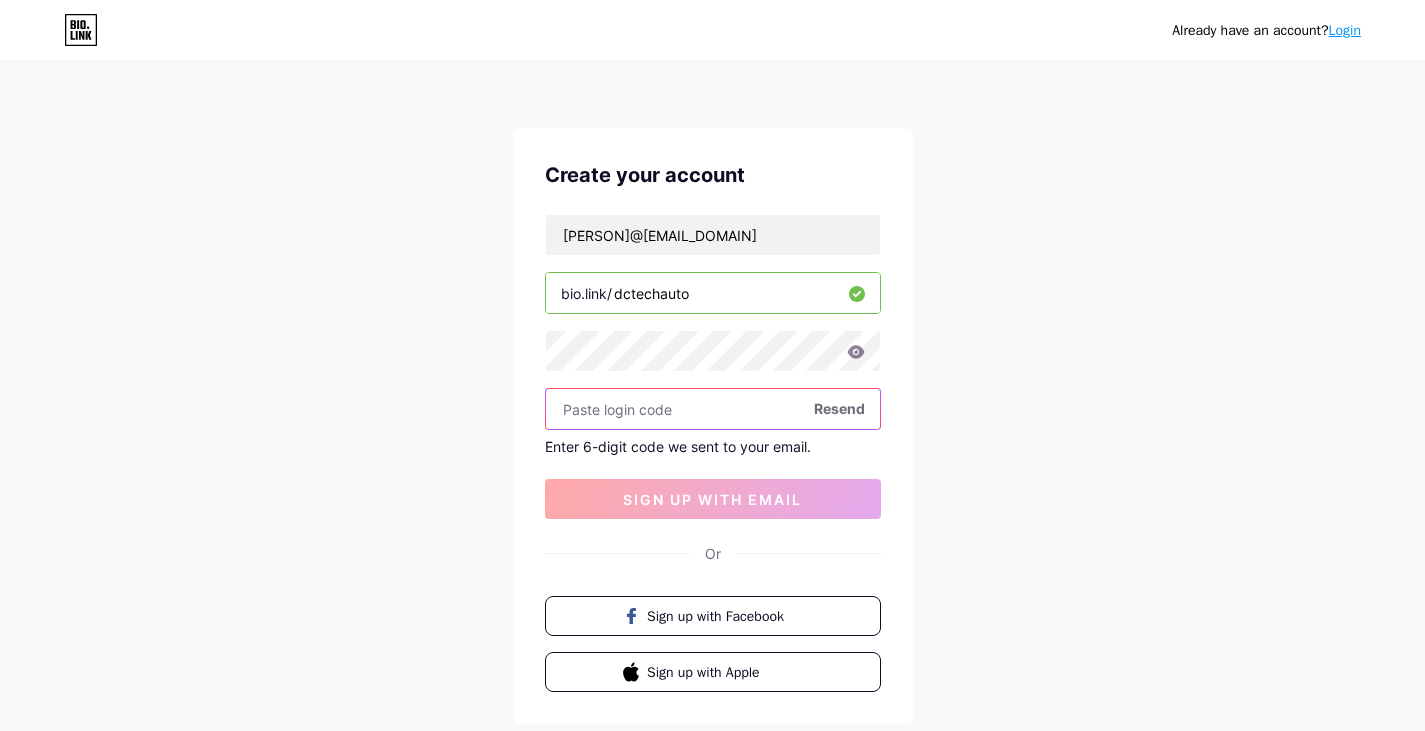paste on "947979" 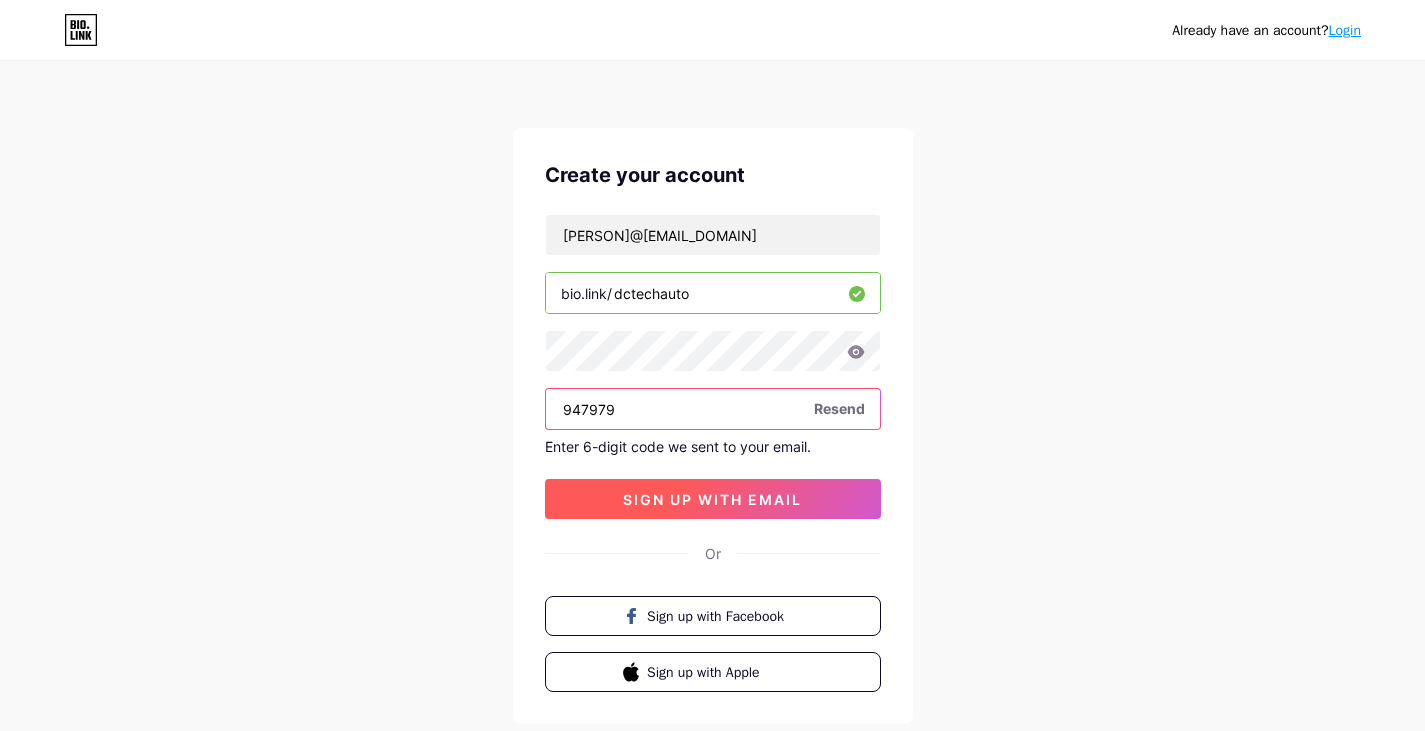 type on "947979" 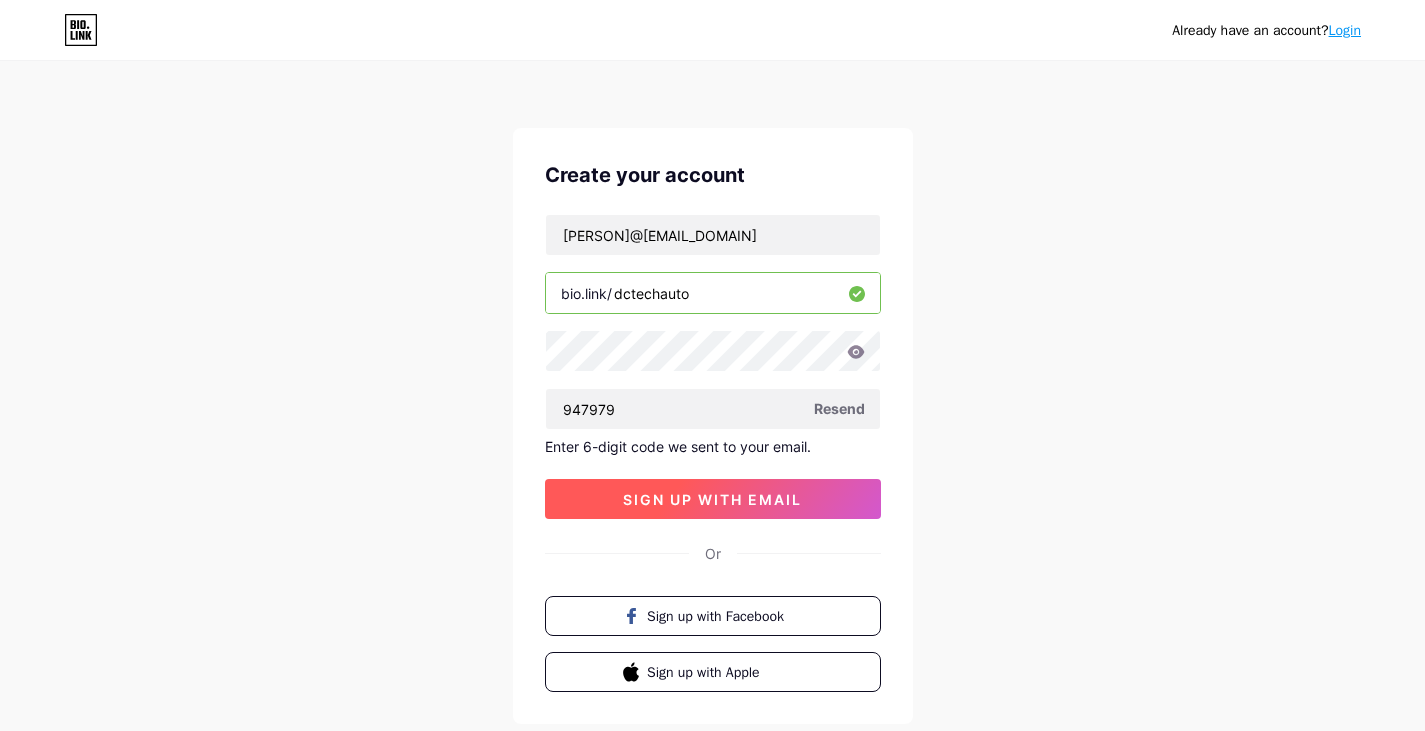 click on "sign up with email" at bounding box center (712, 499) 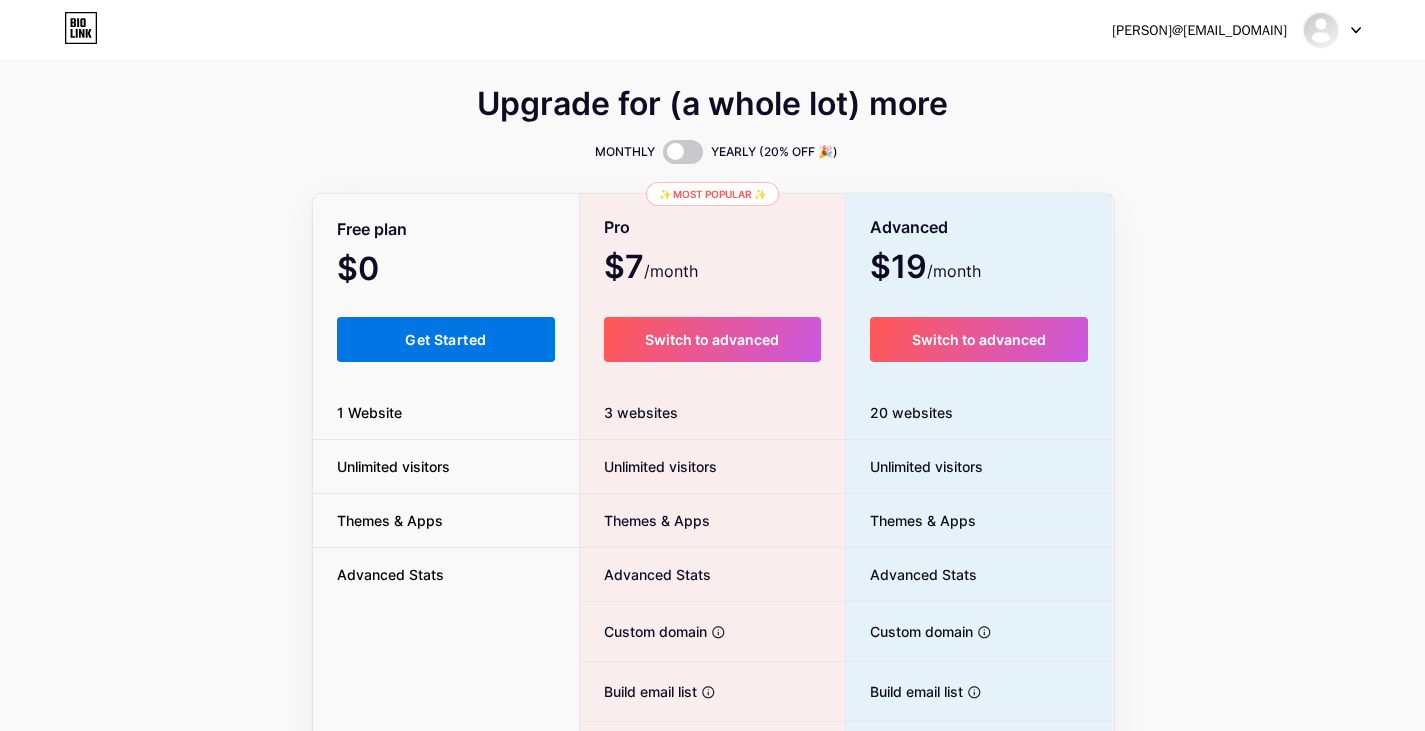 click on "Get Started" at bounding box center [445, 339] 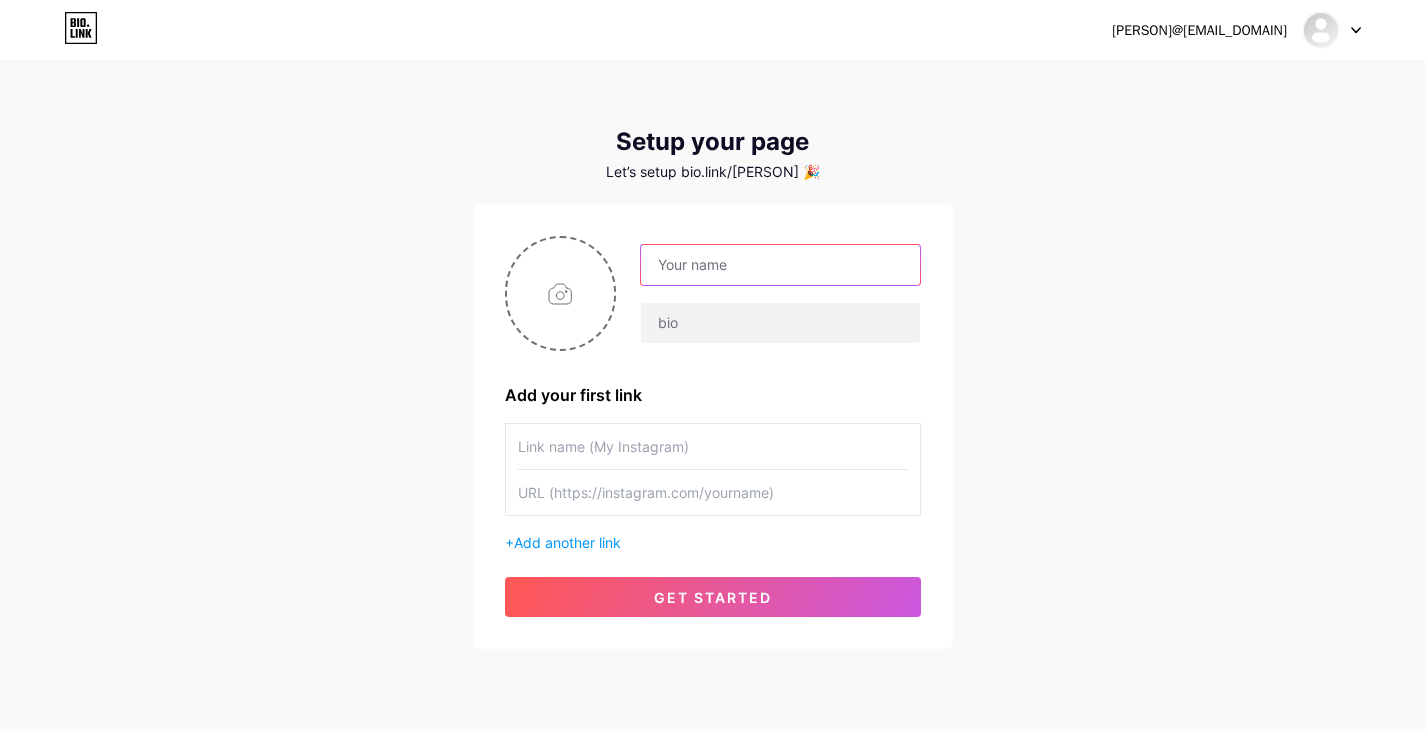 click at bounding box center [780, 265] 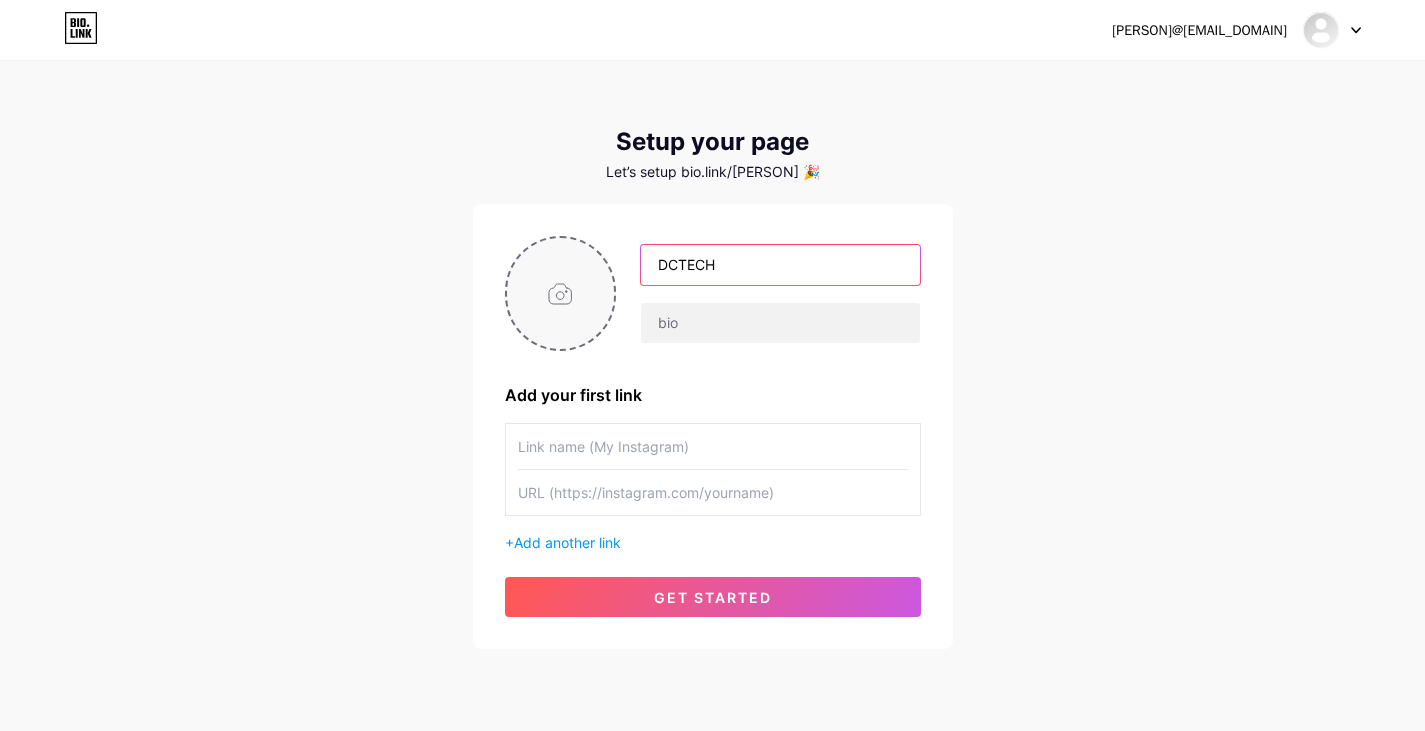 type on "DCTECH" 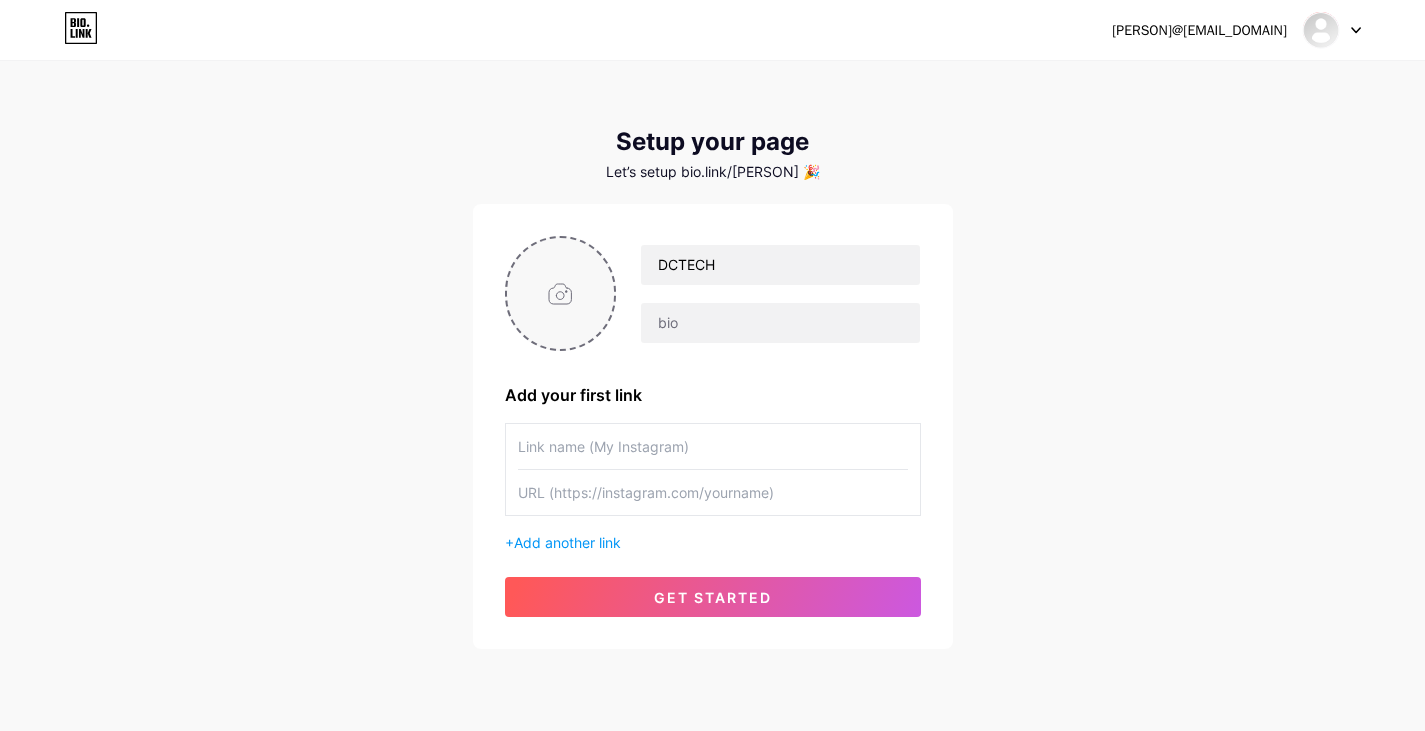 click at bounding box center (561, 293) 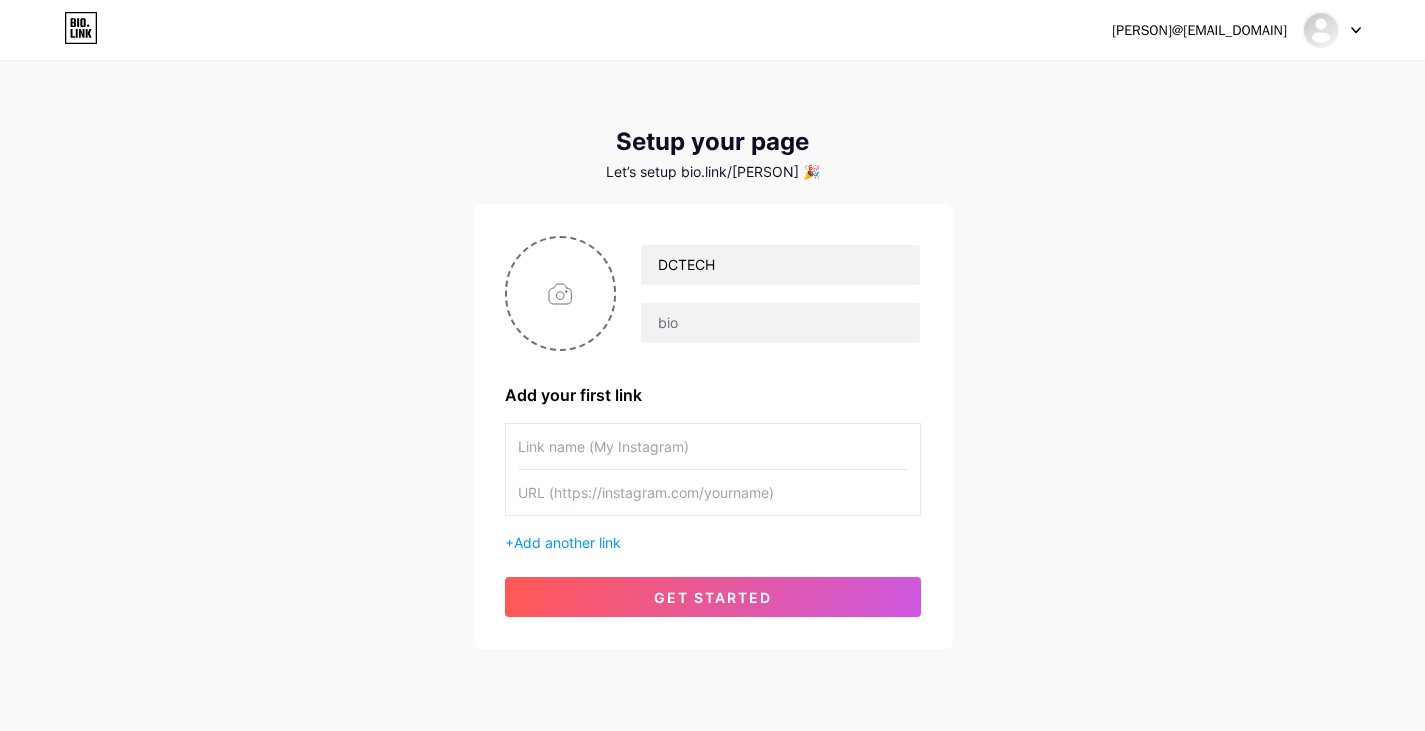 type on "C:\fakepath\logo-[PERSON].jpg" 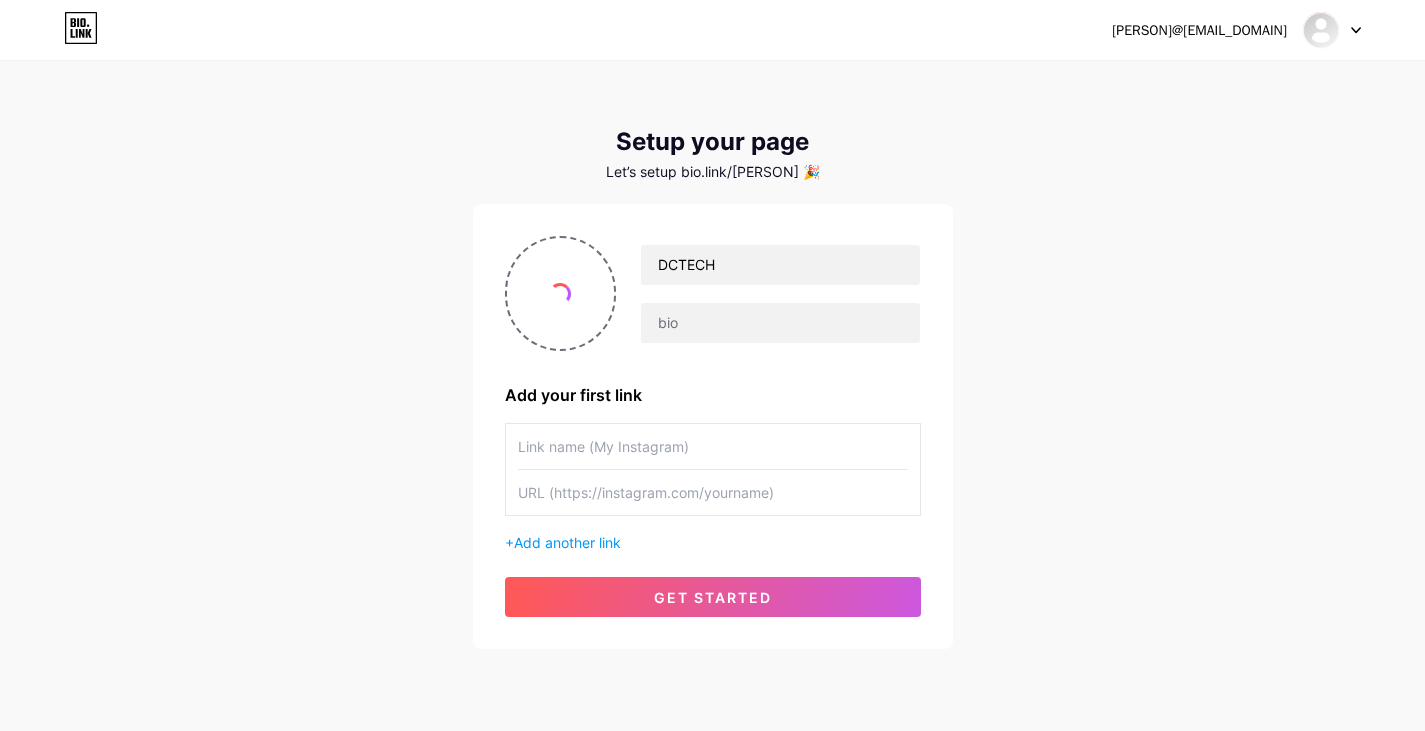 click at bounding box center [713, 446] 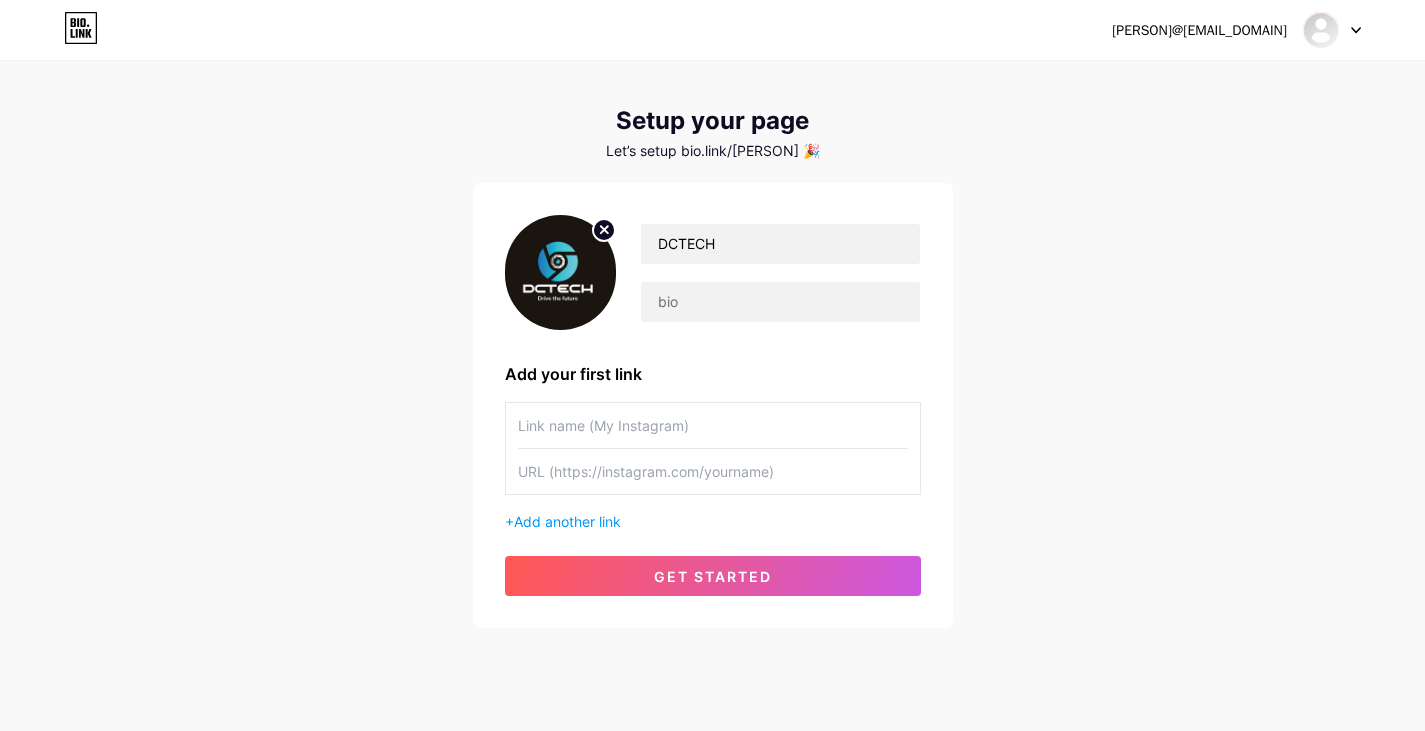 scroll, scrollTop: 41, scrollLeft: 0, axis: vertical 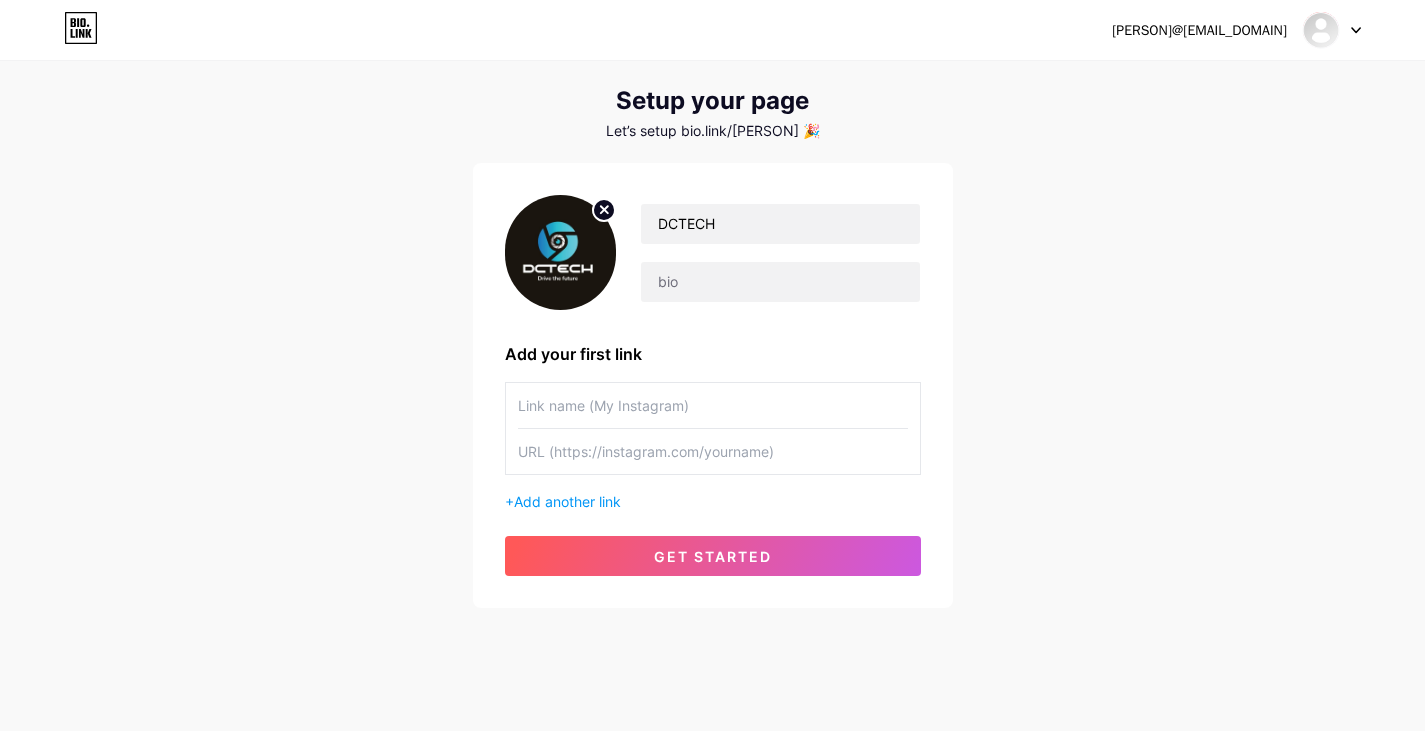 click at bounding box center [713, 451] 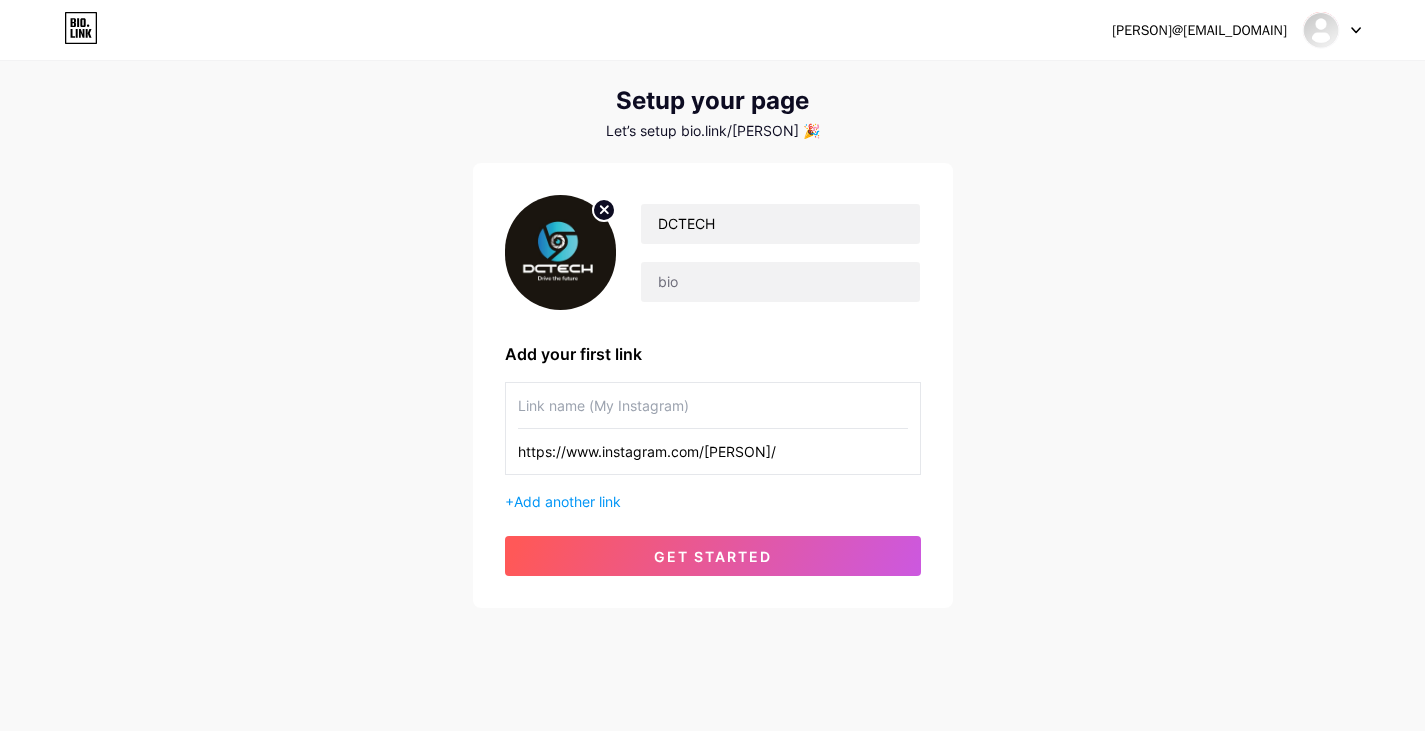 type on "https://www.instagram.com/[PERSON]/" 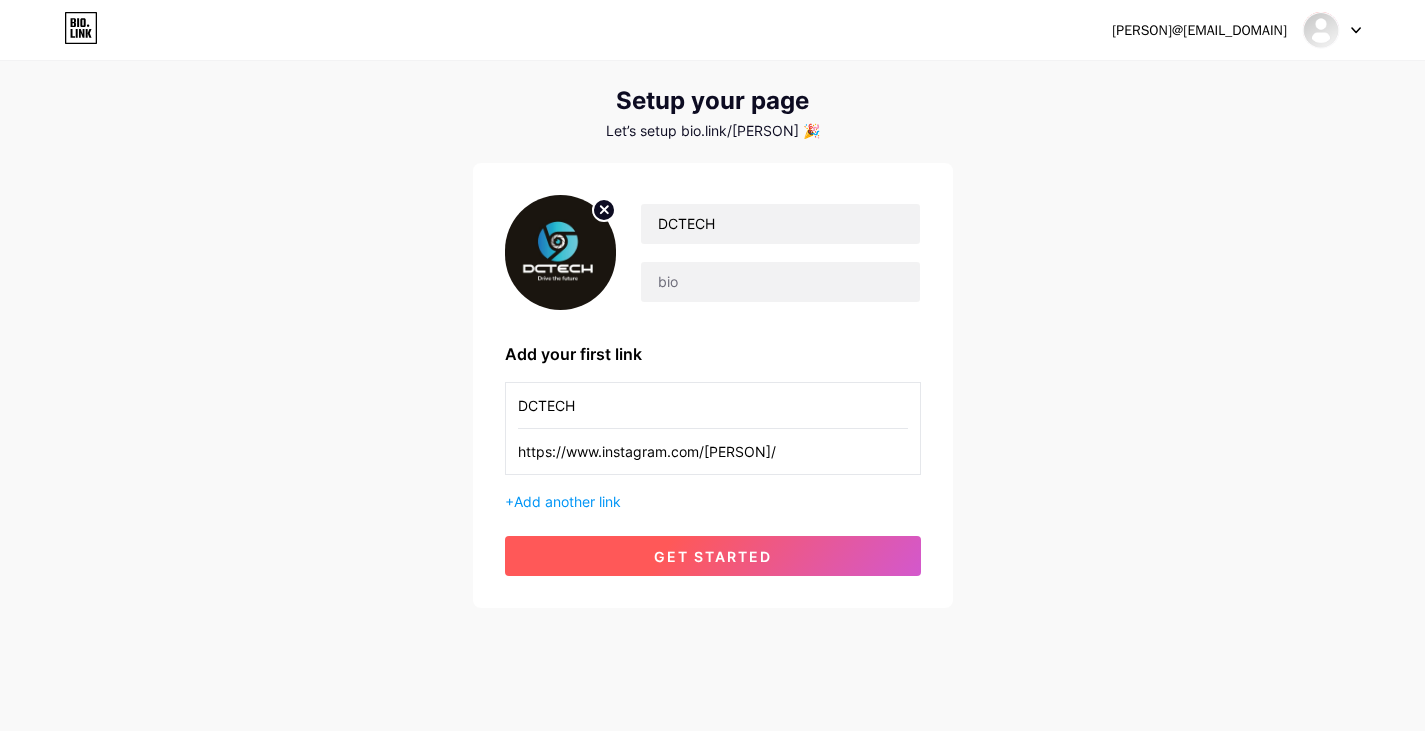 type on "DCTECH" 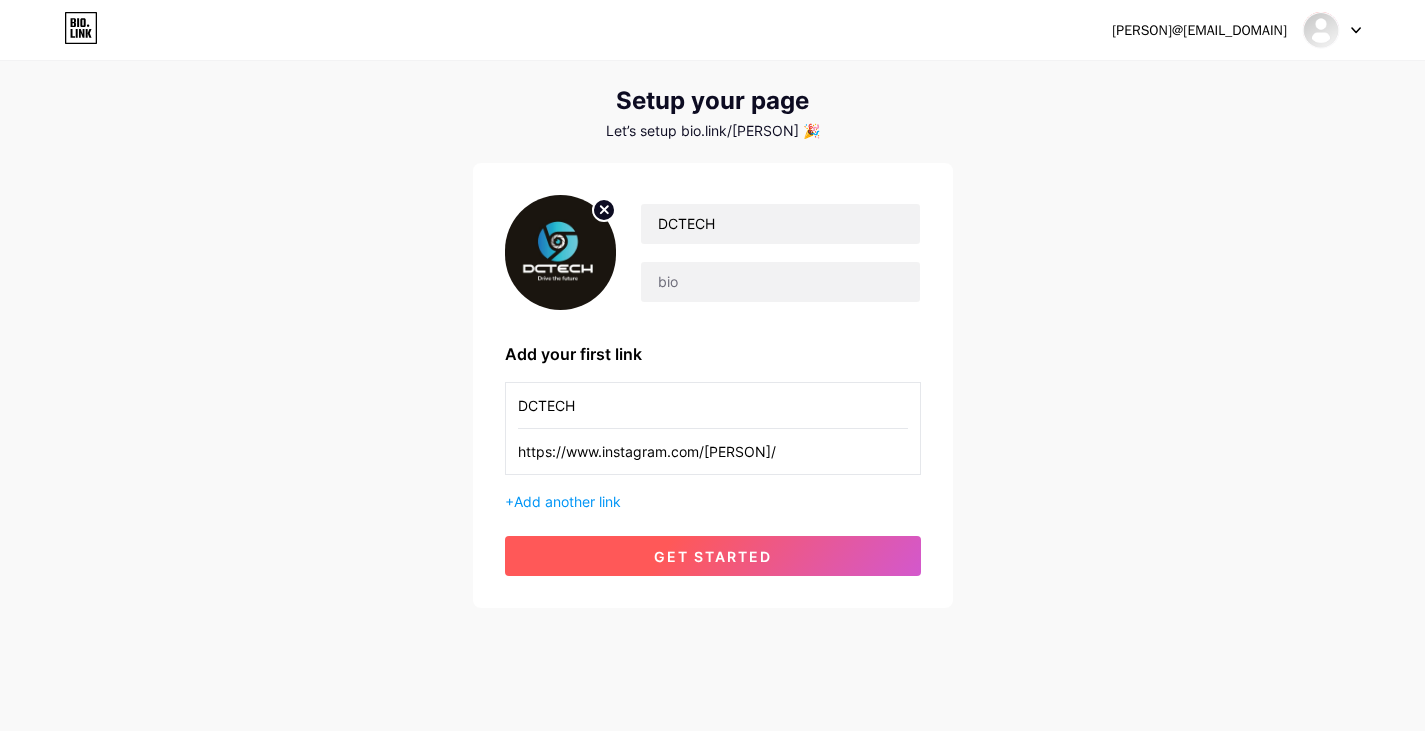 click on "get started" at bounding box center [713, 556] 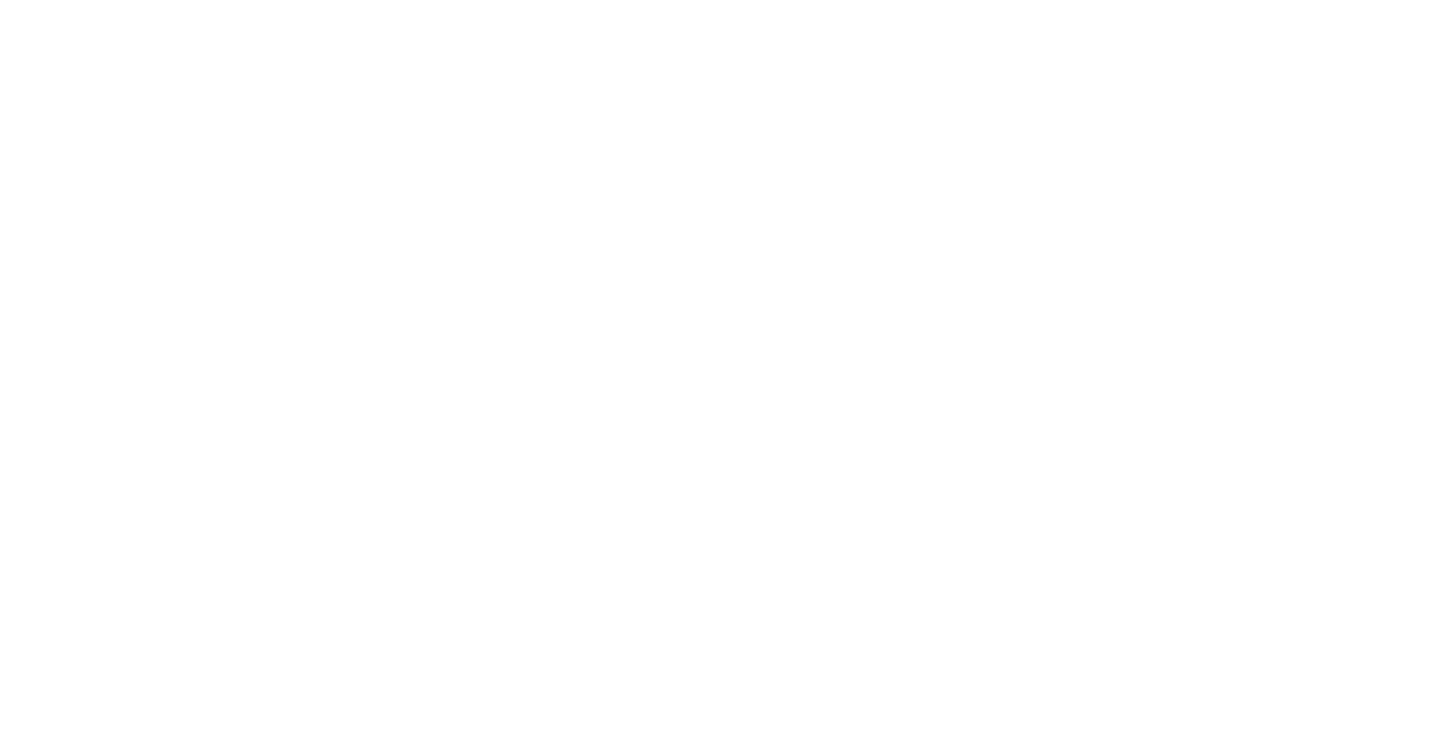 scroll, scrollTop: 0, scrollLeft: 0, axis: both 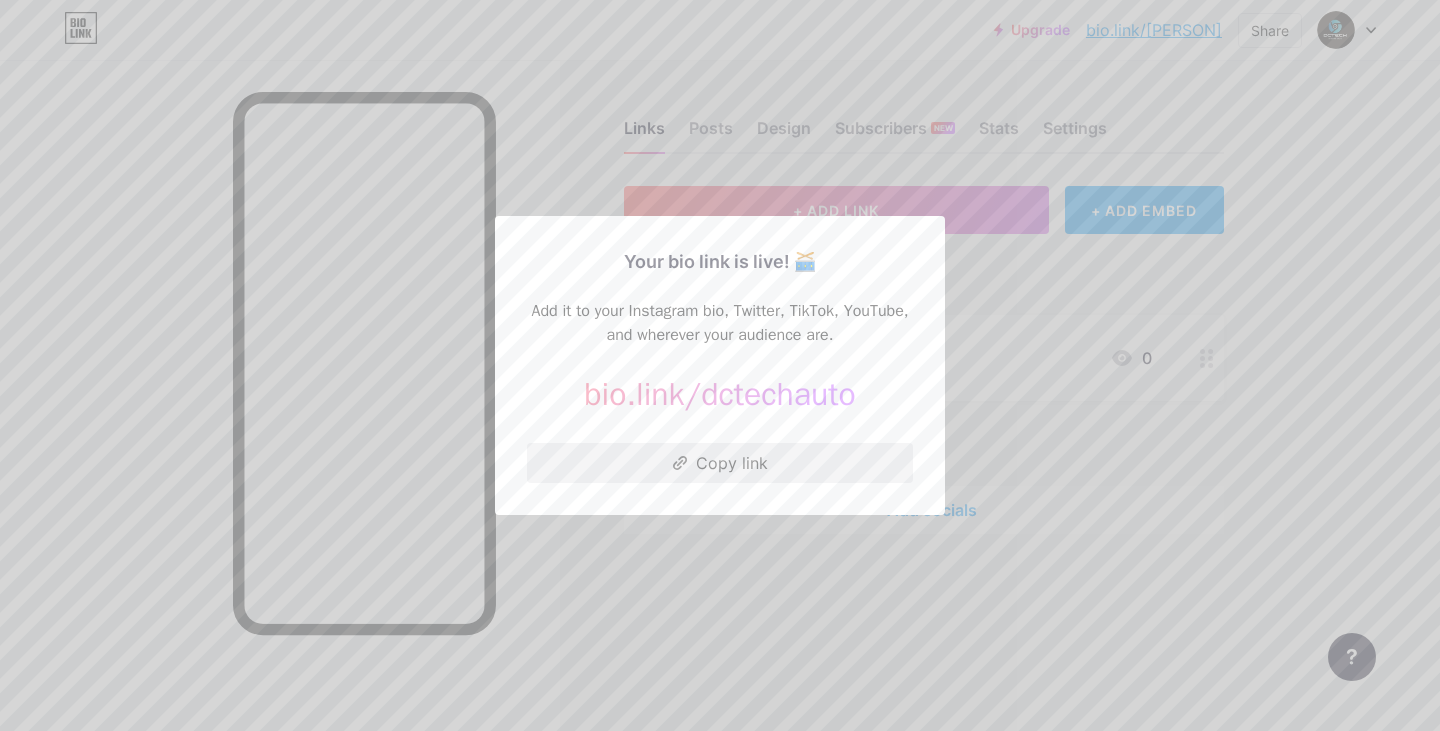 click on "Copy link" at bounding box center [720, 463] 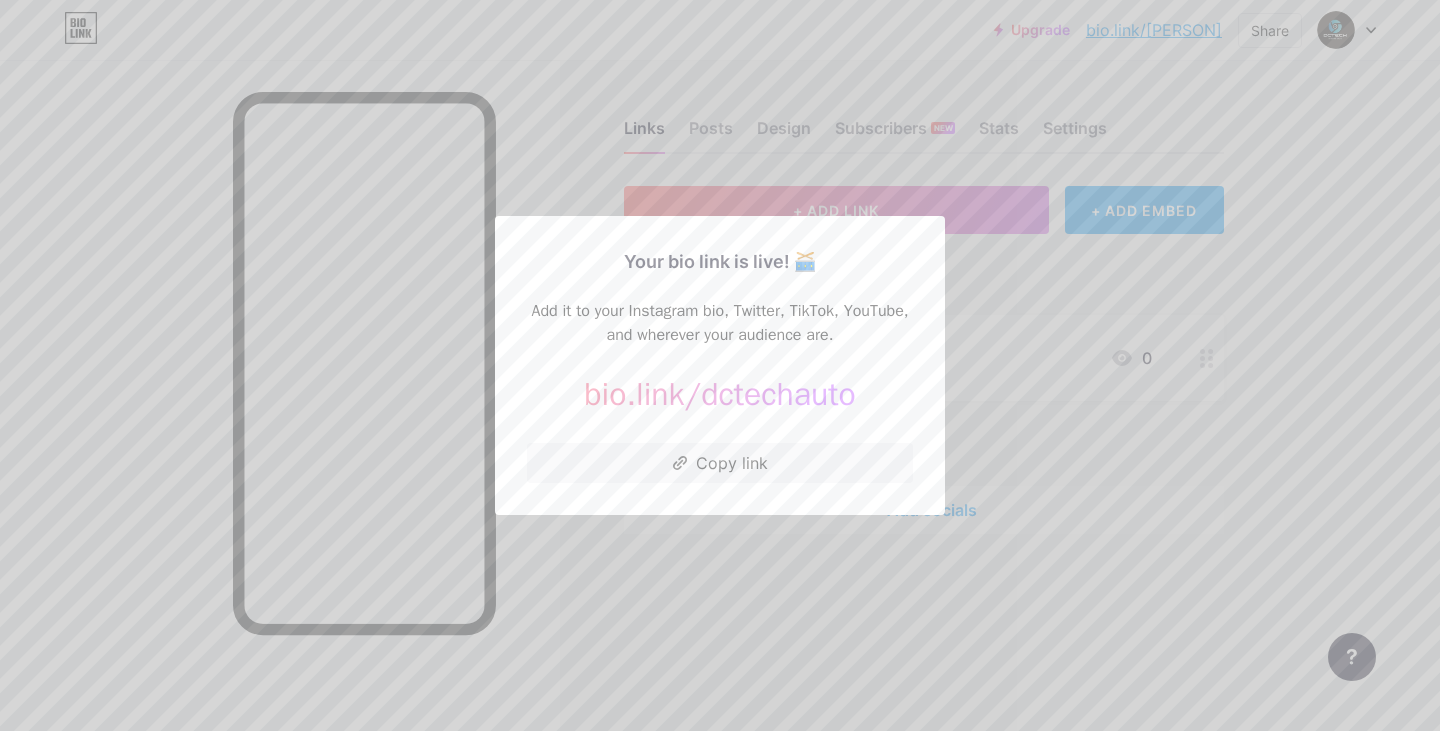 click at bounding box center (720, 365) 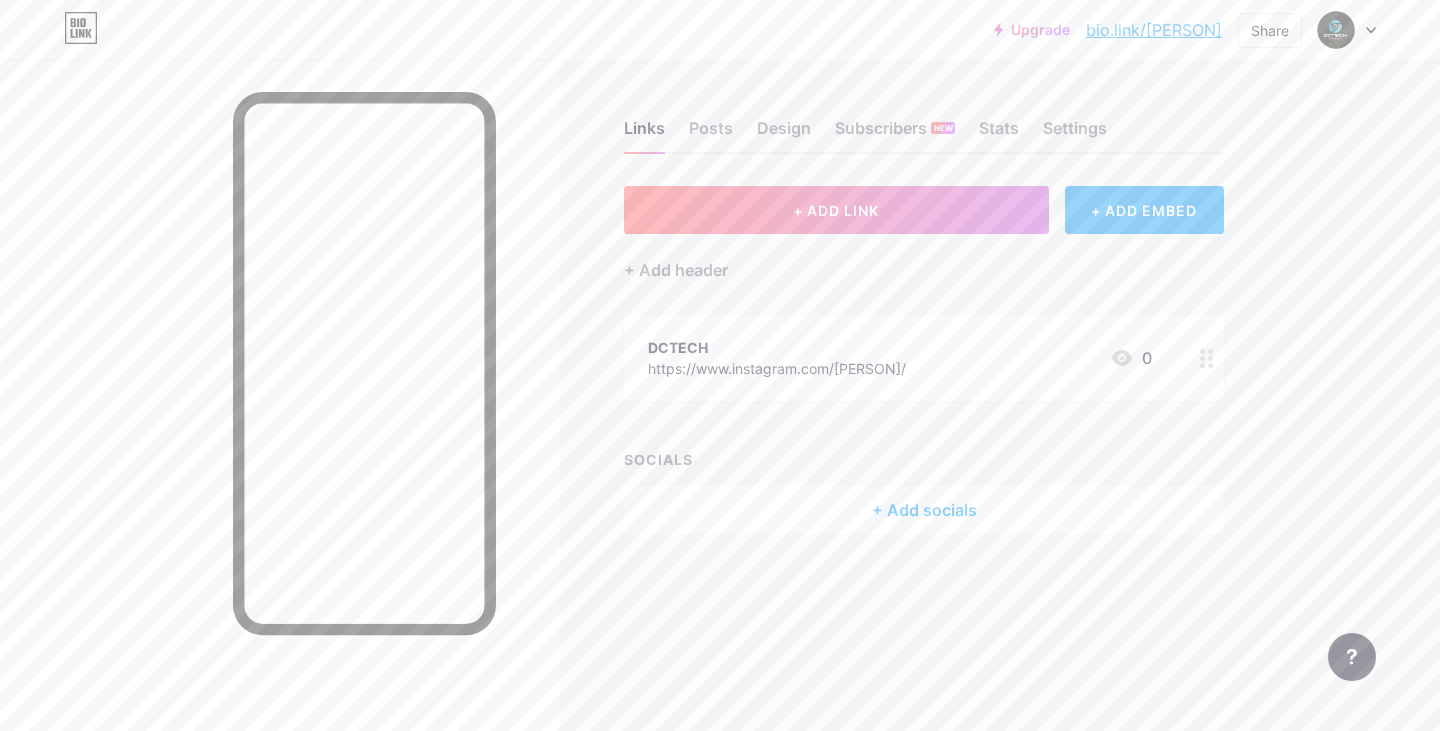 click on "bio.link/[PERSON]" at bounding box center (1154, 30) 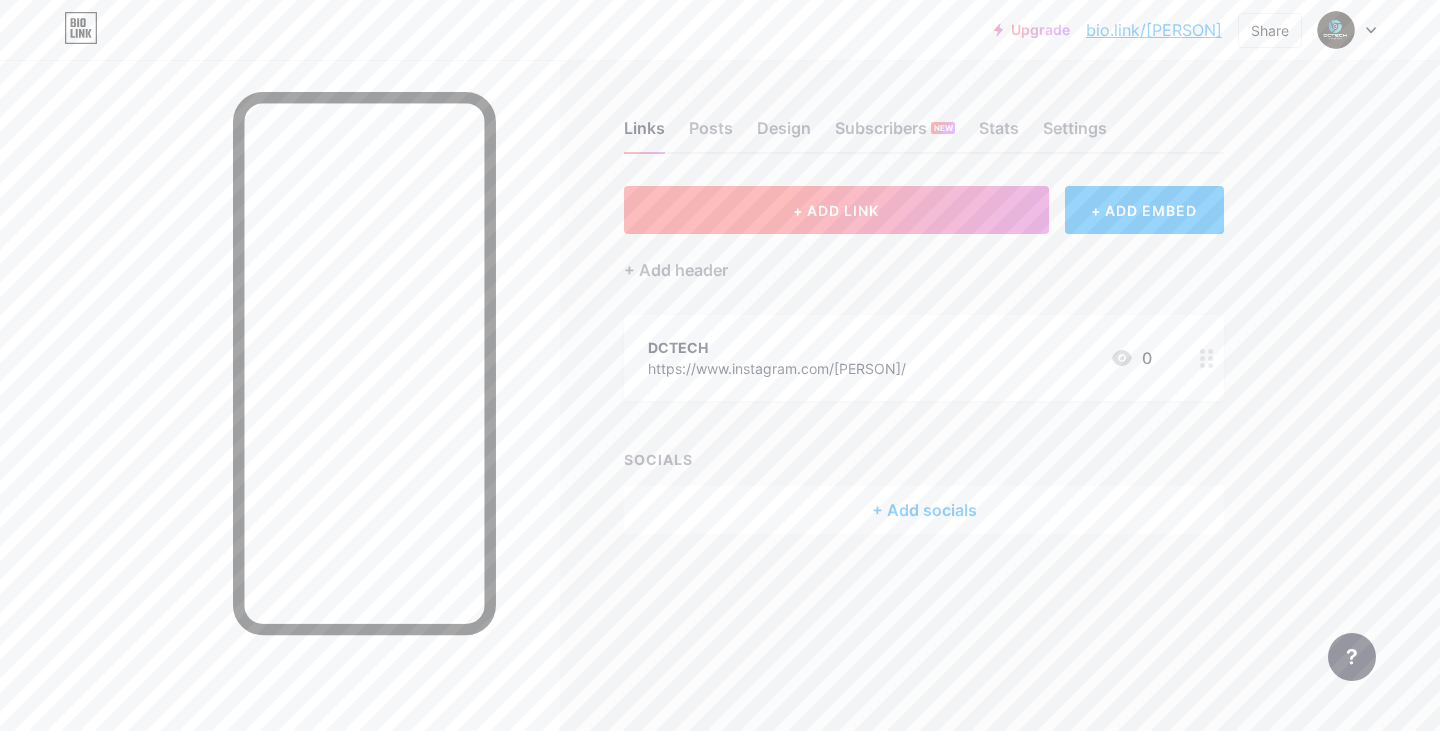 click on "+ ADD LINK" at bounding box center [836, 210] 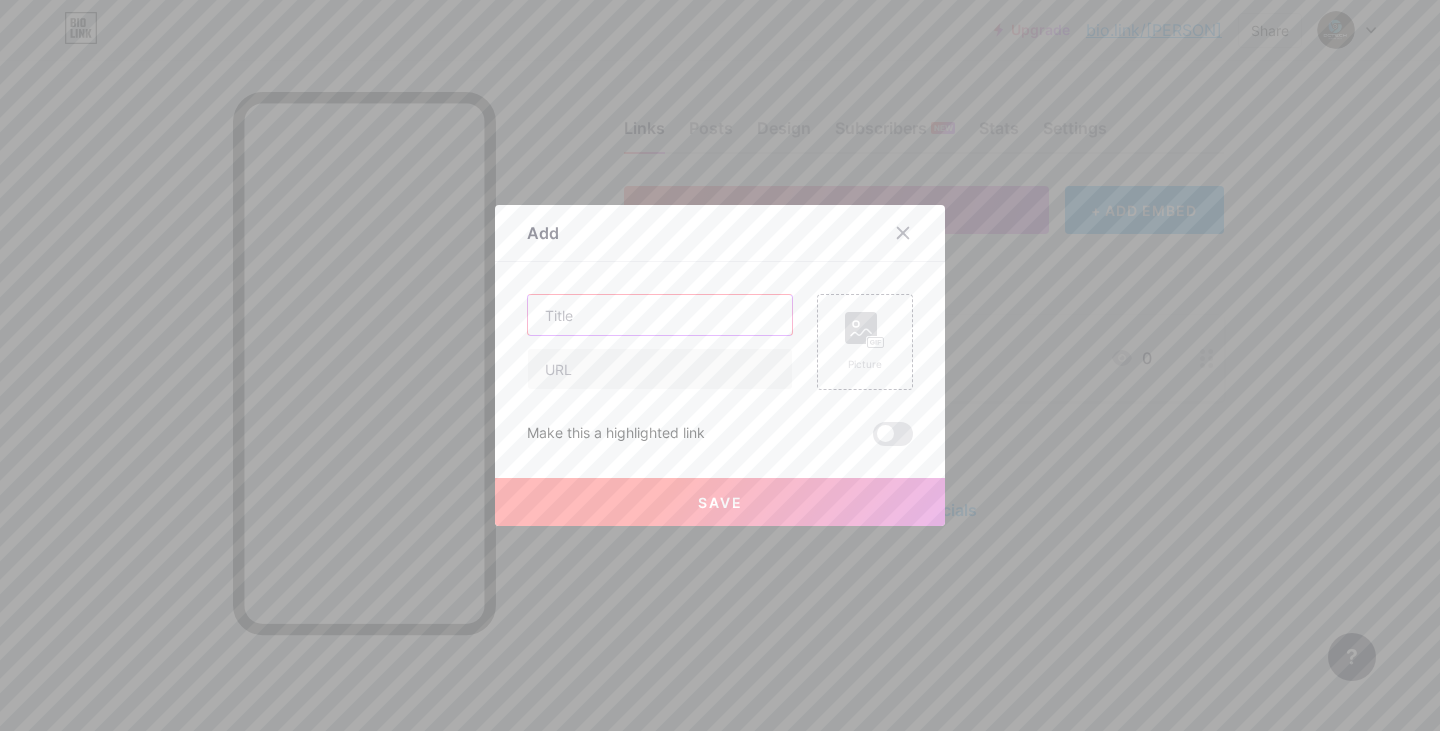 click at bounding box center (660, 315) 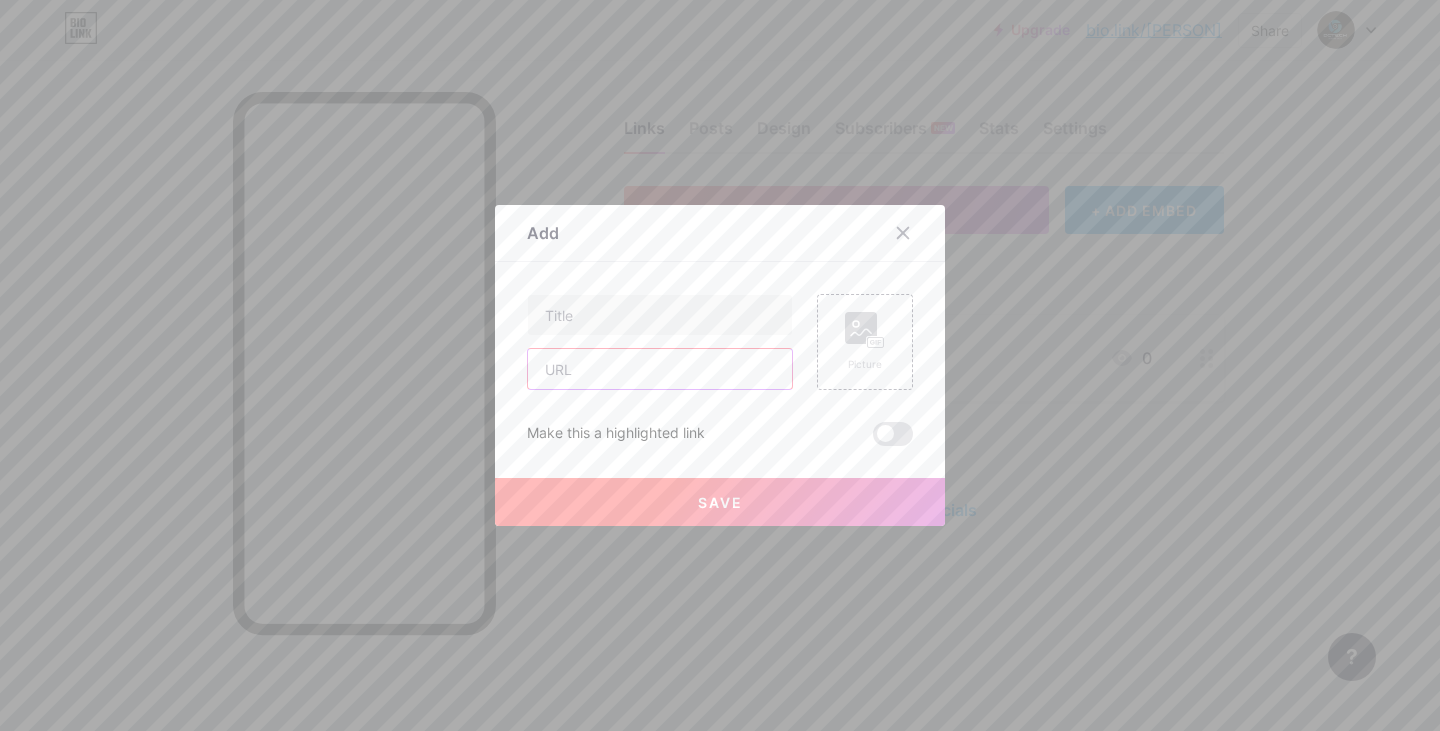 click at bounding box center (660, 369) 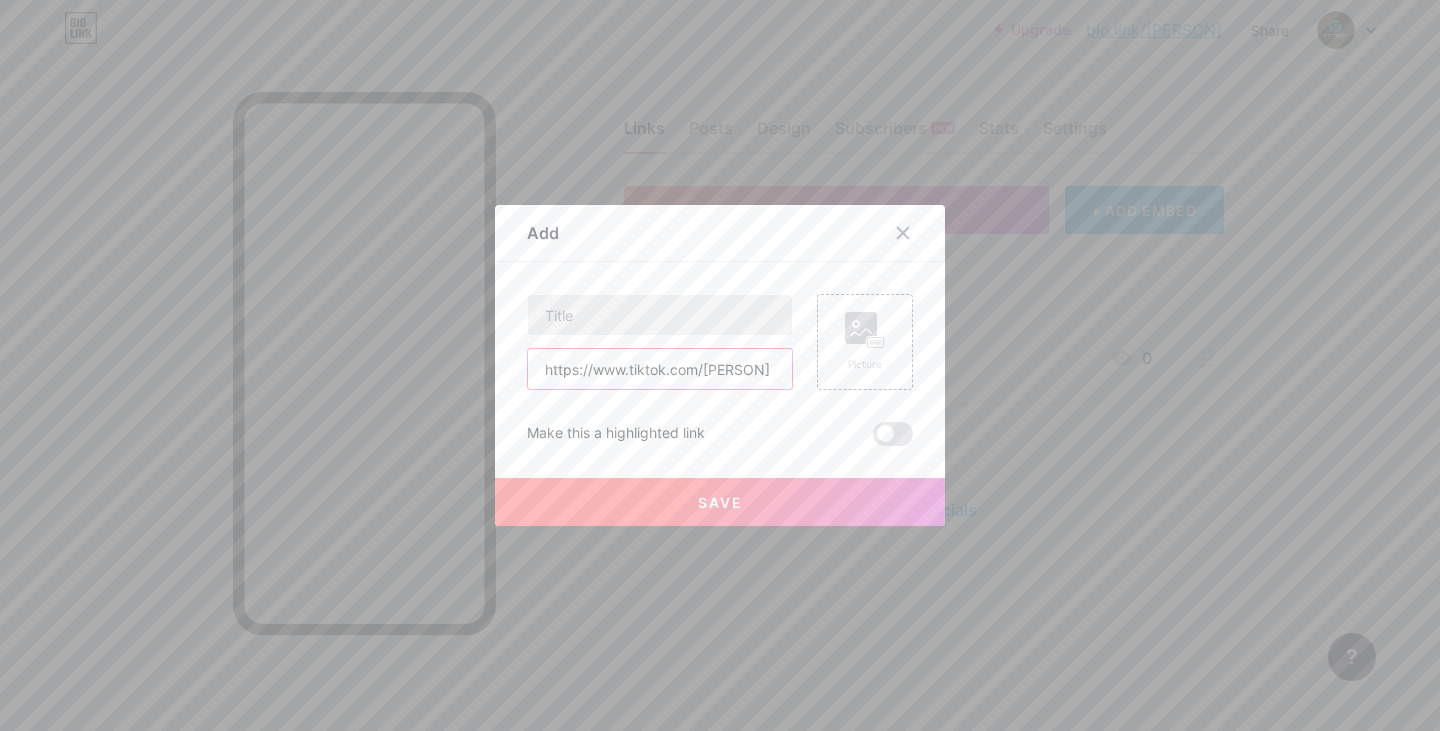 scroll, scrollTop: 0, scrollLeft: 17, axis: horizontal 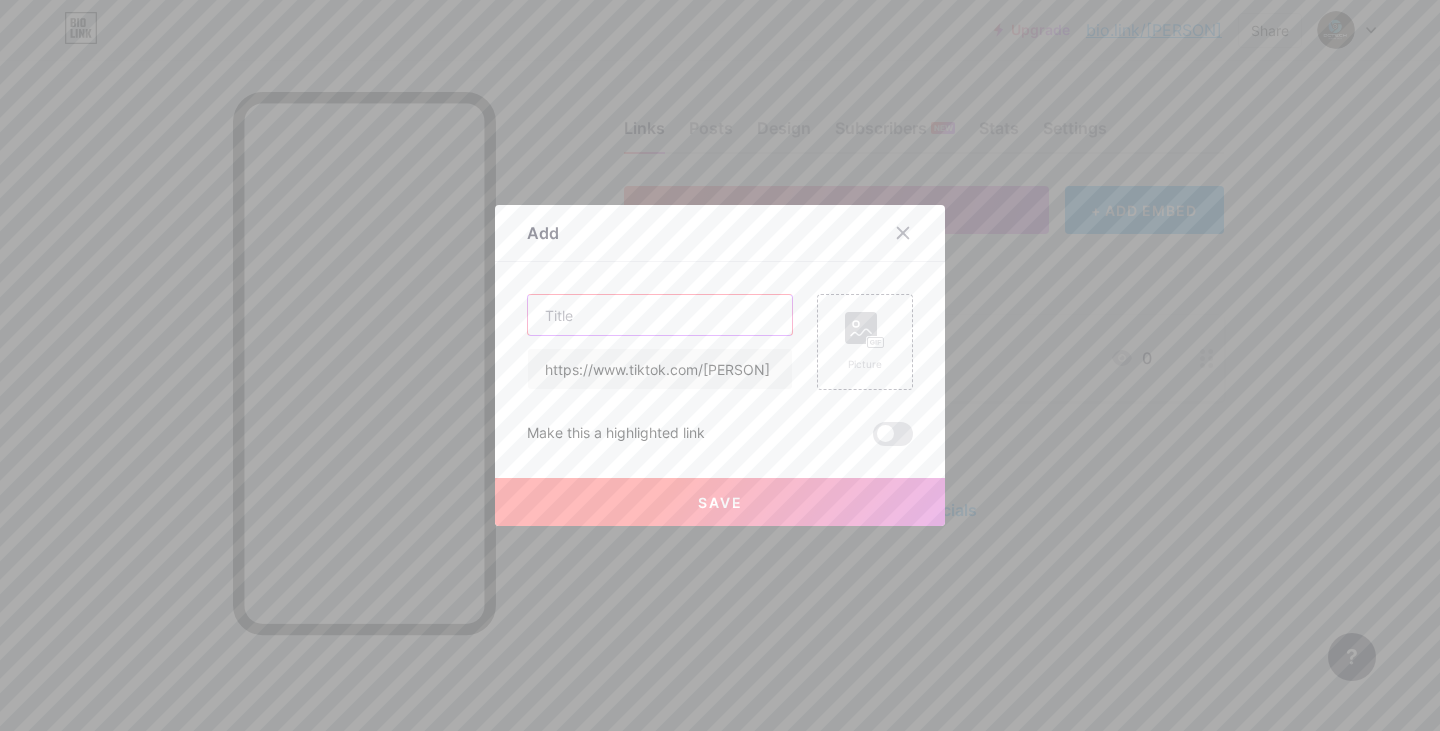 click at bounding box center (660, 315) 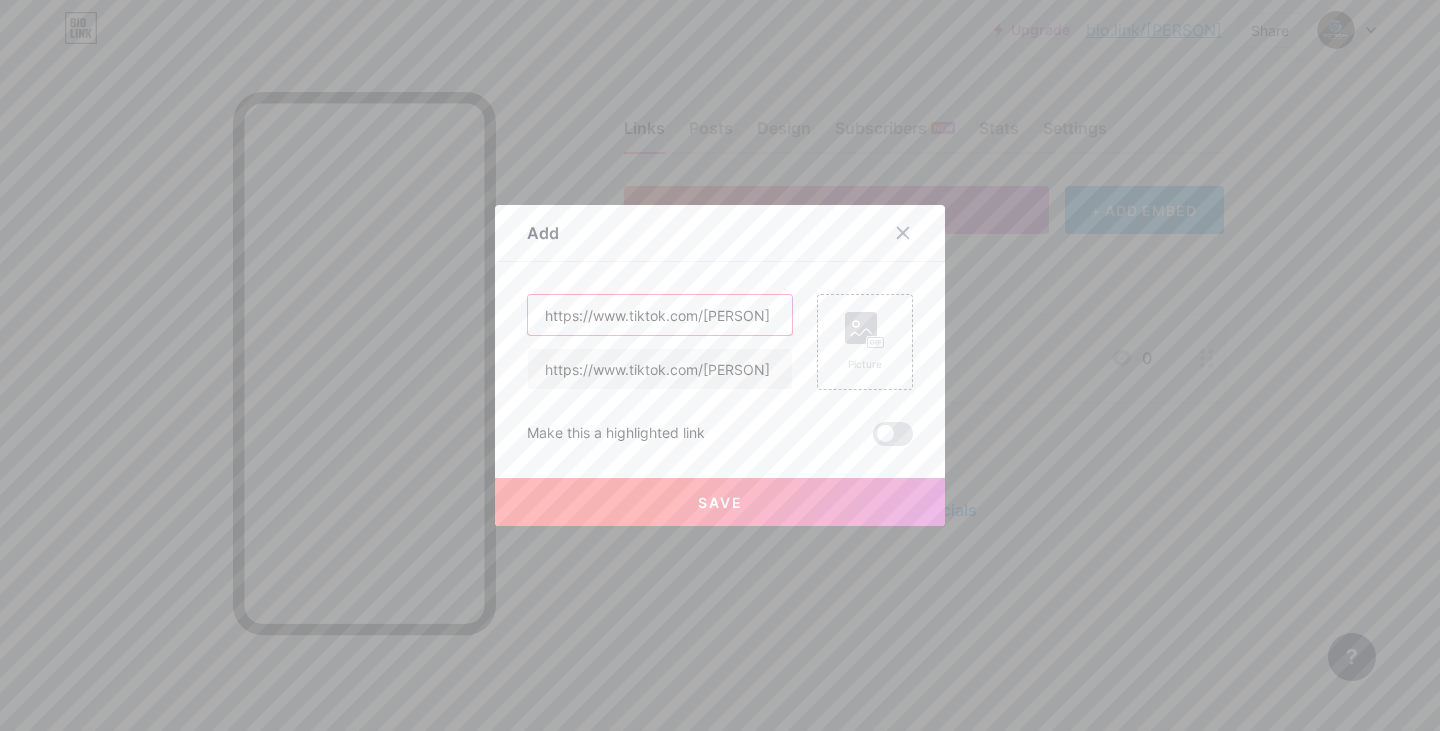 scroll, scrollTop: 0, scrollLeft: 17, axis: horizontal 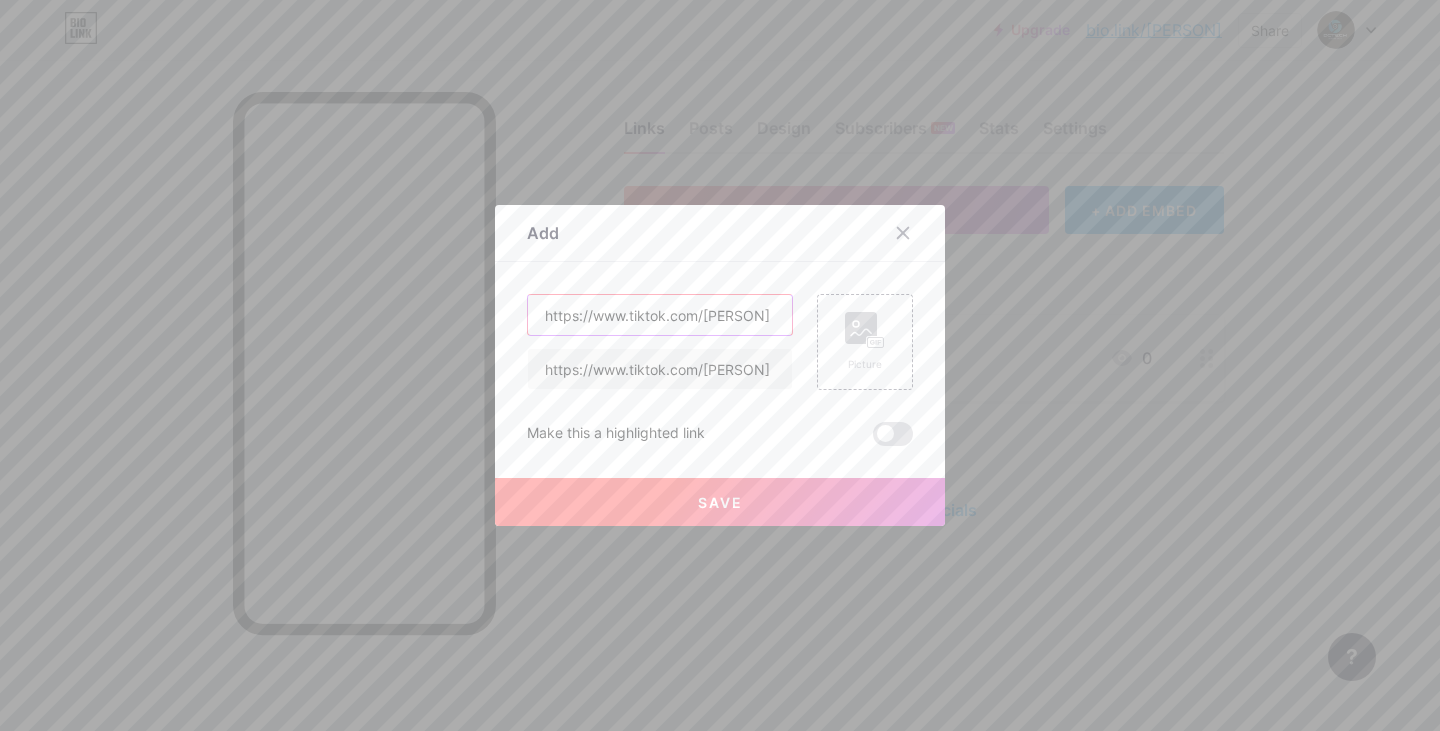 type on "https://www.tiktok.com/[PERSON]" 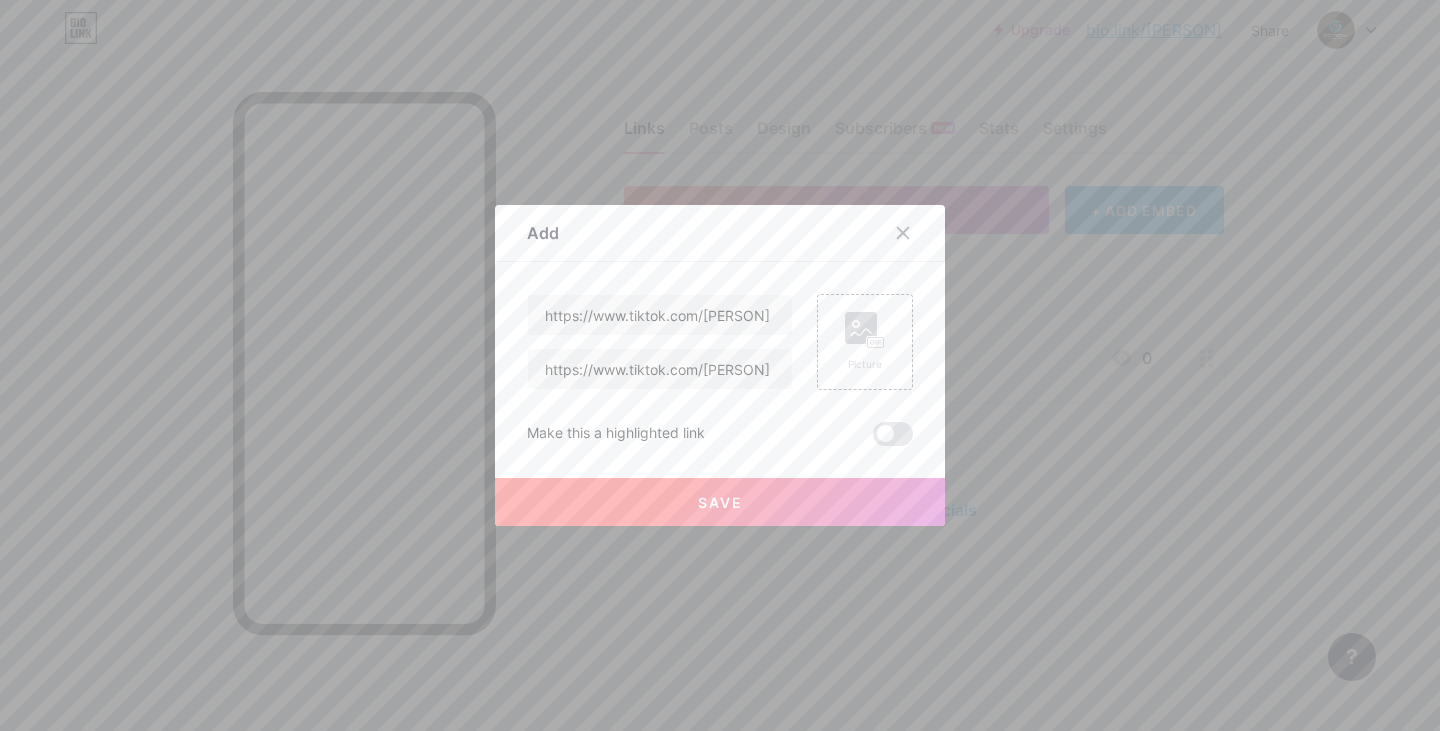 scroll, scrollTop: 0, scrollLeft: 0, axis: both 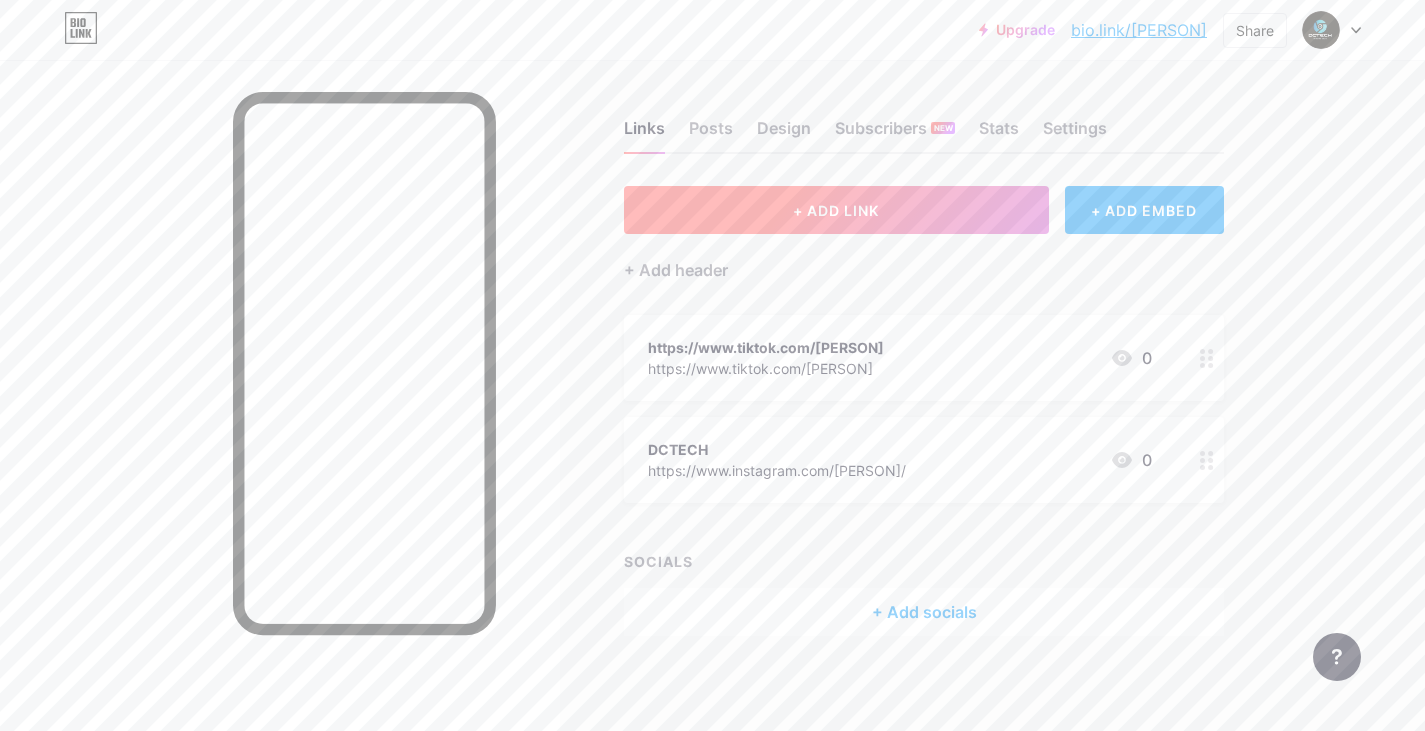 click on "+ ADD LINK" at bounding box center (836, 210) 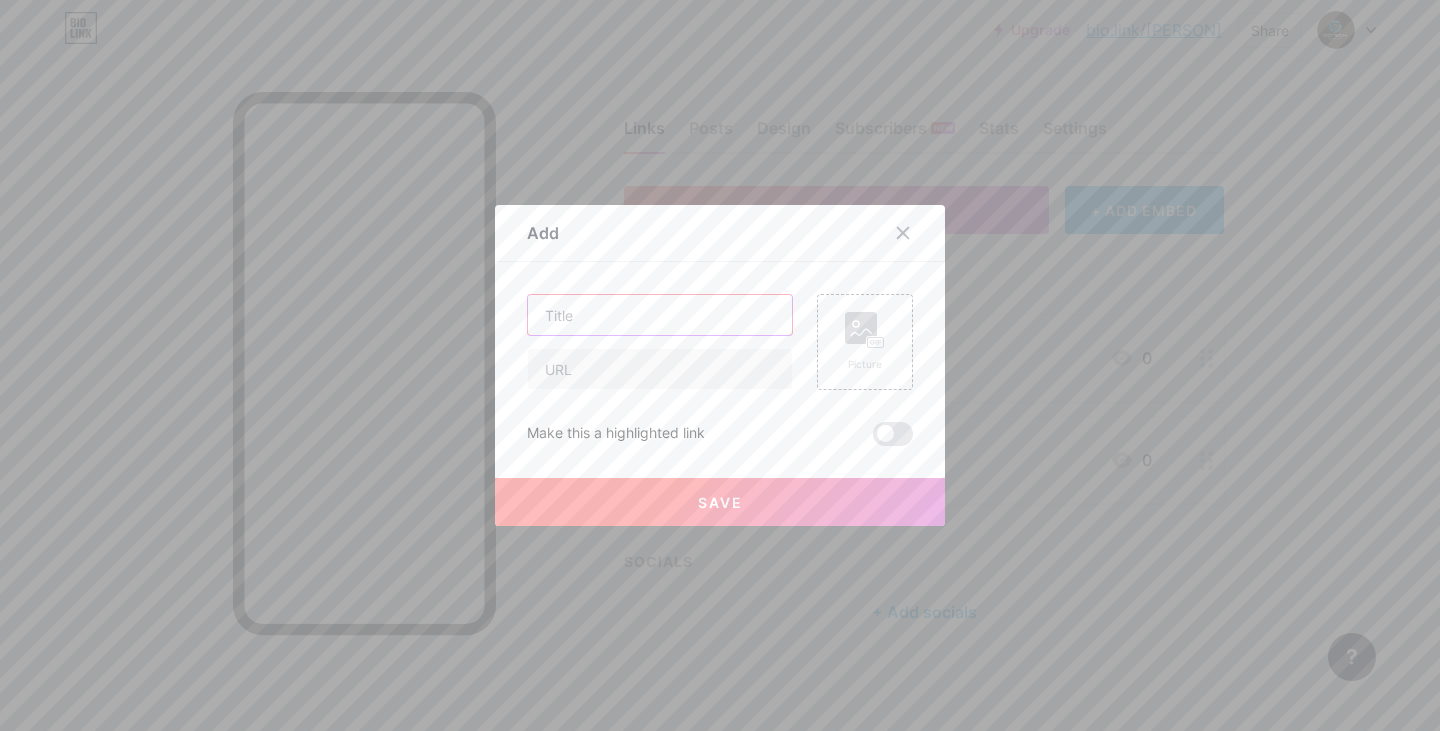 click at bounding box center (660, 315) 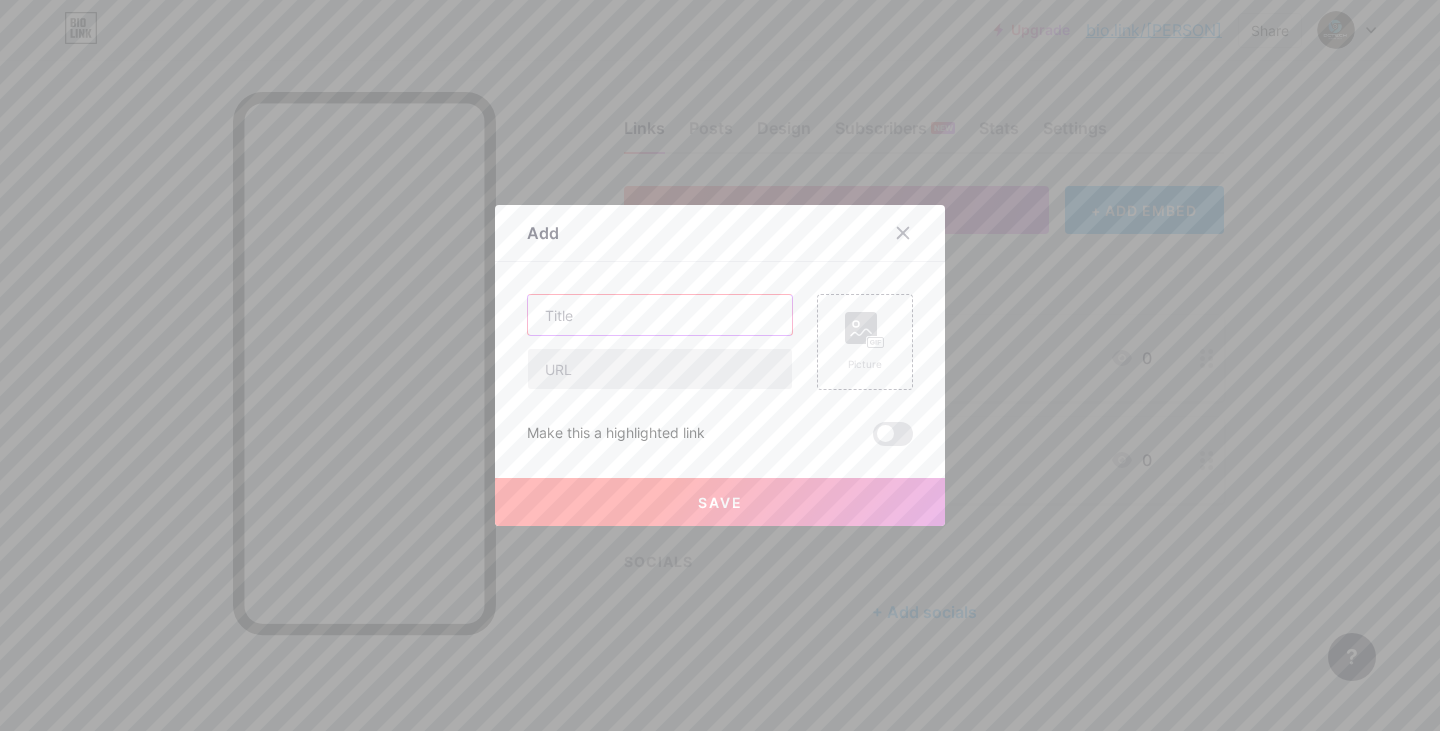 paste on "https://www.facebook.com/[PERSON]" 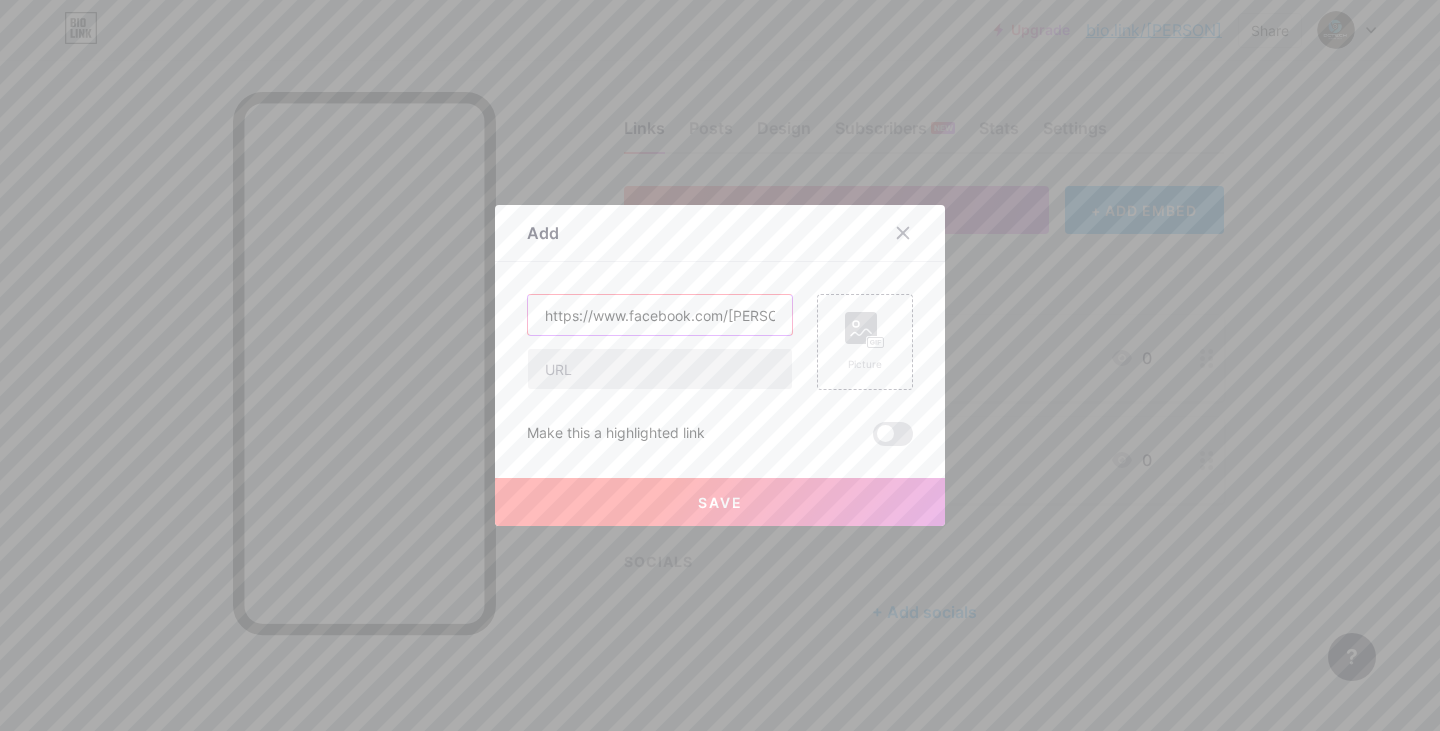 scroll, scrollTop: 0, scrollLeft: 93, axis: horizontal 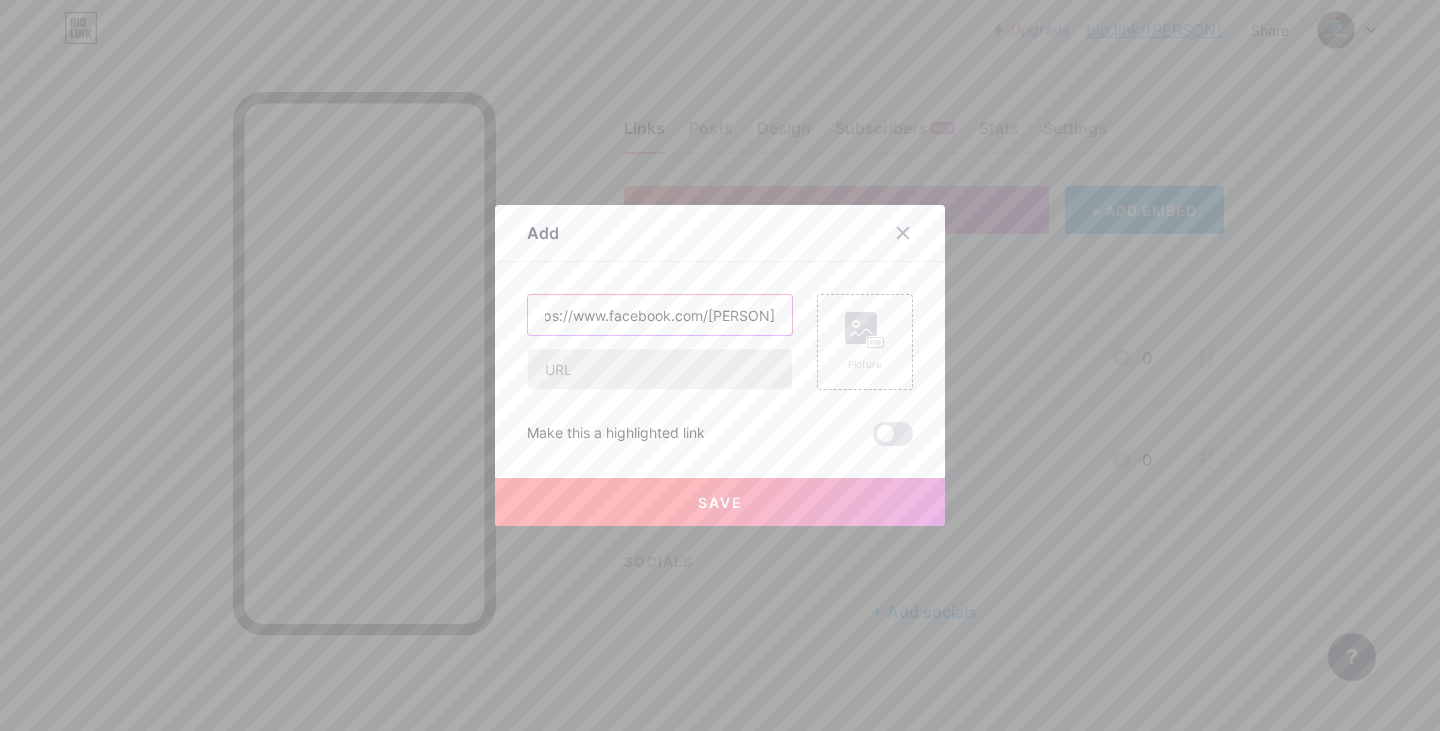 type on "https://www.facebook.com/[PERSON]" 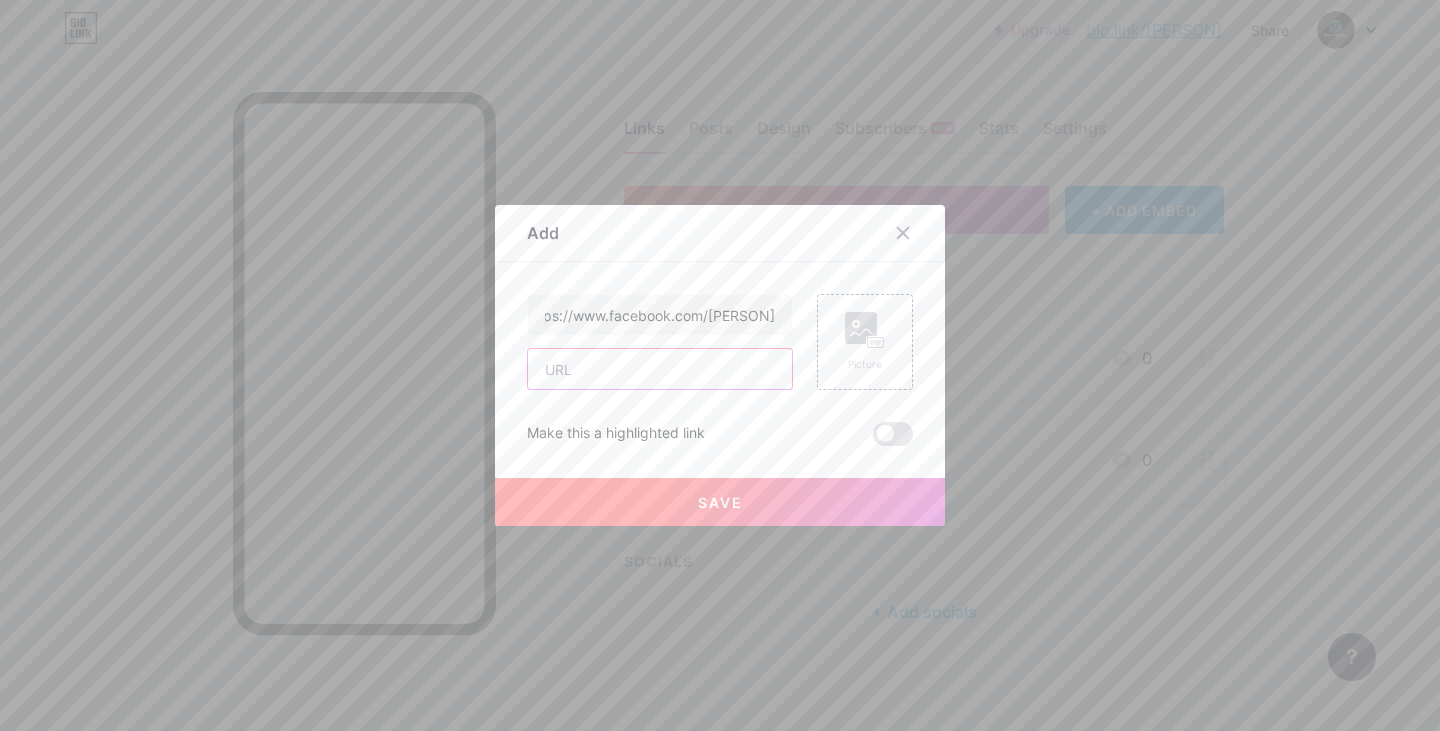 click at bounding box center (660, 369) 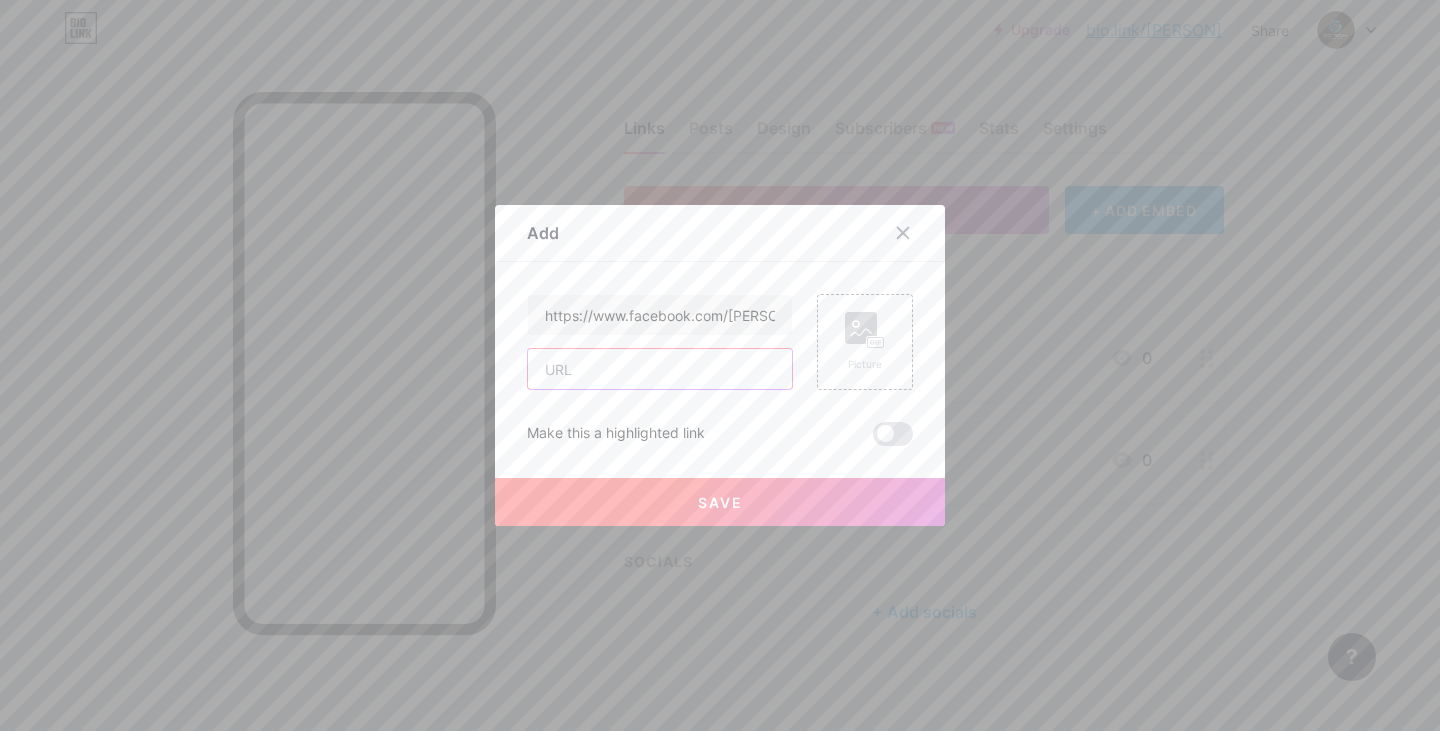 paste on "https://www.facebook.com/[PERSON]" 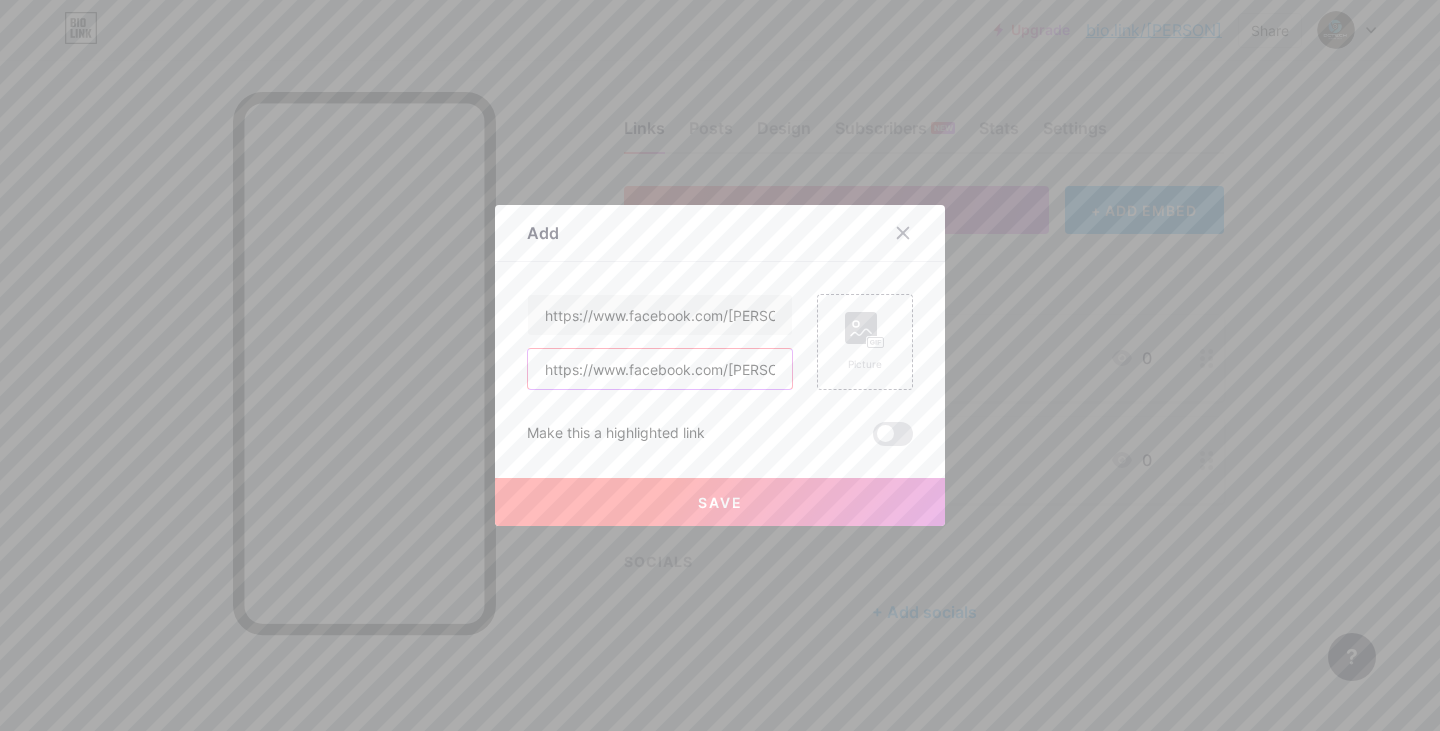 scroll, scrollTop: 0, scrollLeft: 93, axis: horizontal 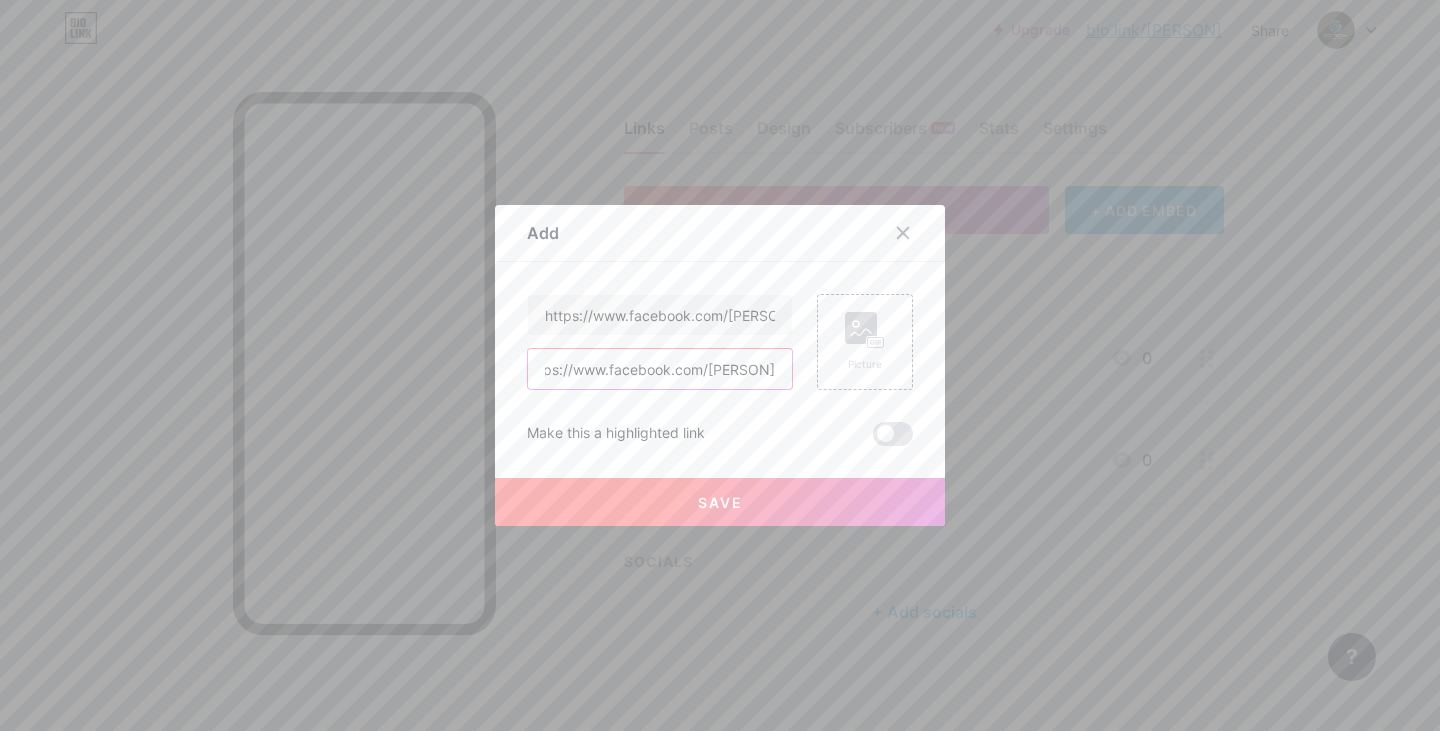 type on "https://www.facebook.com/[PERSON]" 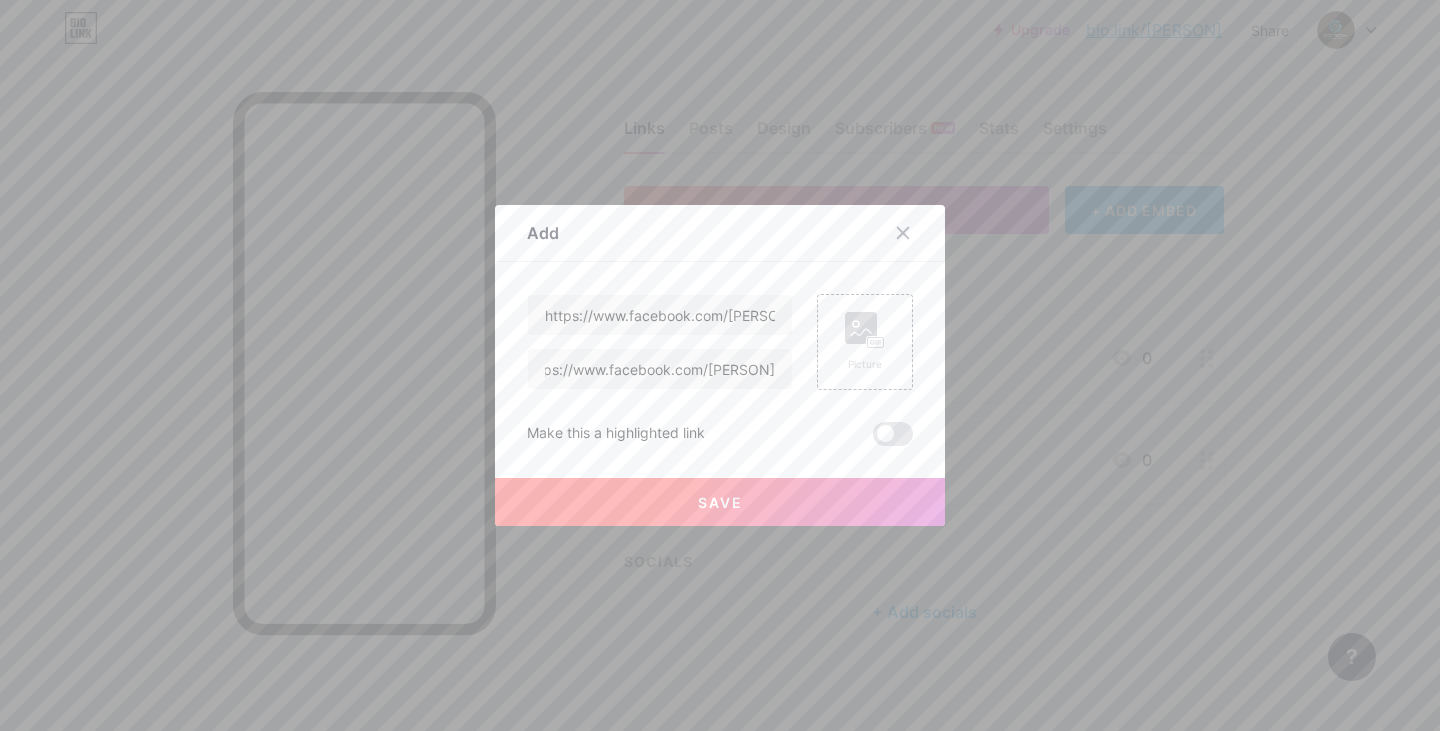 click on "Save" at bounding box center [720, 502] 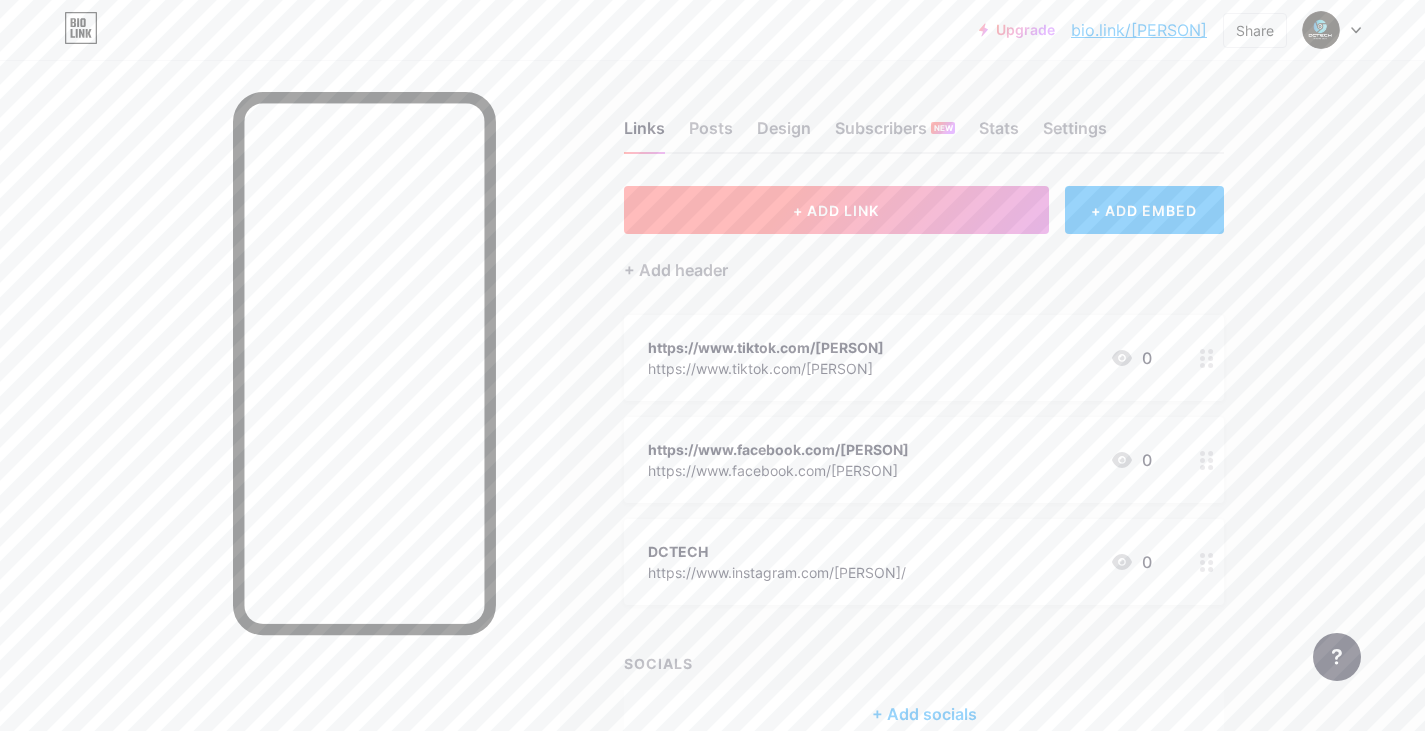 click on "+ ADD LINK" at bounding box center (836, 210) 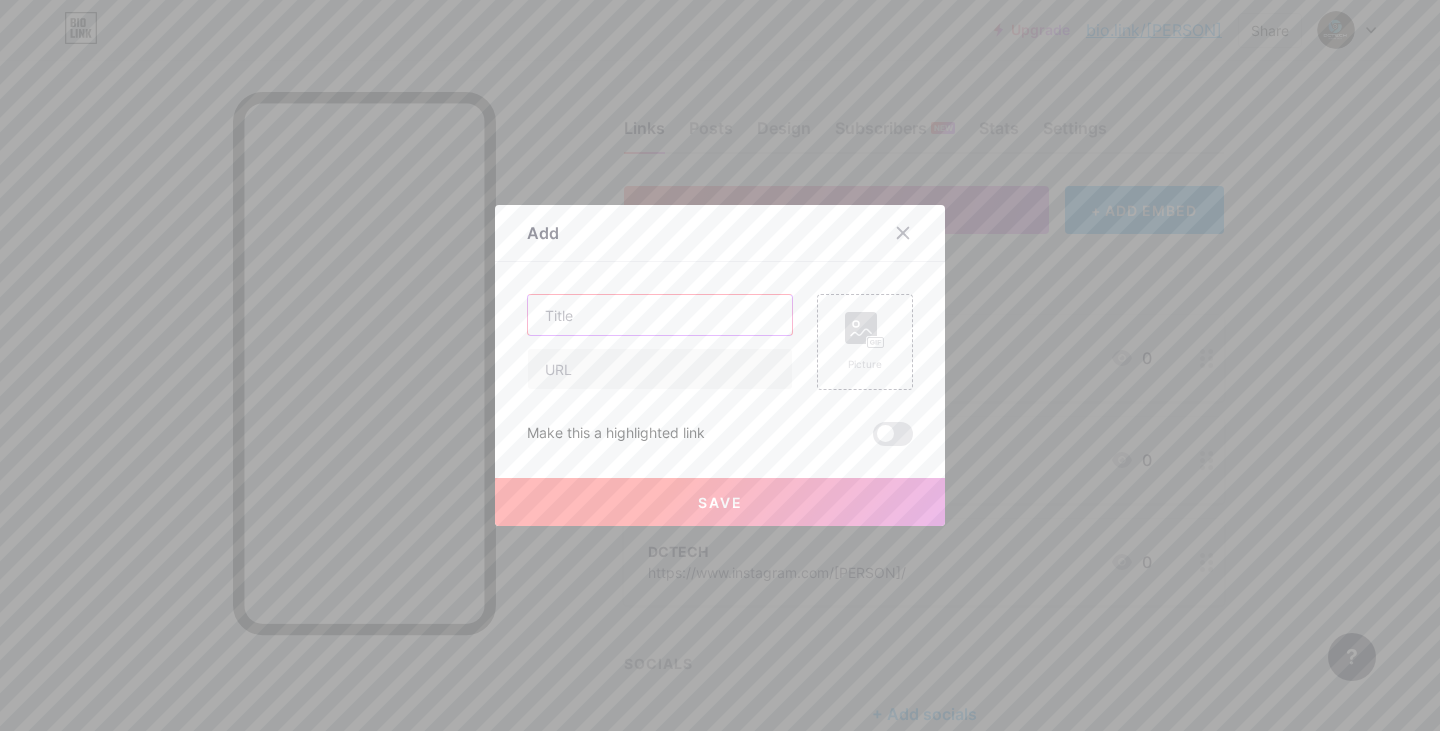 click at bounding box center (660, 315) 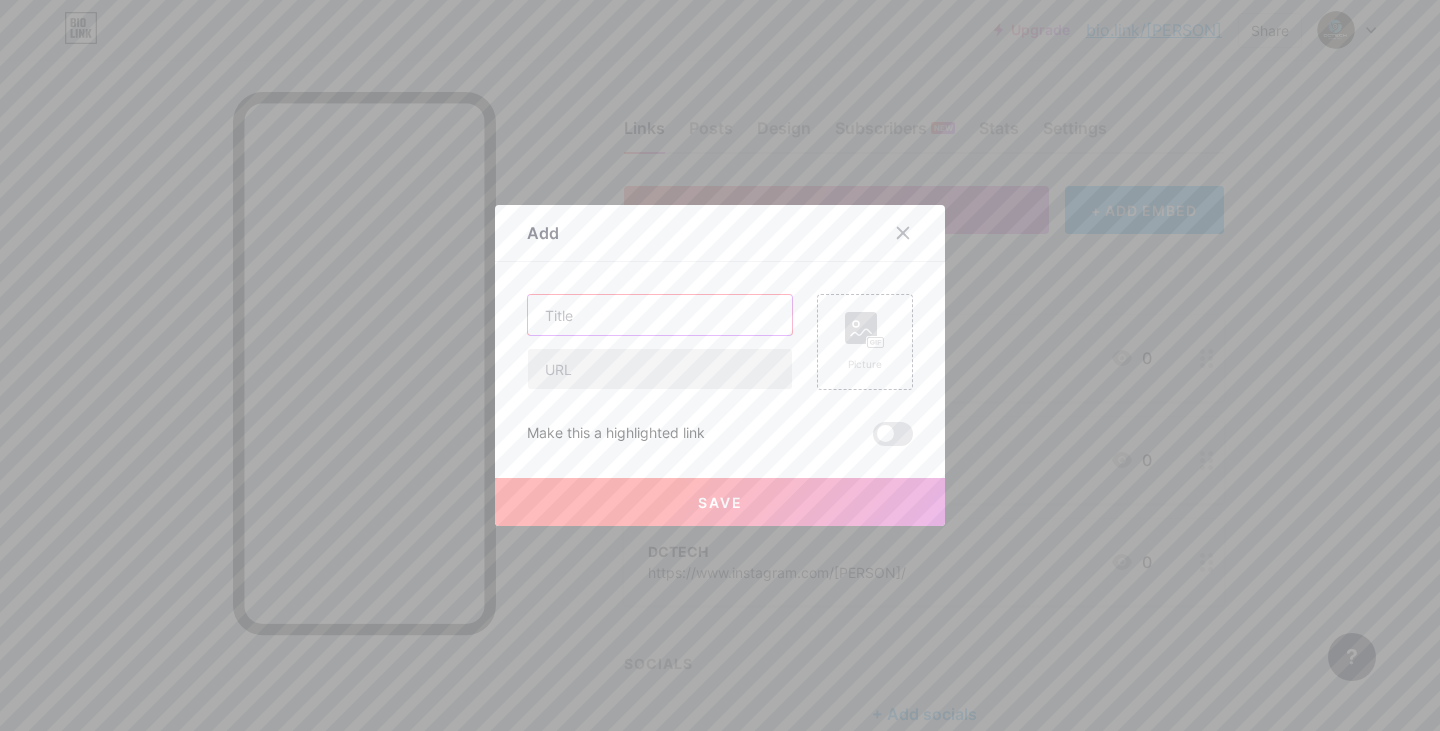 paste on "https://x.com/[PERSON]" 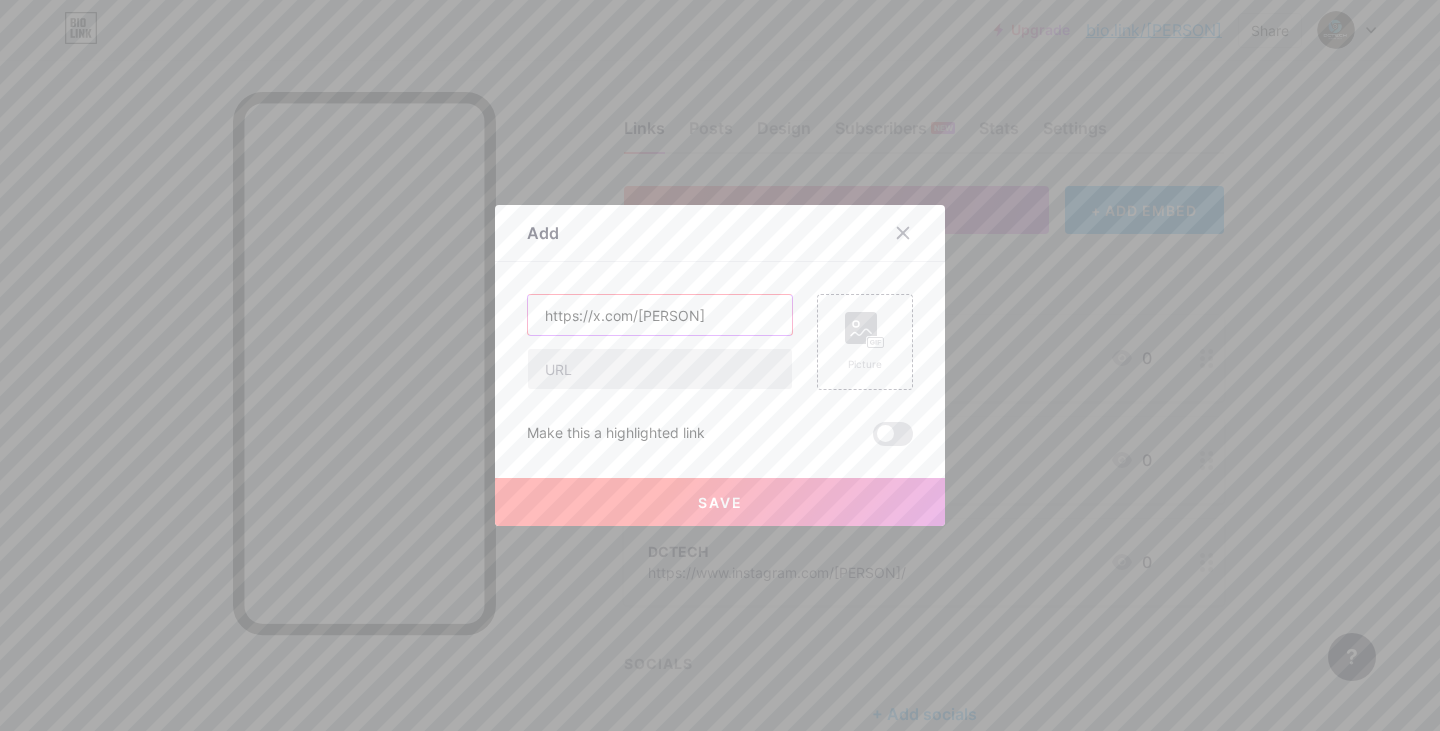 type on "https://x.com/[PERSON]" 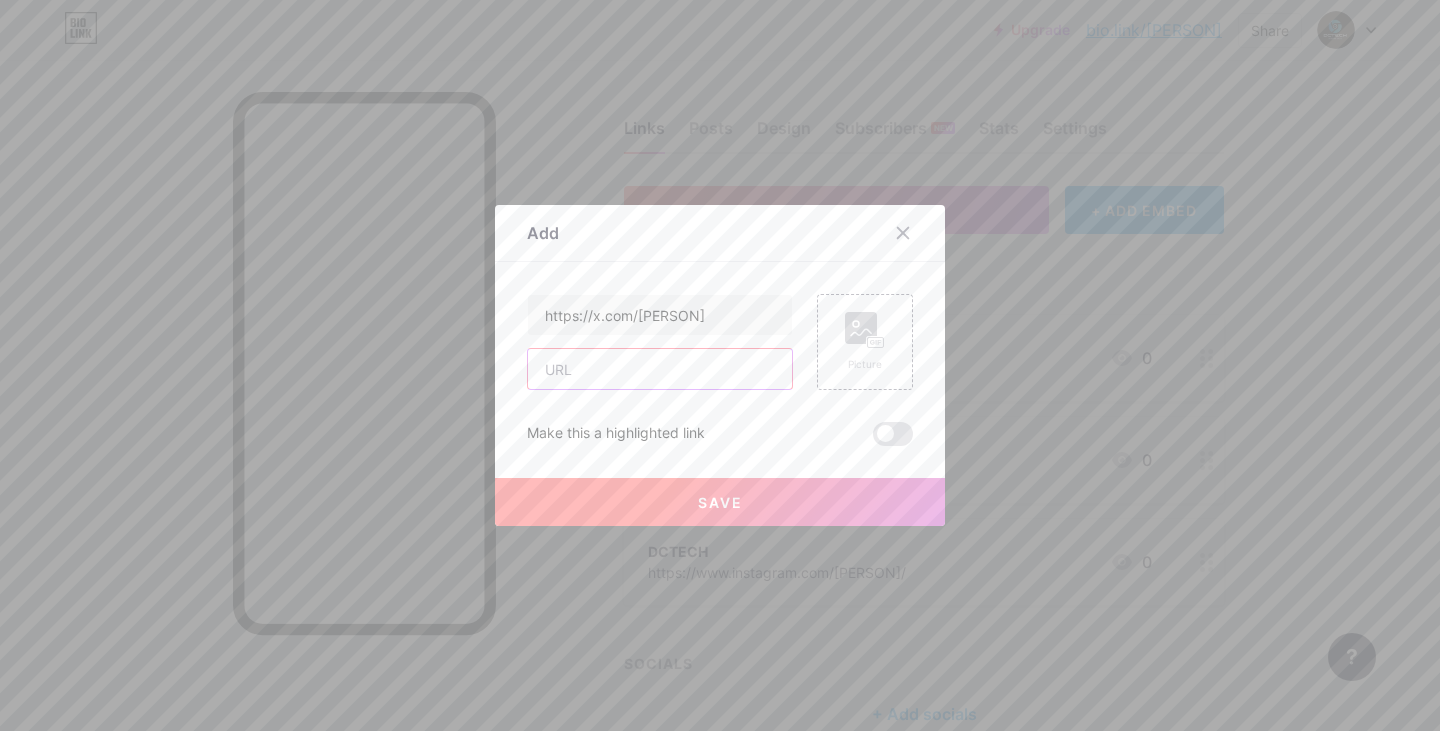 click at bounding box center (660, 369) 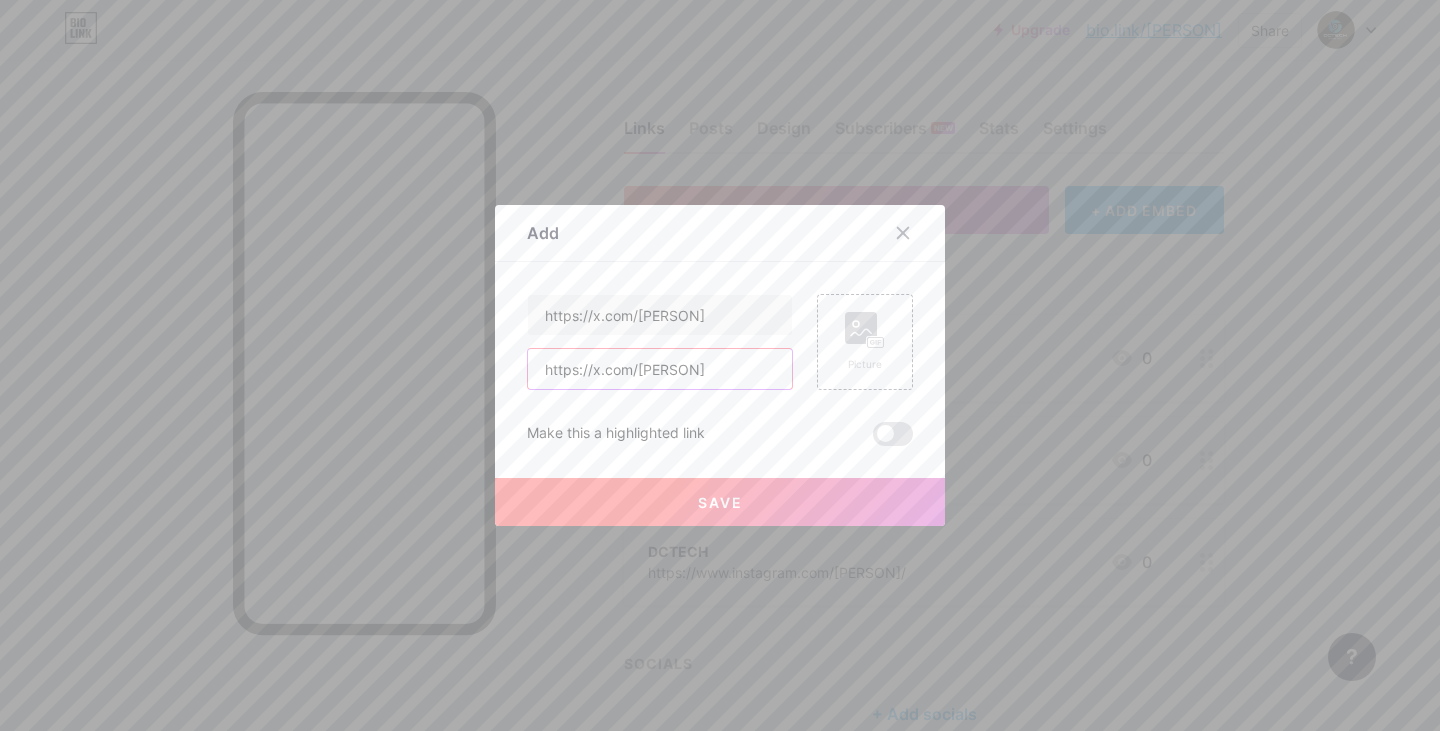 type on "https://x.com/[PERSON]" 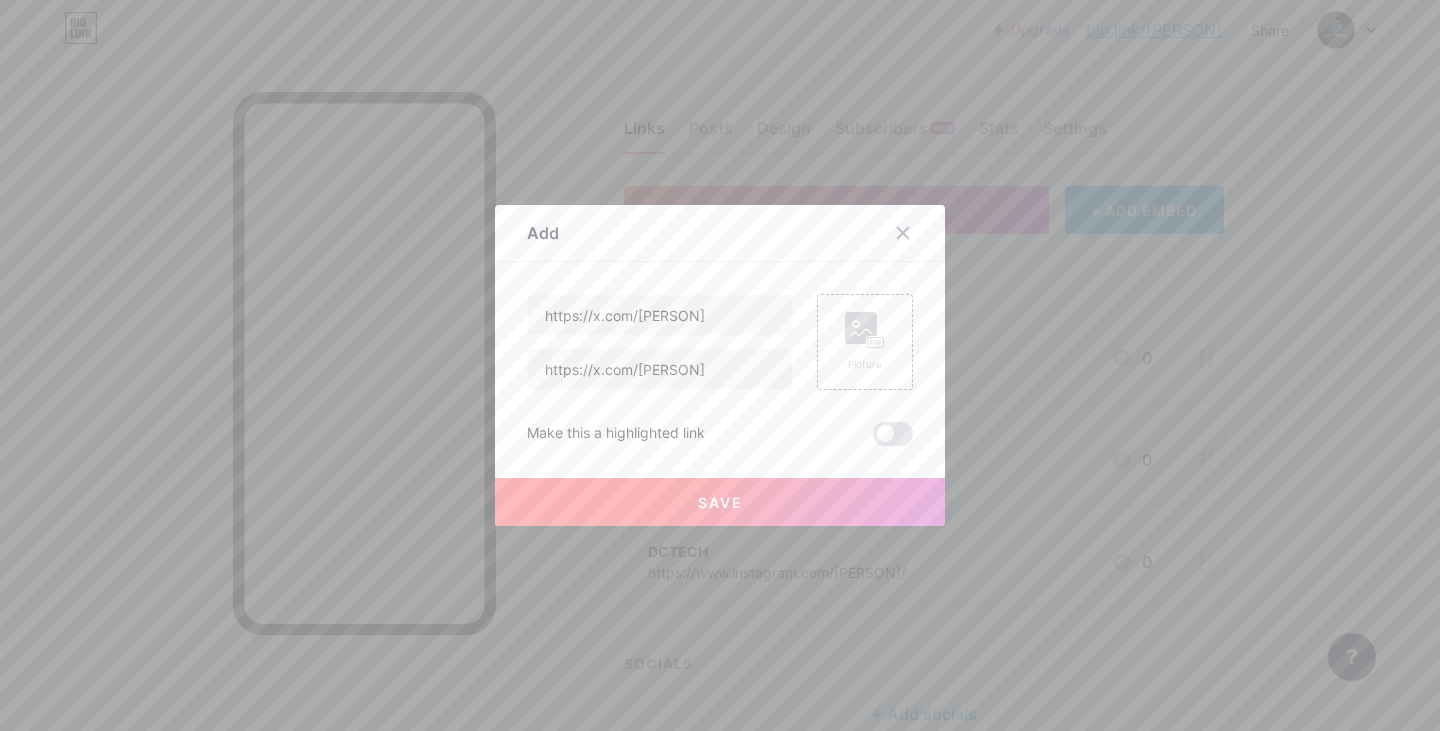 click on "Save" at bounding box center (720, 502) 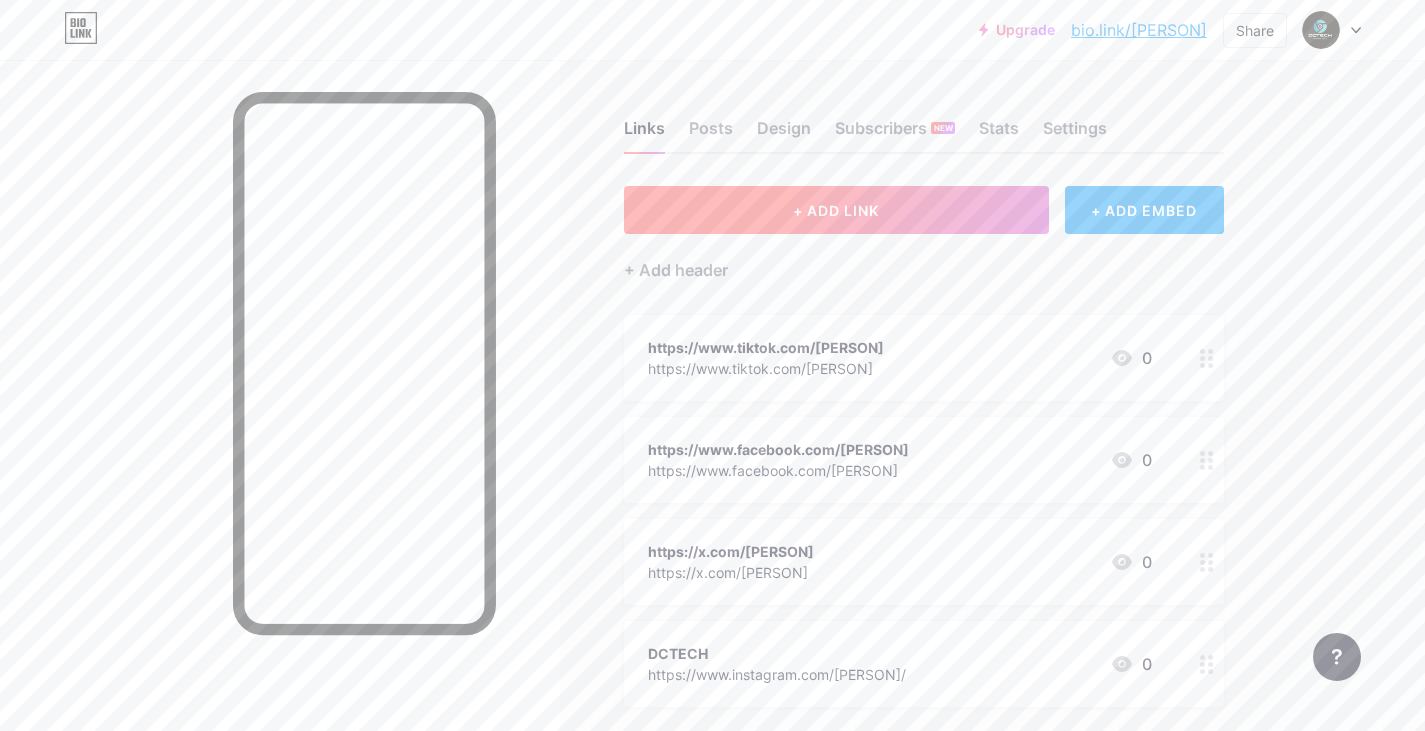 click on "+ ADD LINK" at bounding box center (836, 210) 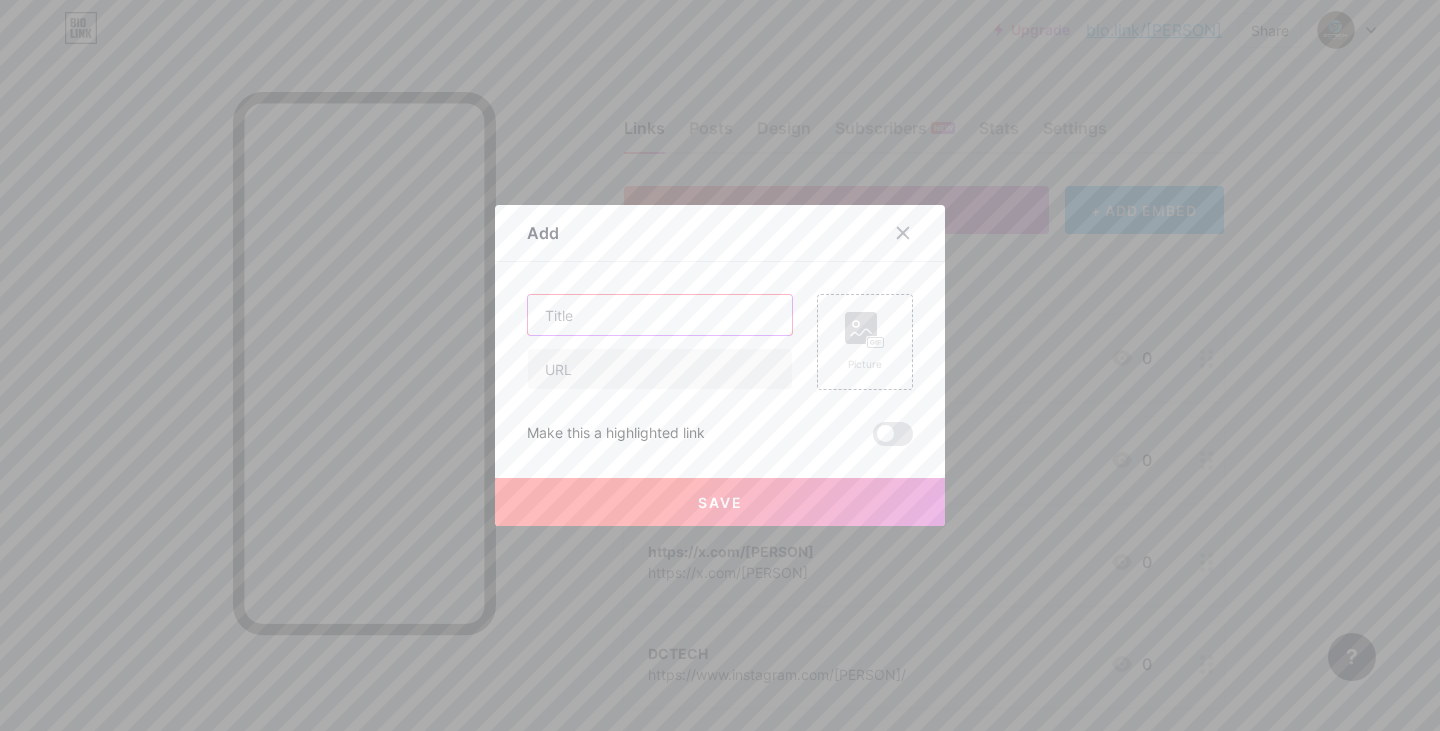 click at bounding box center (660, 315) 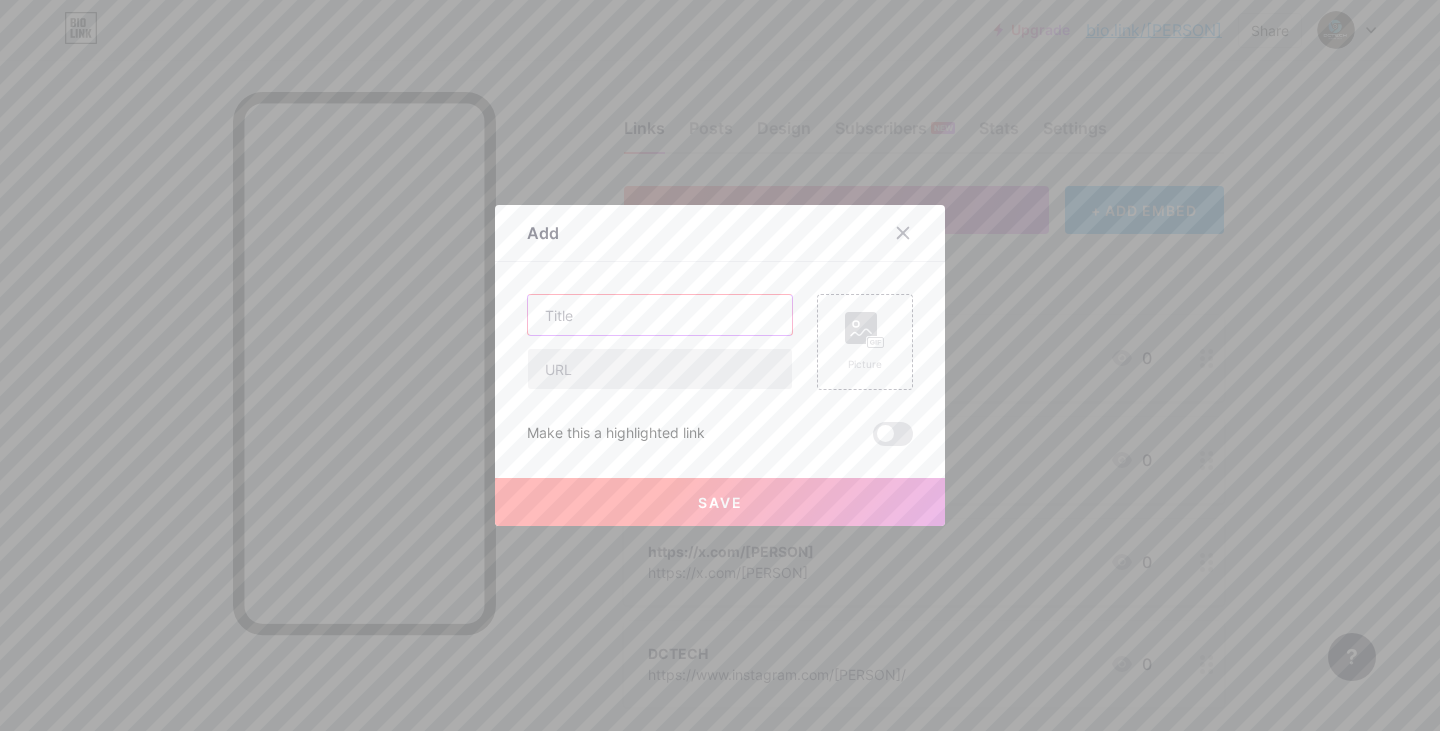paste on "https://www.youtube.com/[PERSON]" 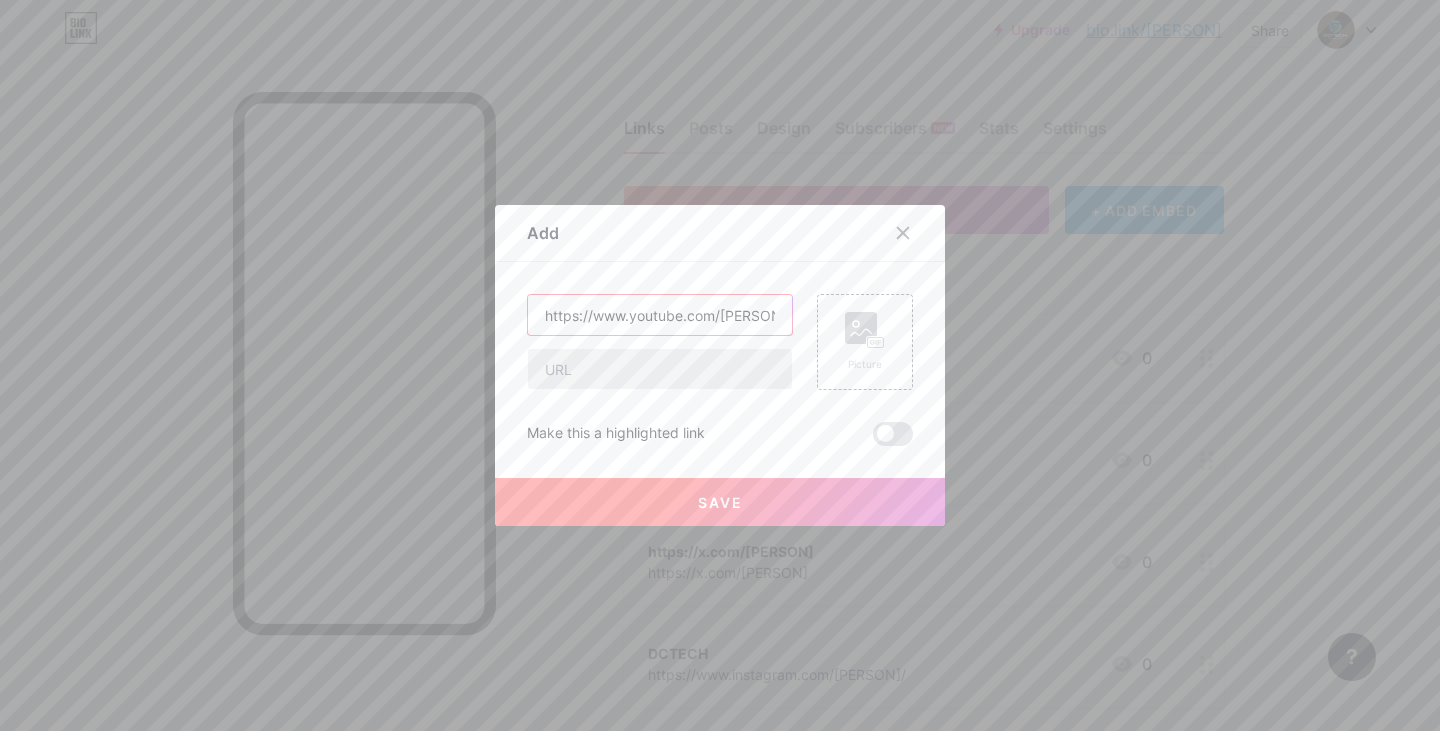 scroll, scrollTop: 0, scrollLeft: 56, axis: horizontal 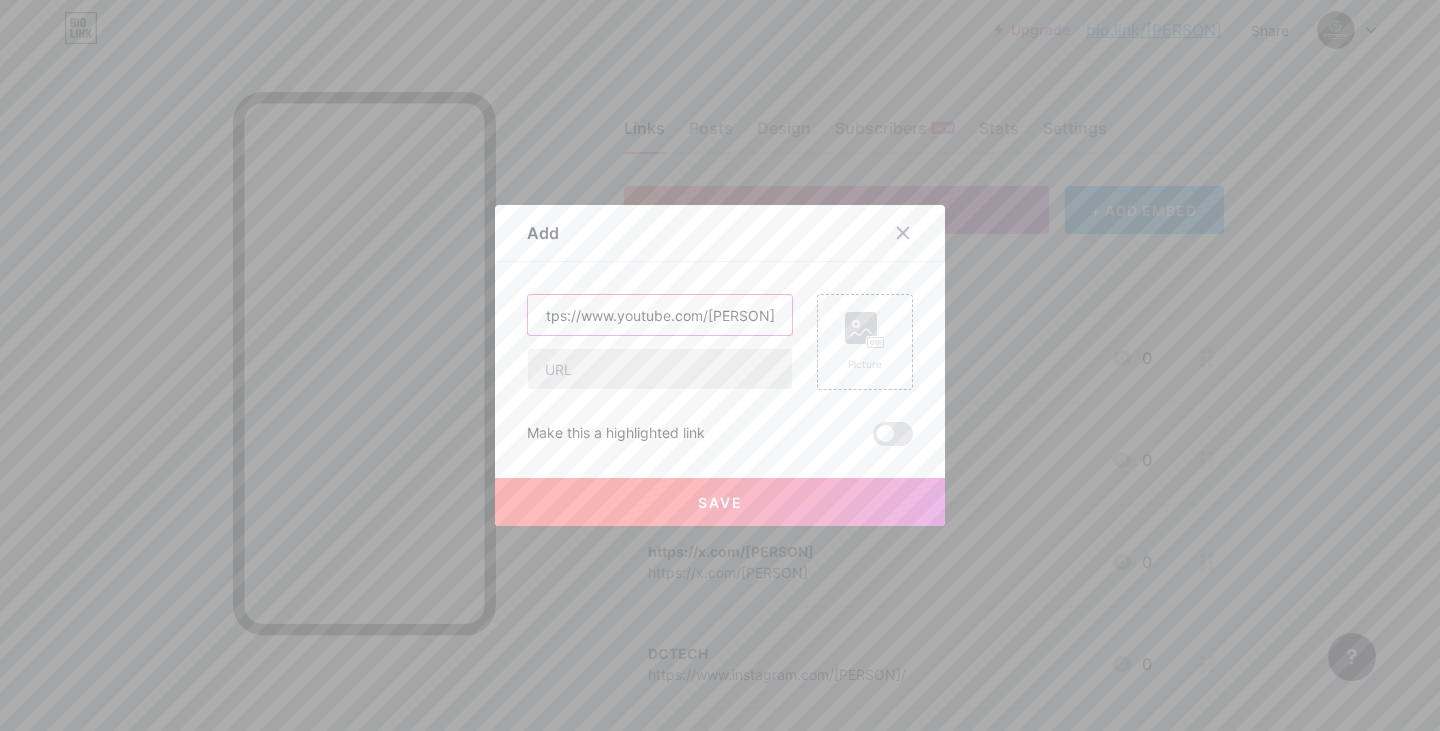 type on "https://www.youtube.com/[PERSON]" 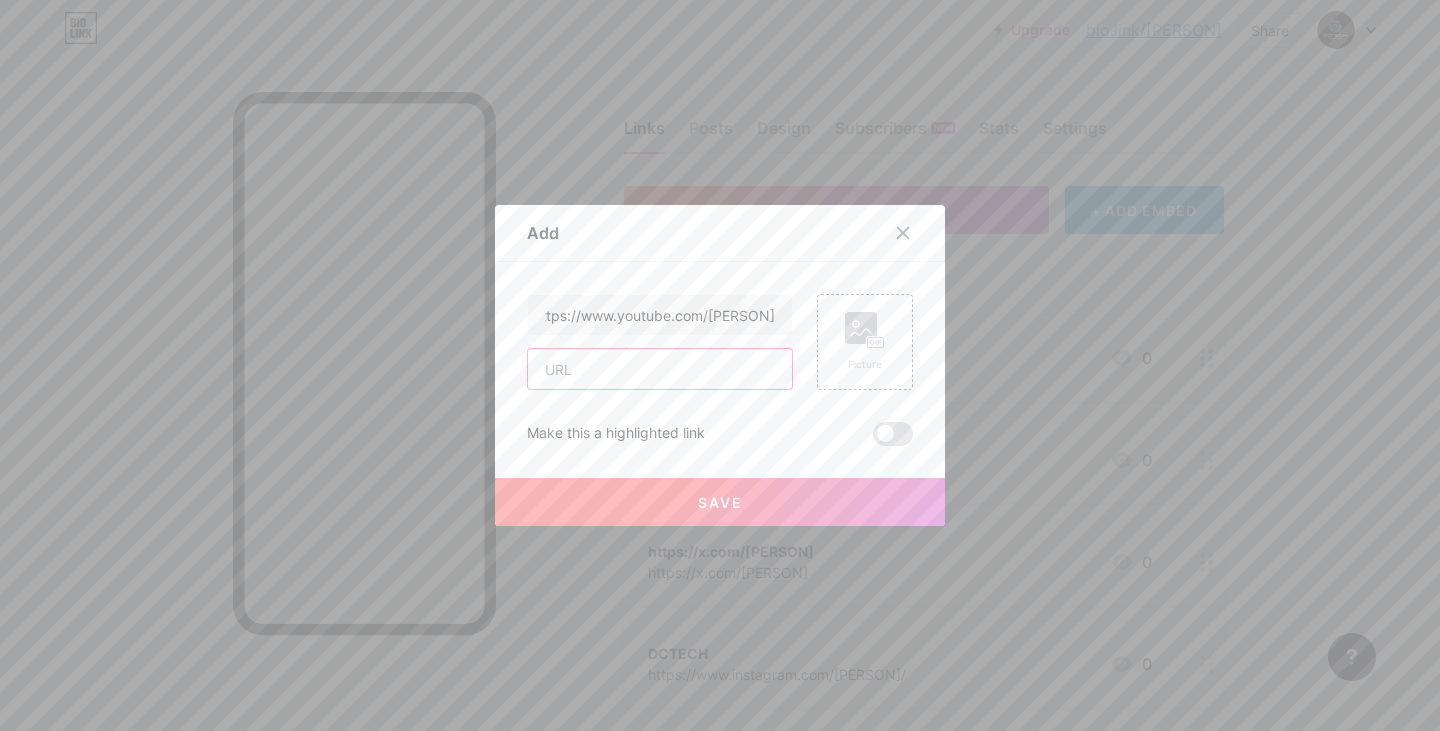 scroll, scrollTop: 0, scrollLeft: 0, axis: both 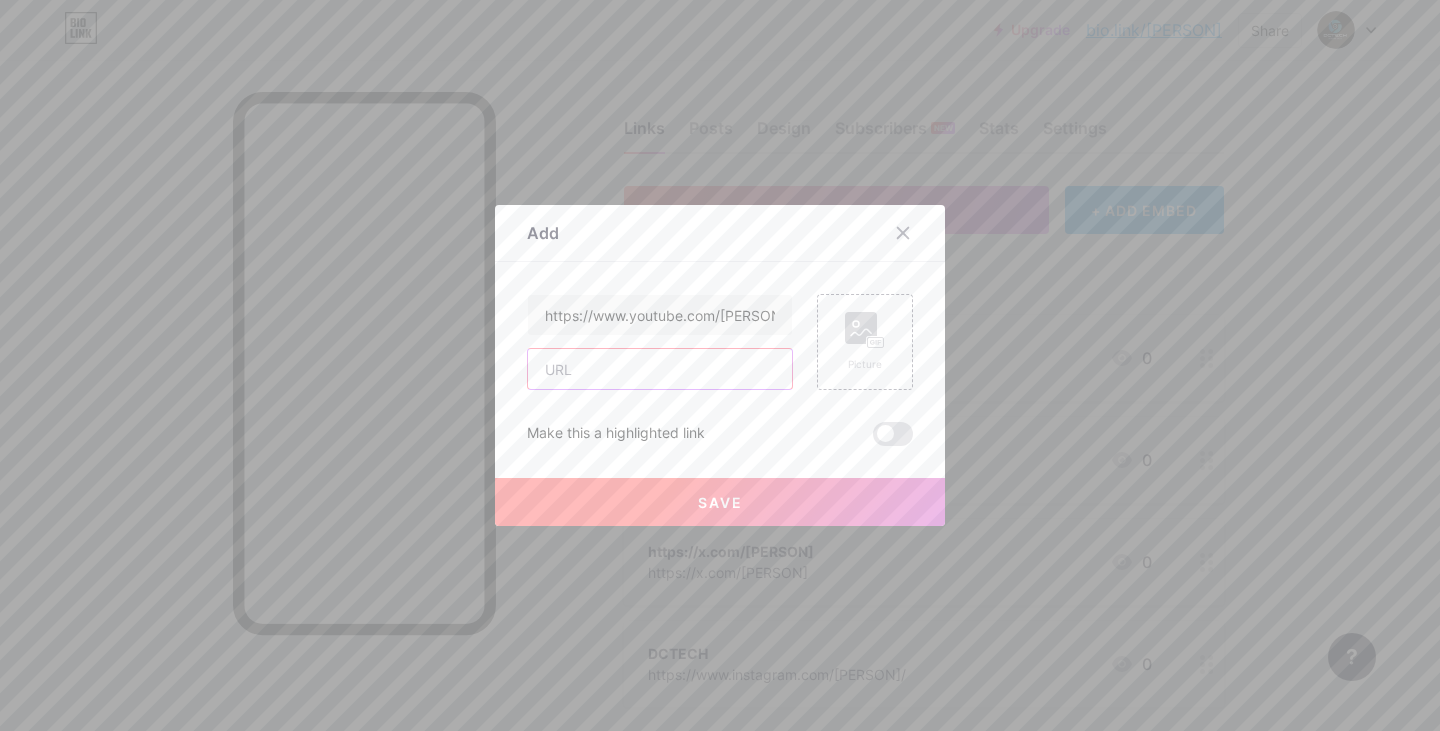 click at bounding box center (660, 369) 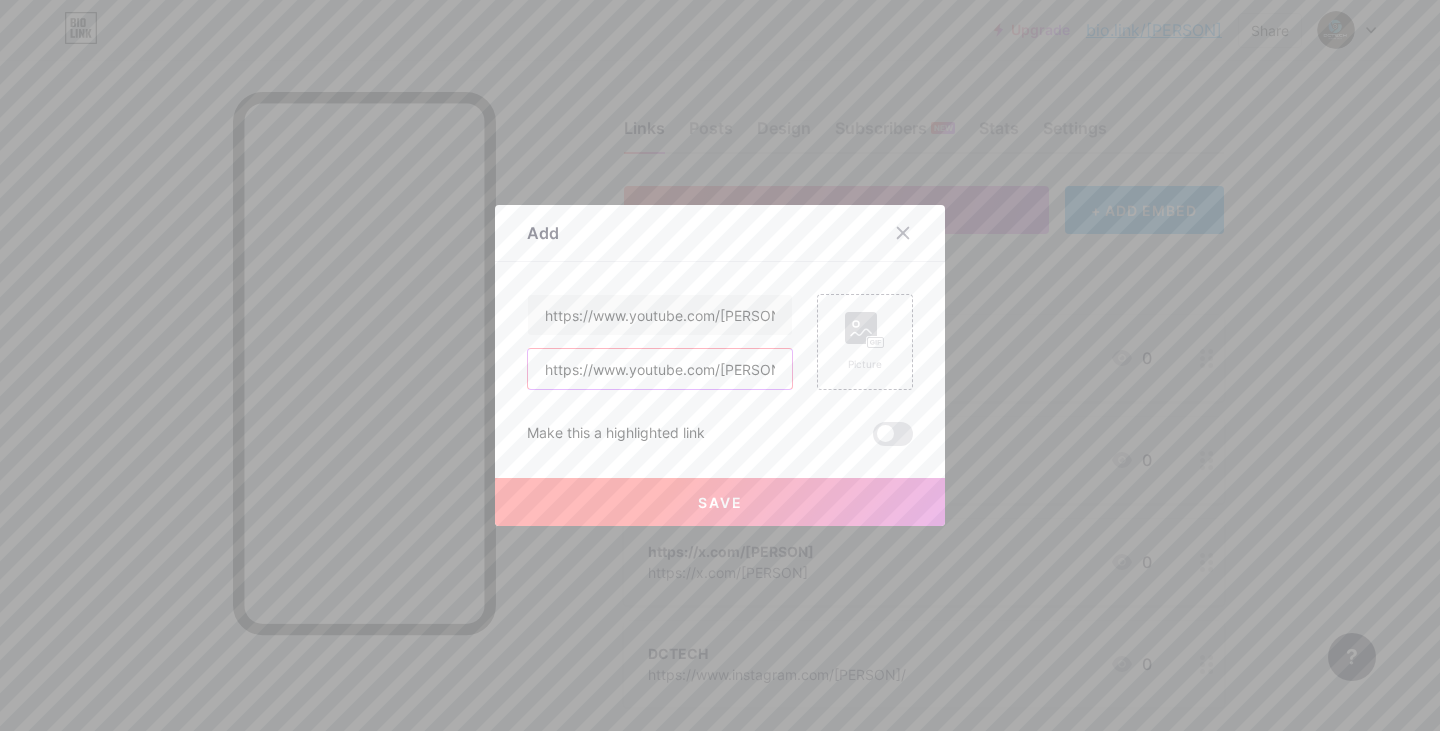 scroll, scrollTop: 0, scrollLeft: 56, axis: horizontal 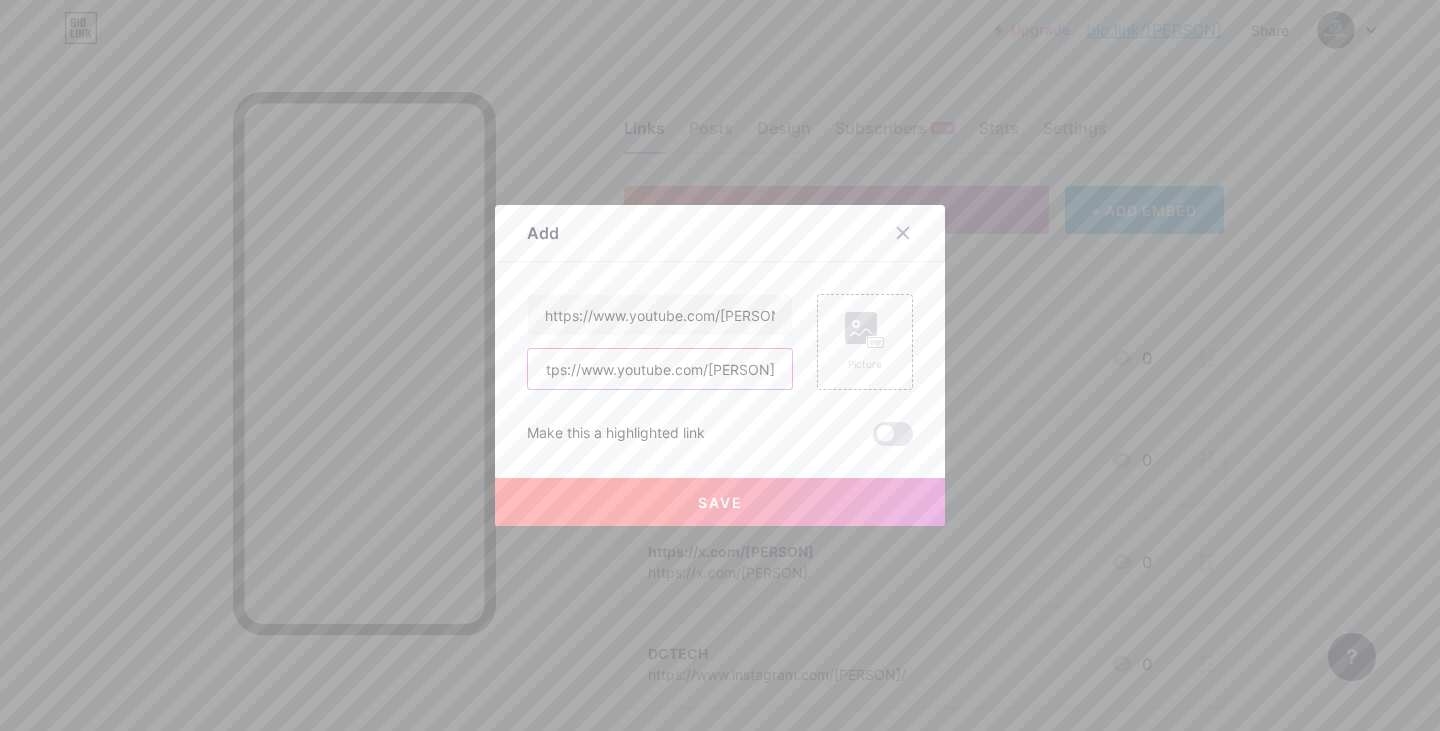 type on "https://www.youtube.com/[PERSON]" 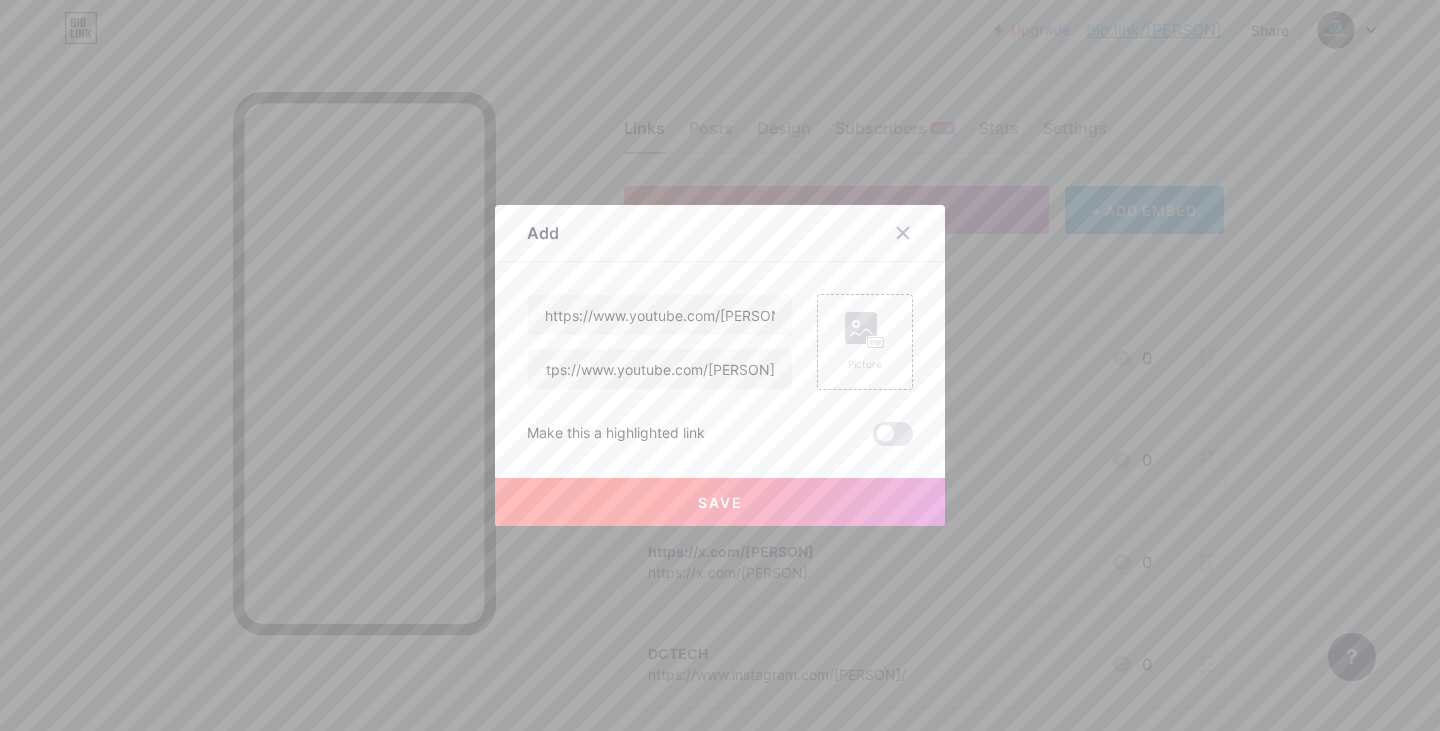 scroll, scrollTop: 0, scrollLeft: 0, axis: both 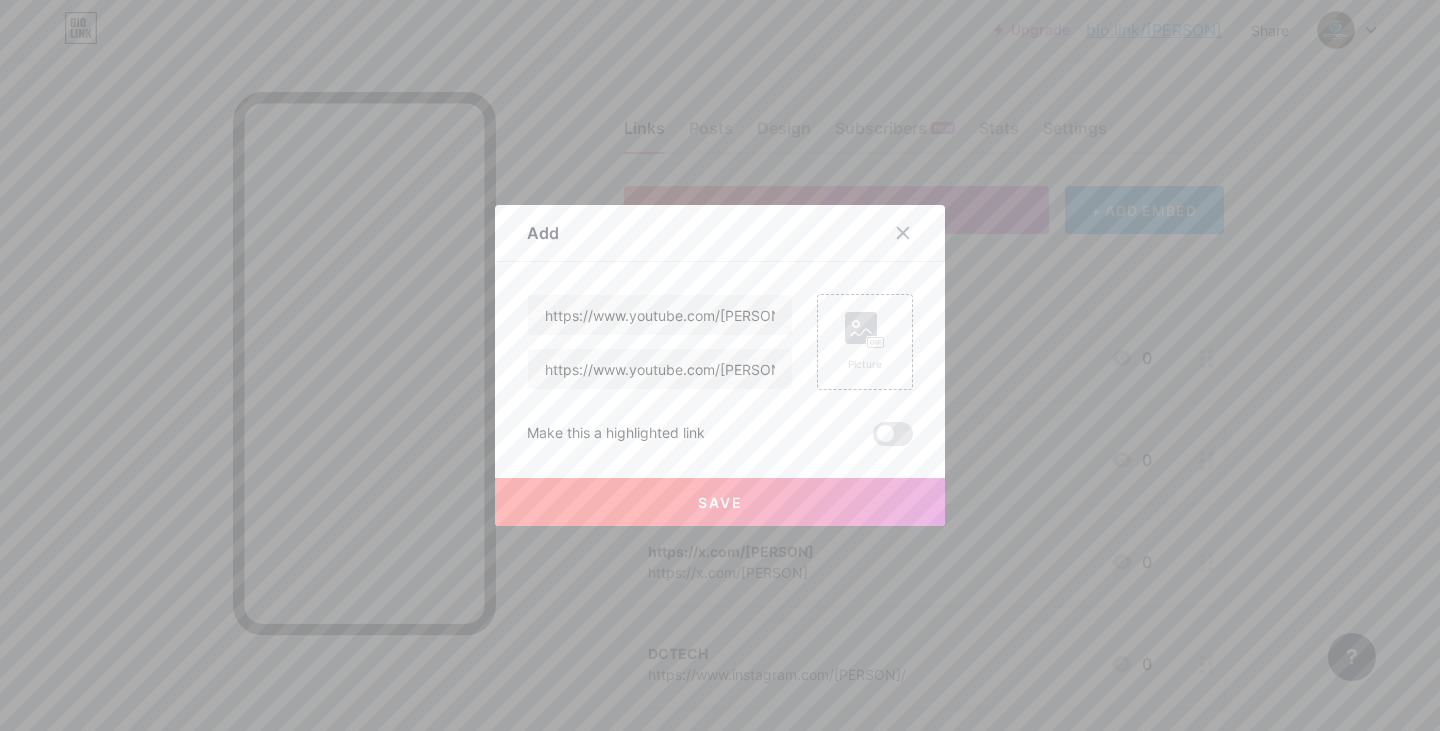 click on "Save" at bounding box center (720, 502) 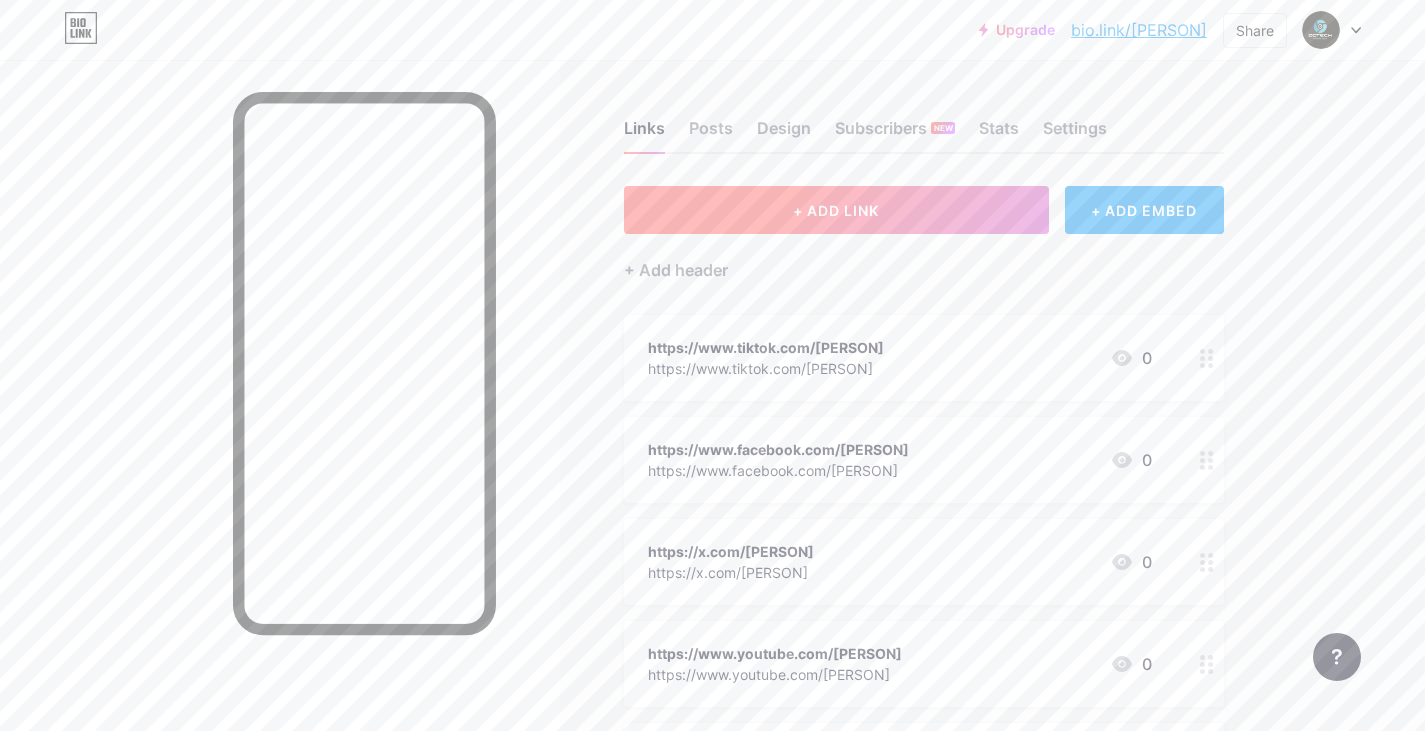 click on "+ ADD LINK" at bounding box center (836, 210) 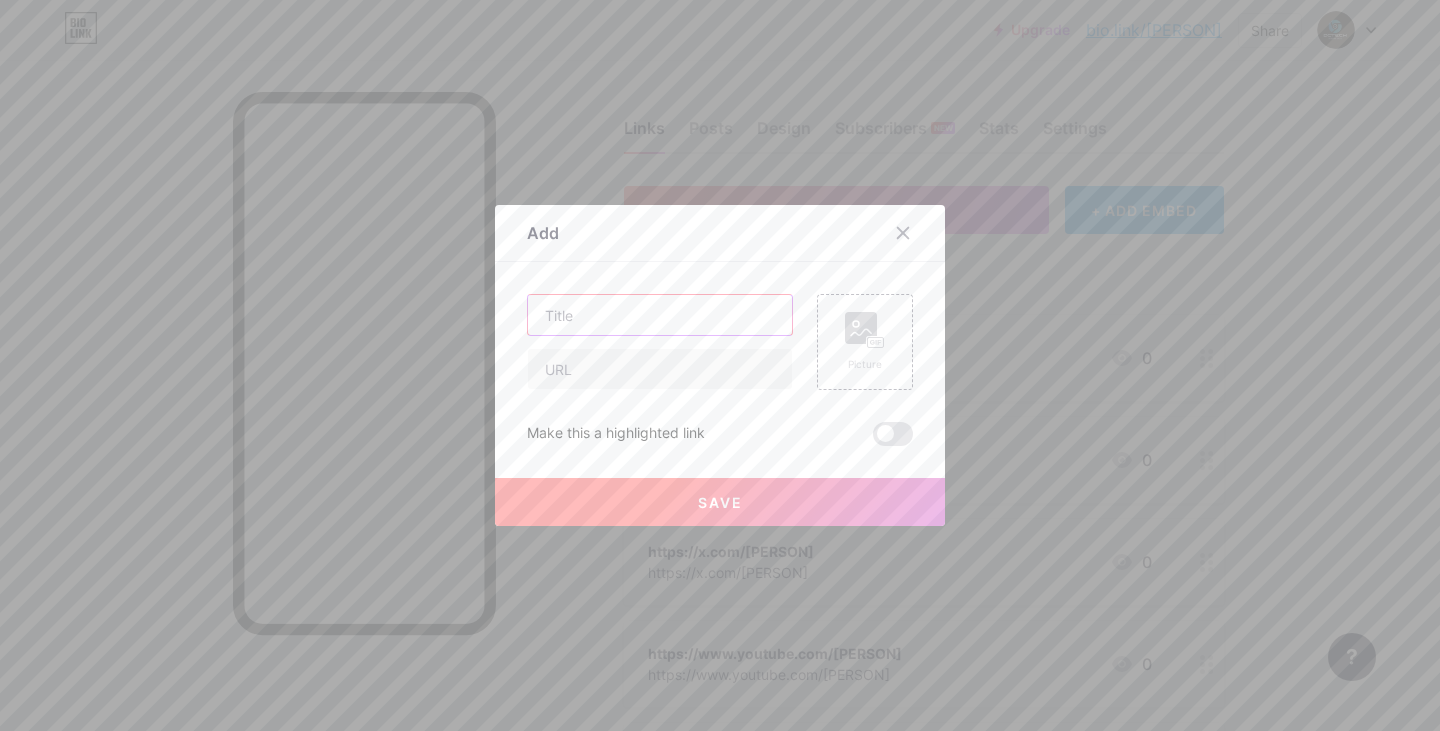 click at bounding box center (660, 315) 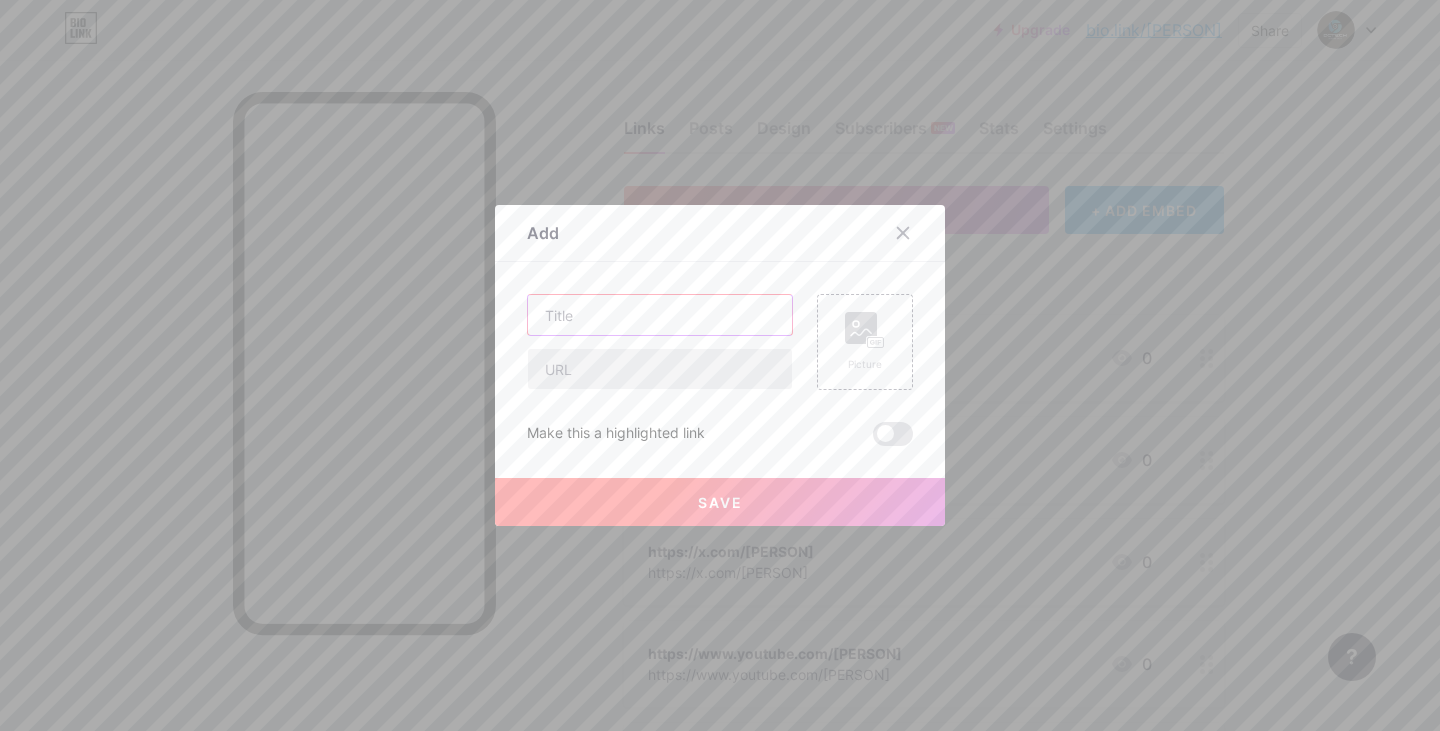 paste on "https://www.pinterest.com/[PERSON]/" 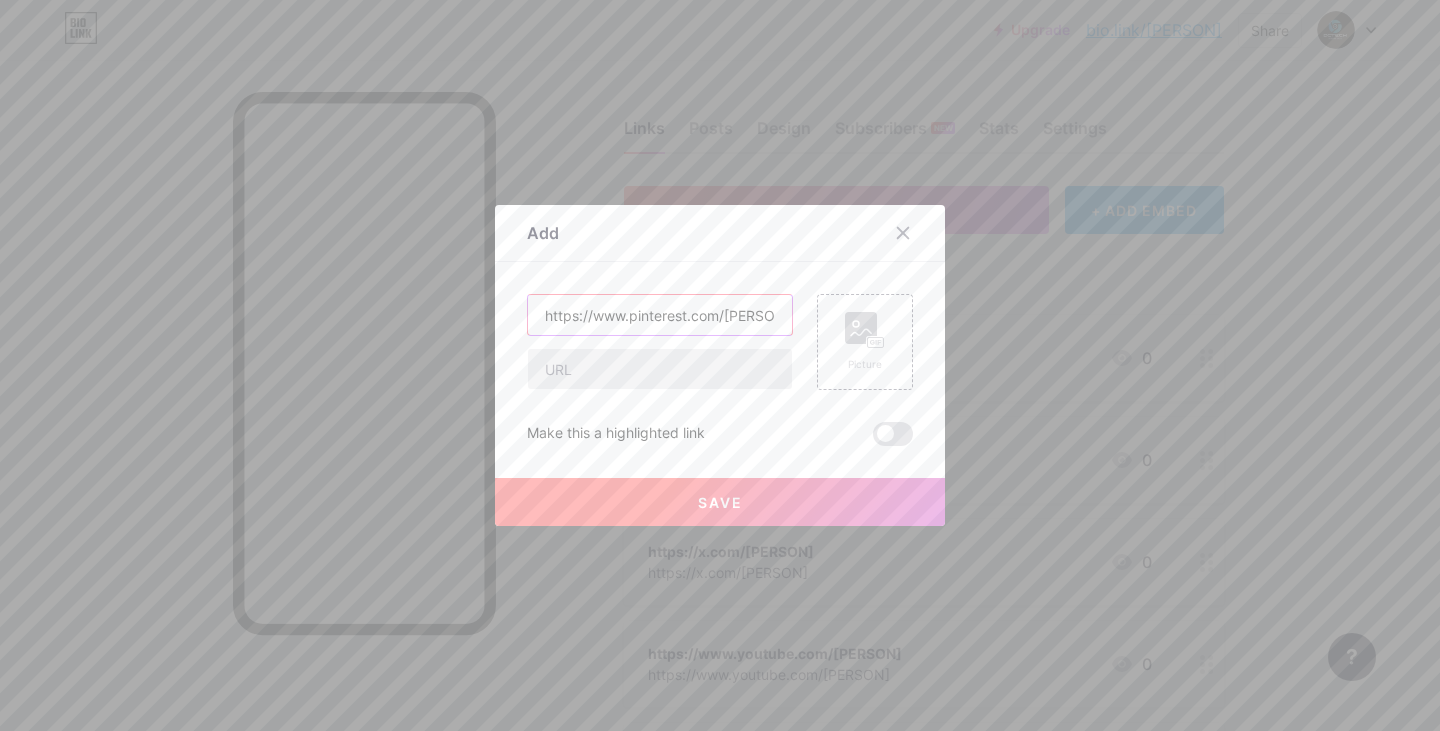 type on "https://www.pinterest.com/[PERSON]/" 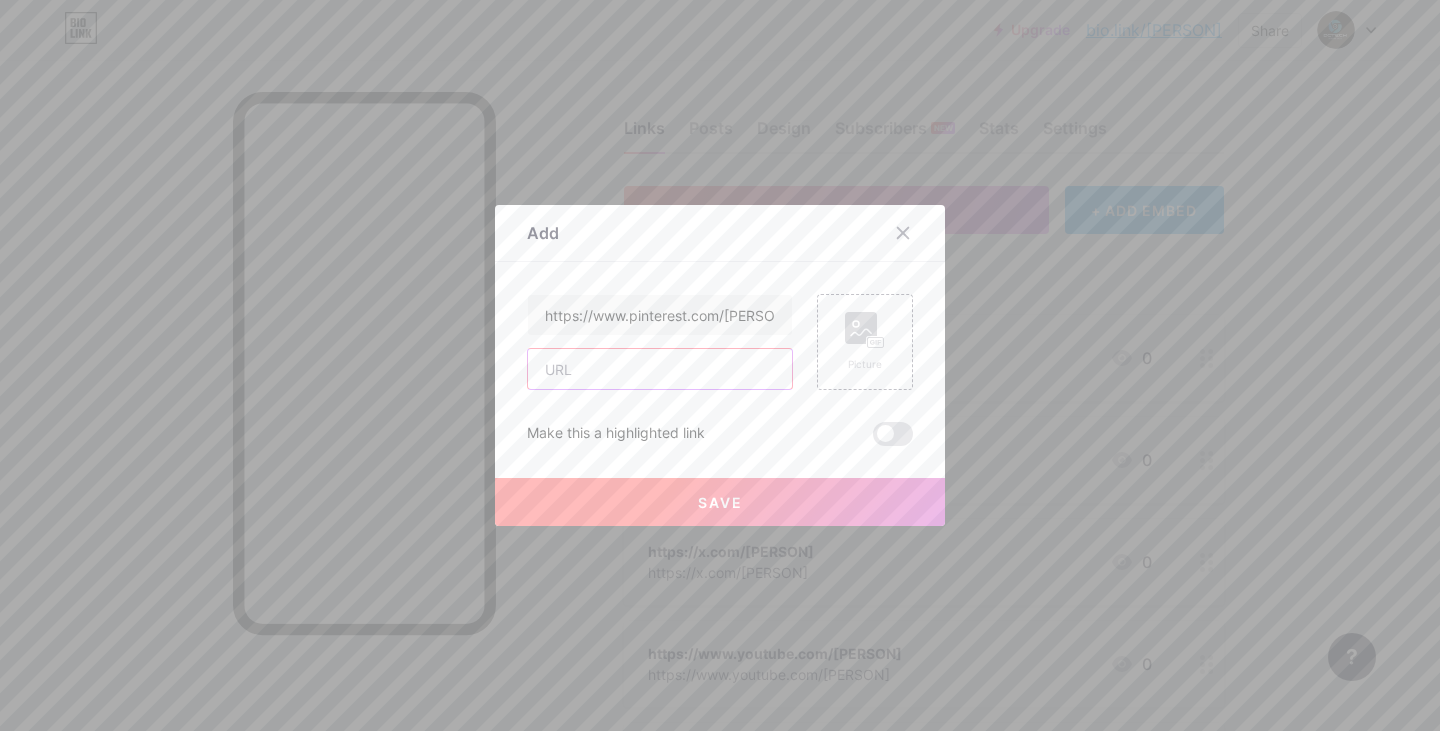 scroll, scrollTop: 0, scrollLeft: 0, axis: both 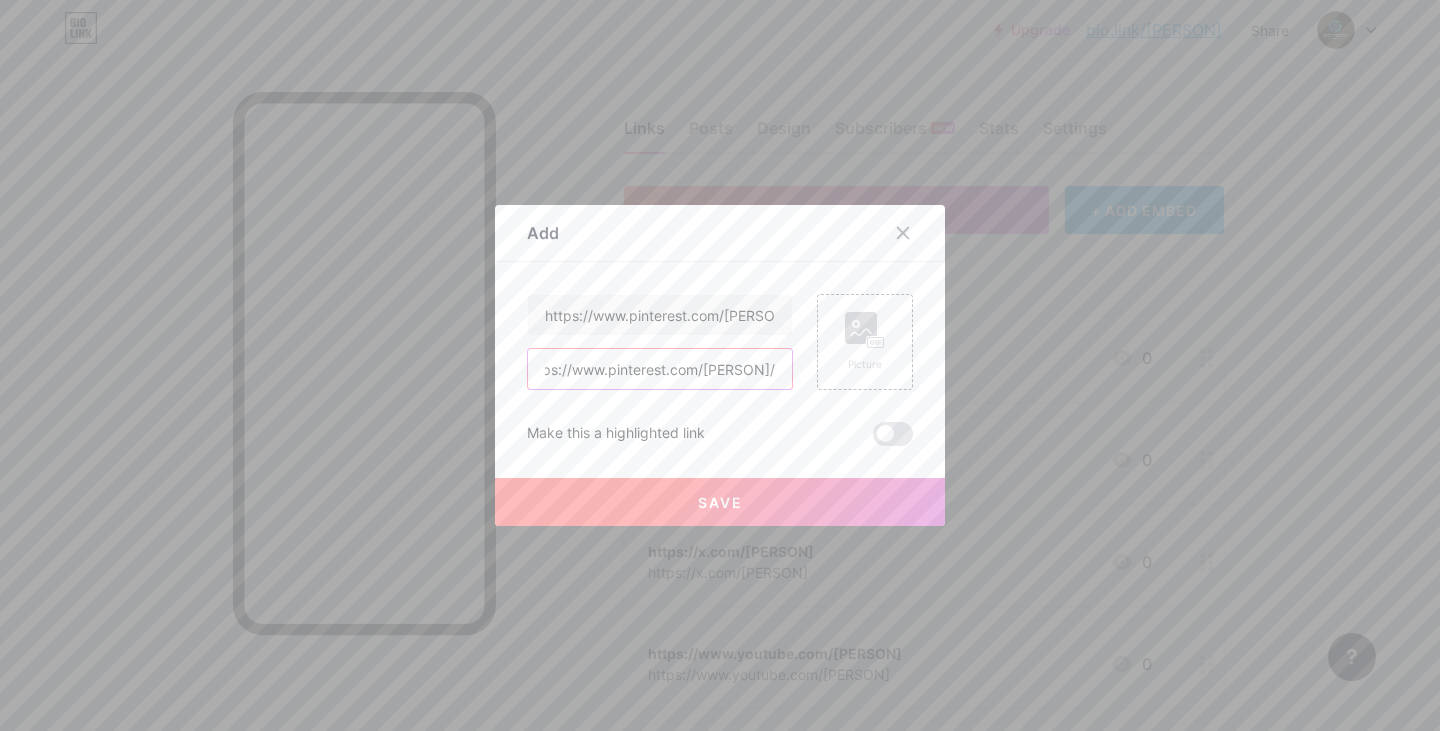 type on "https://www.pinterest.com/[PERSON]/" 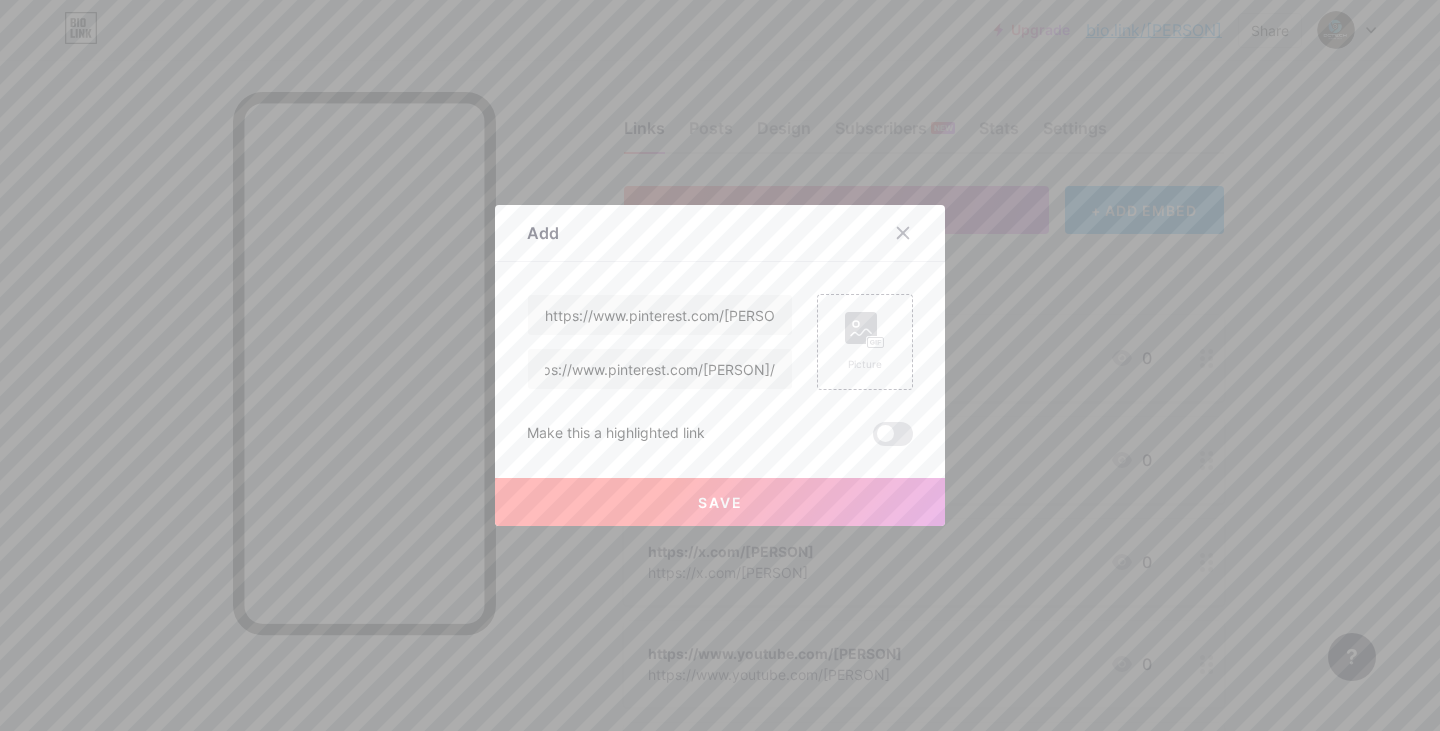 scroll, scrollTop: 0, scrollLeft: 0, axis: both 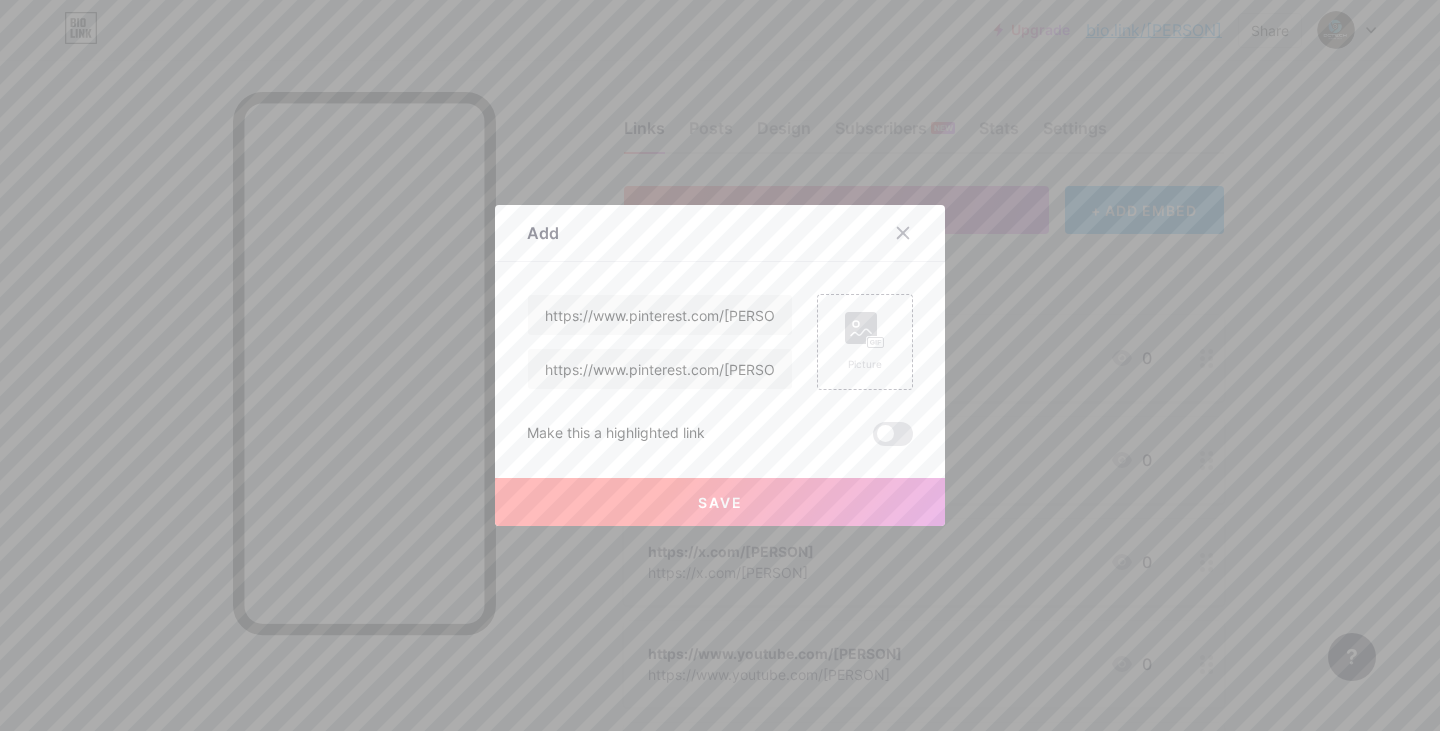 click on "Save" at bounding box center (720, 502) 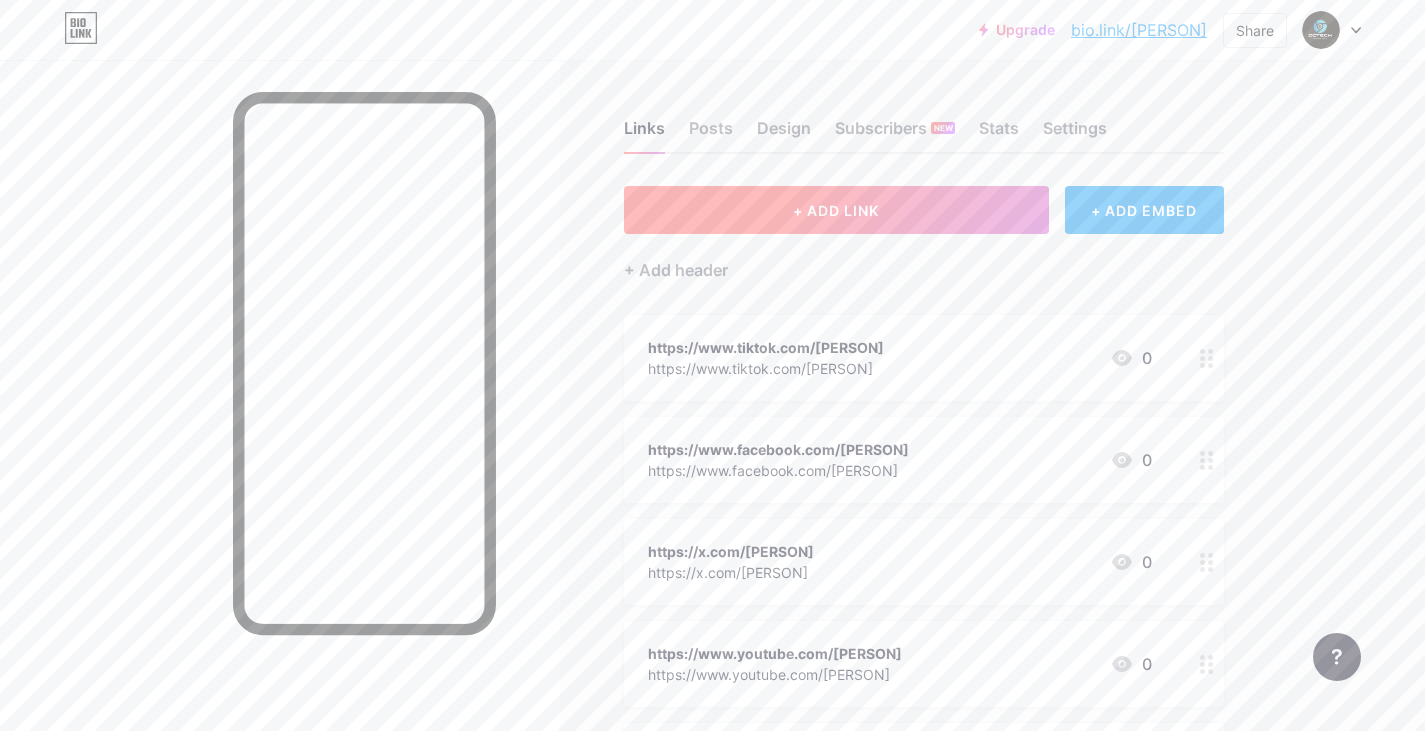 click on "+ ADD LINK" at bounding box center [836, 210] 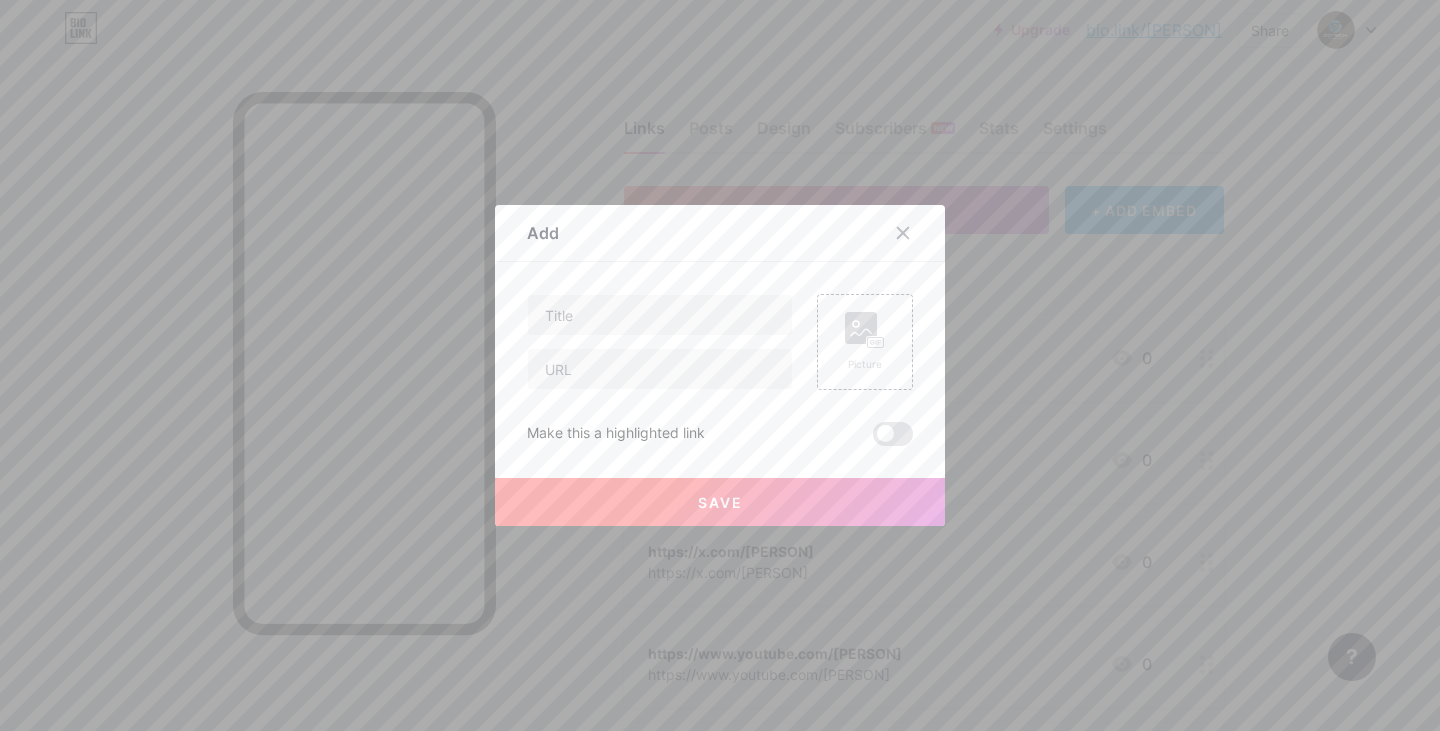 type 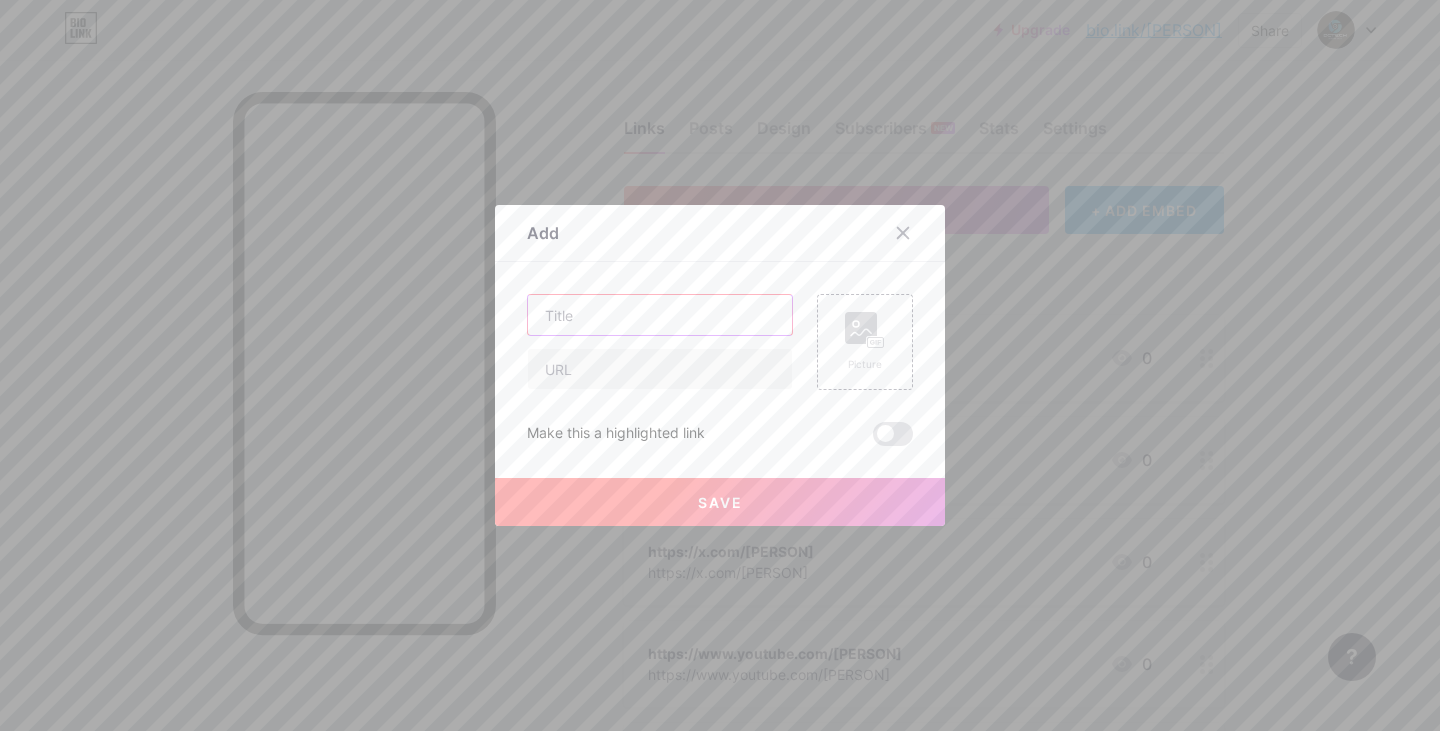 click at bounding box center [660, 315] 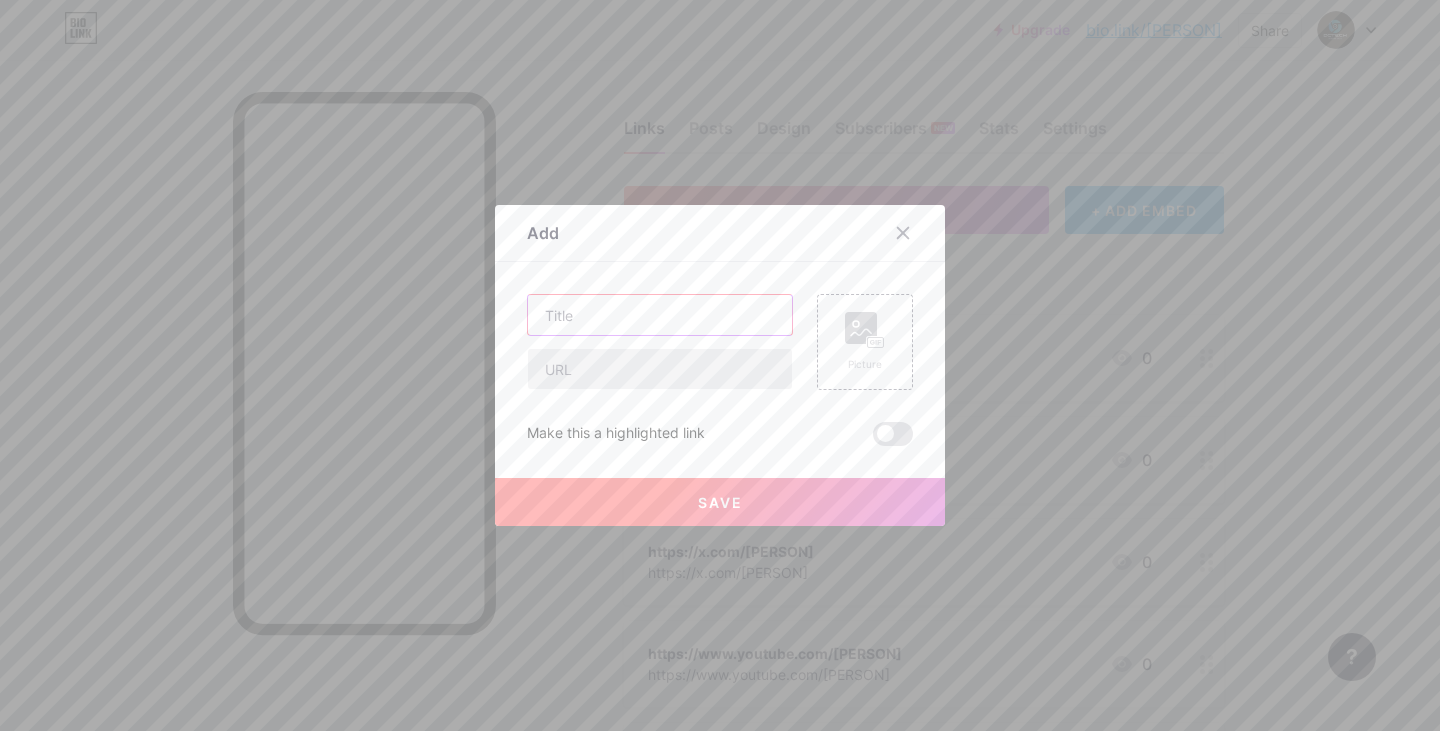 paste on "https://www.instagram.com/[PERSON]/" 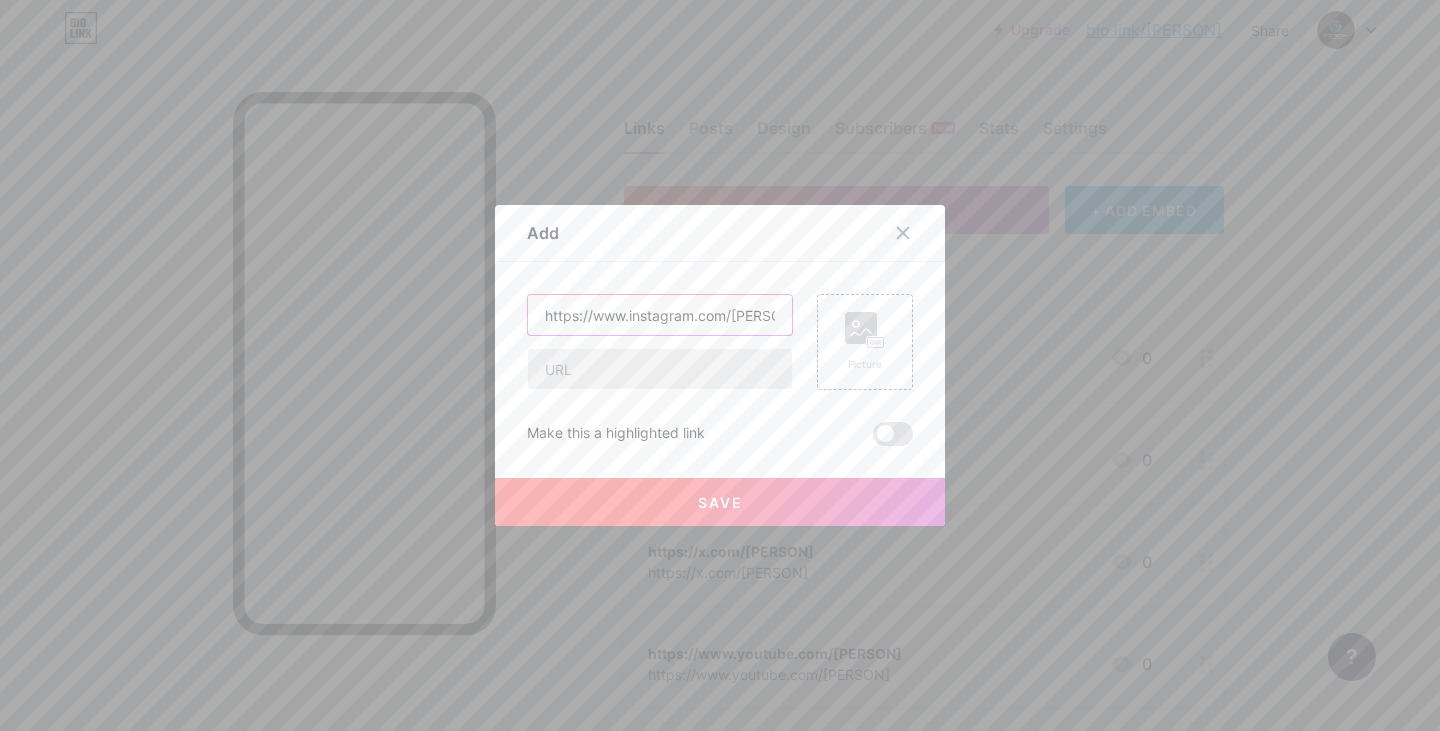 scroll, scrollTop: 0, scrollLeft: 38, axis: horizontal 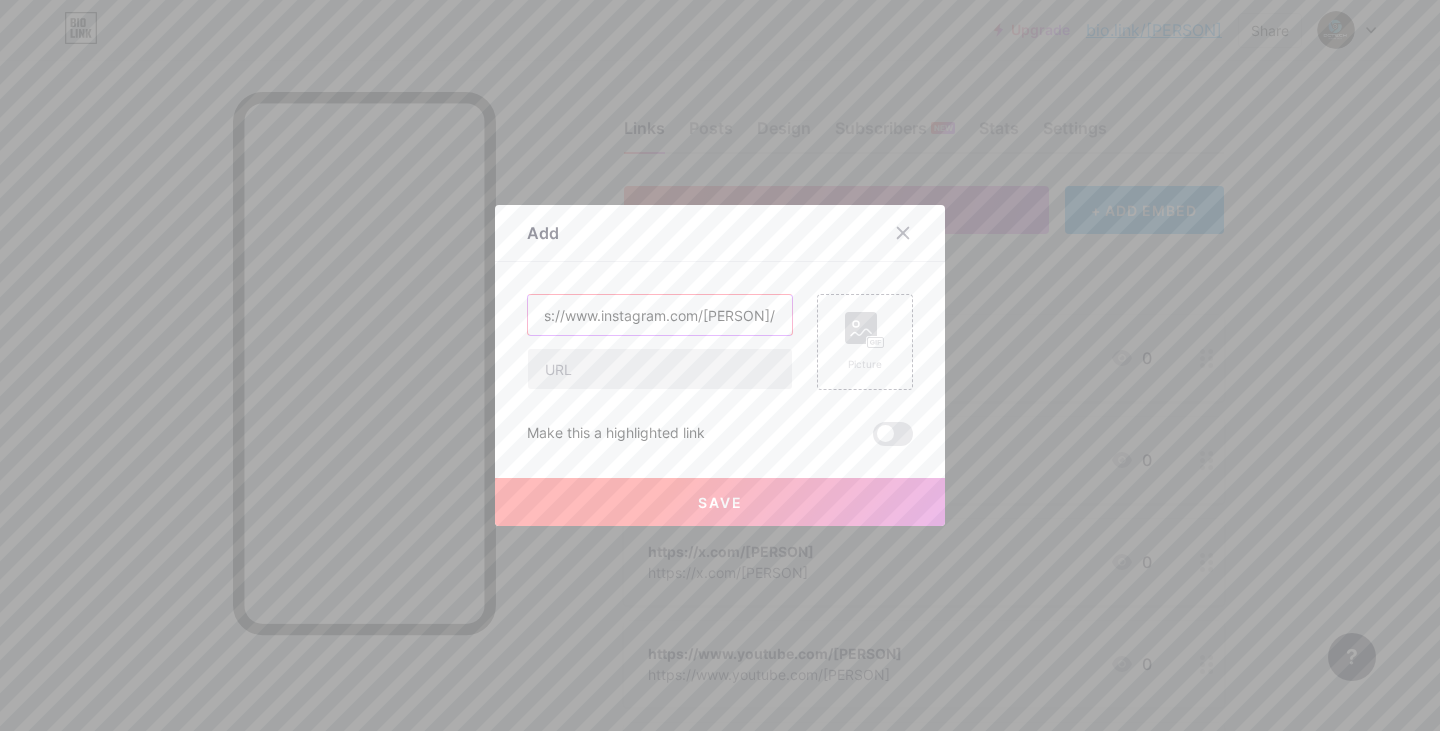 type on "https://www.instagram.com/[PERSON]/" 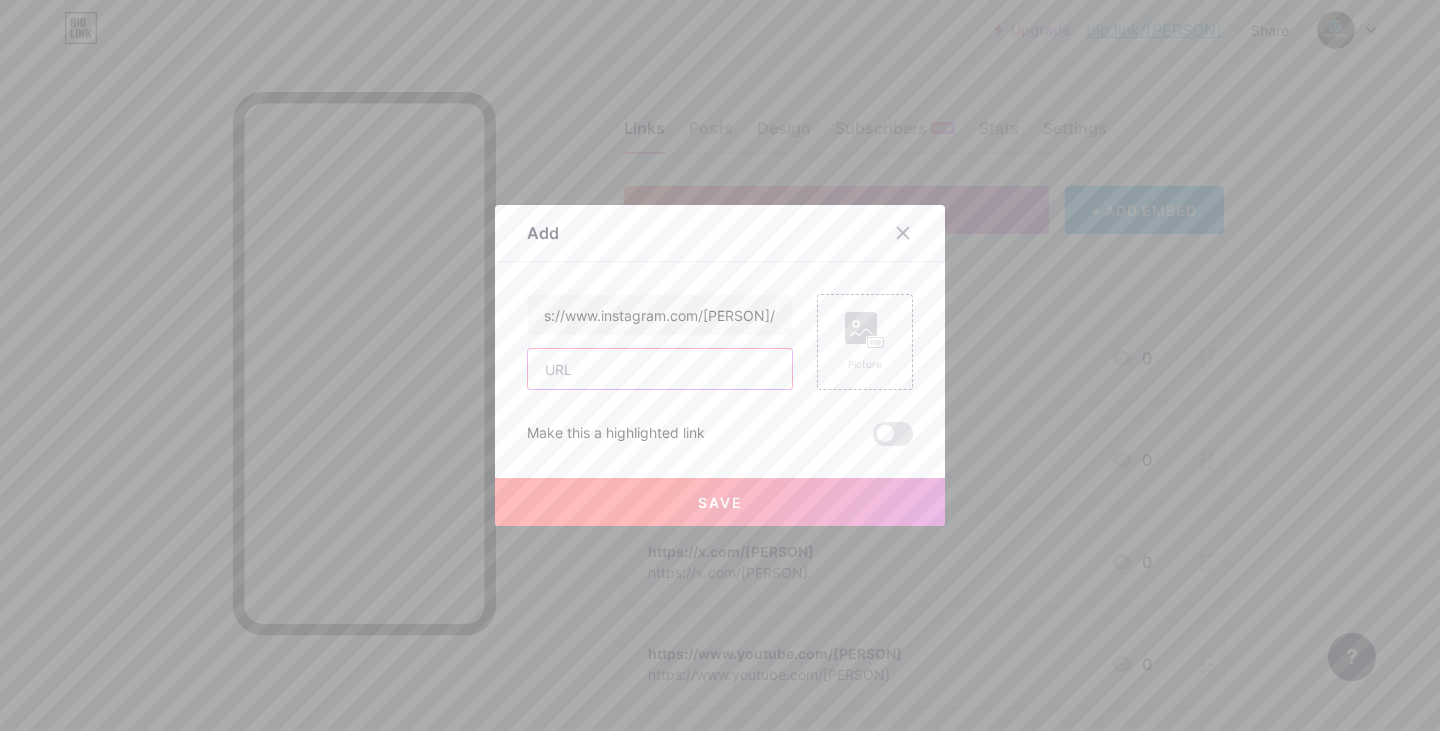 click at bounding box center [660, 369] 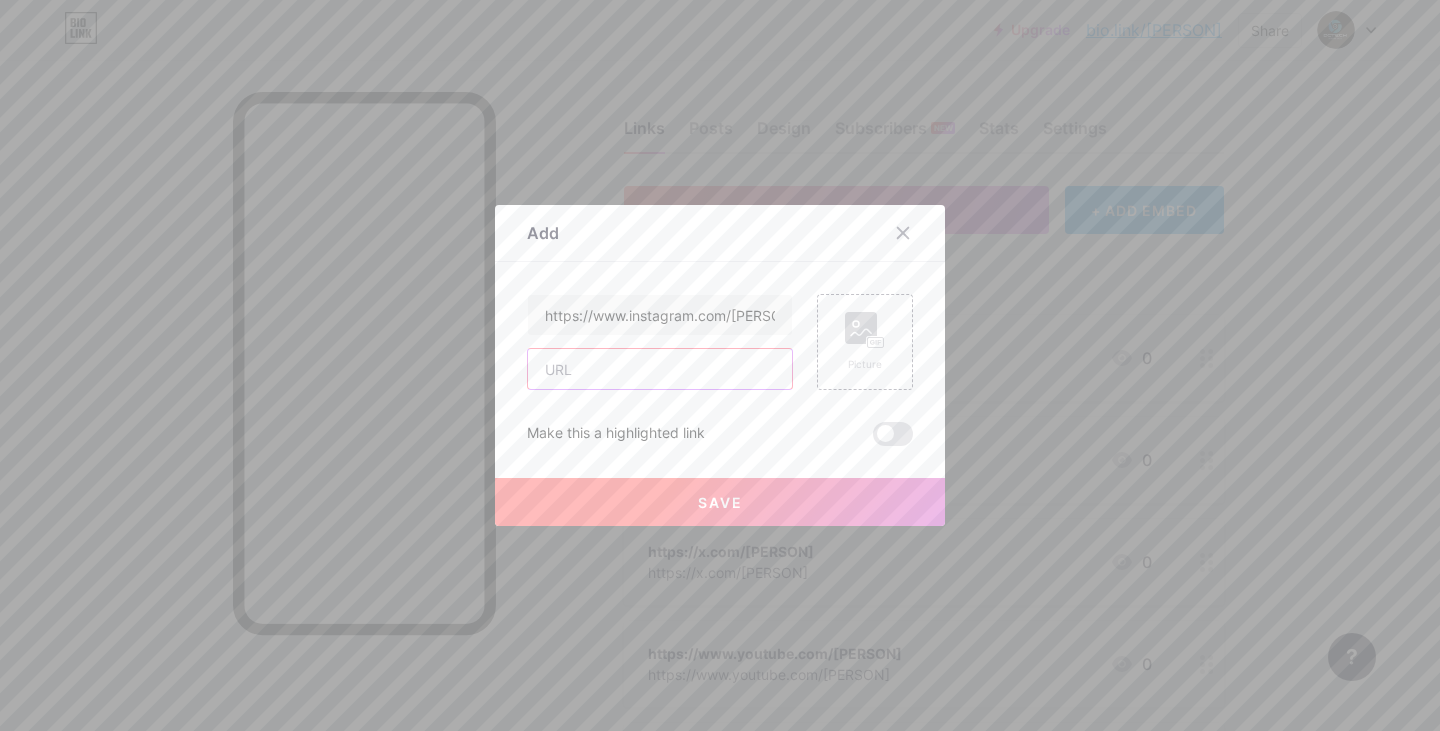 paste on "https://www.instagram.com/[PERSON]/" 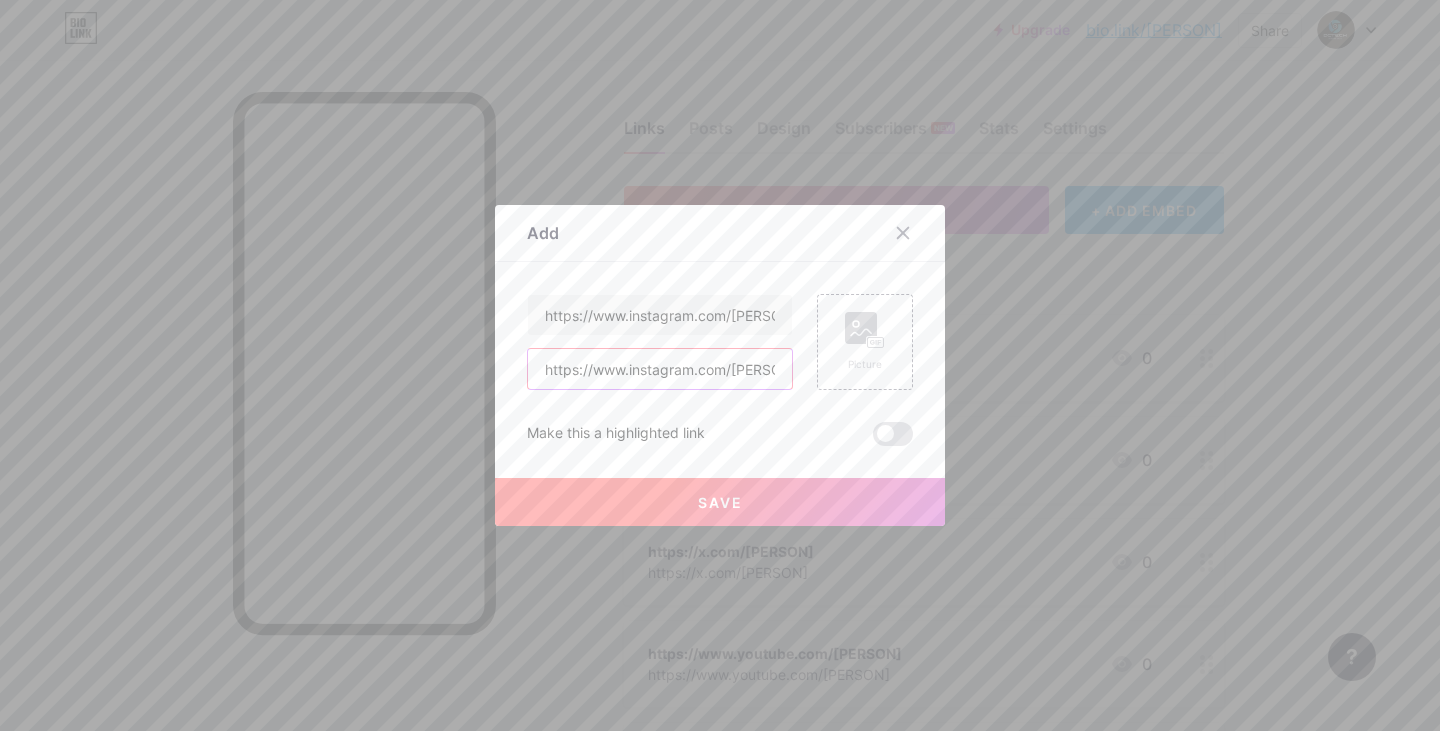 scroll, scrollTop: 0, scrollLeft: 38, axis: horizontal 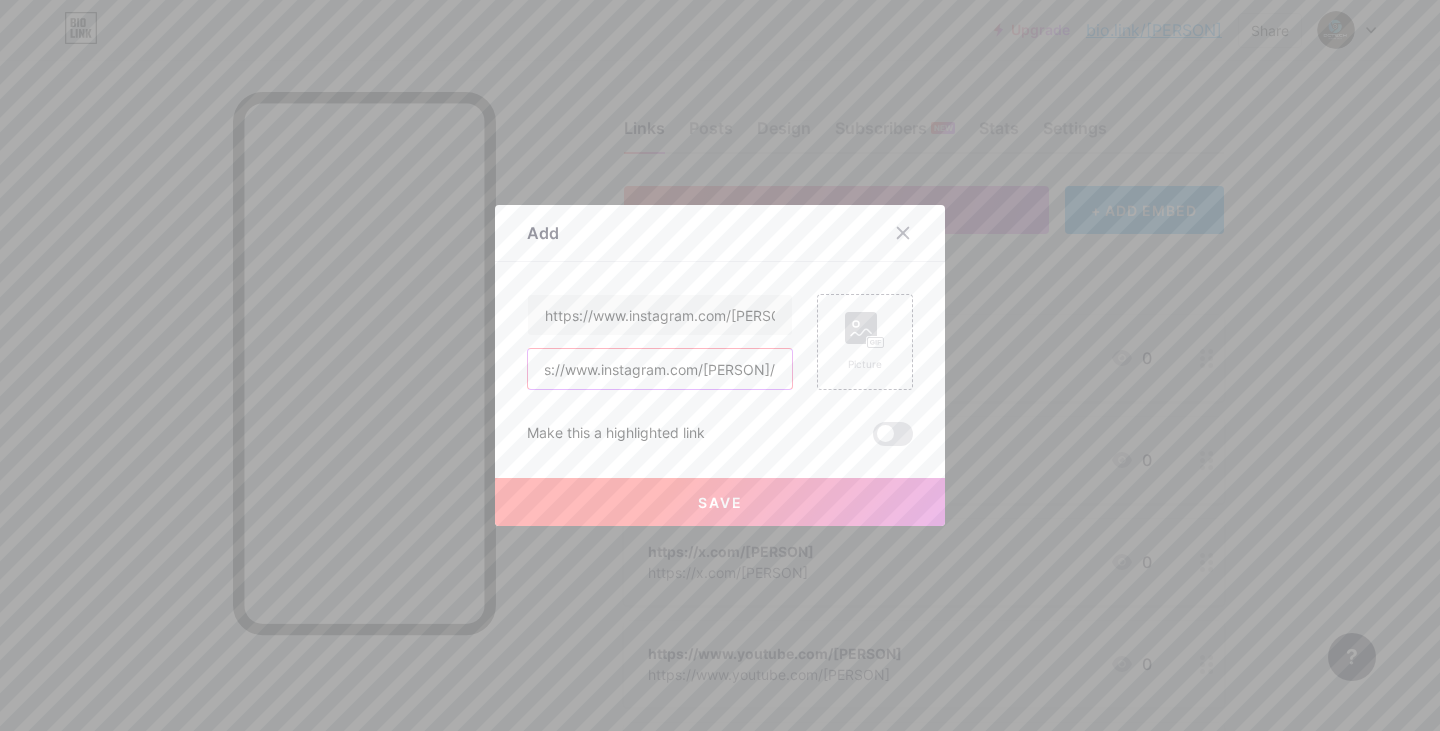 type on "https://www.instagram.com/[PERSON]/" 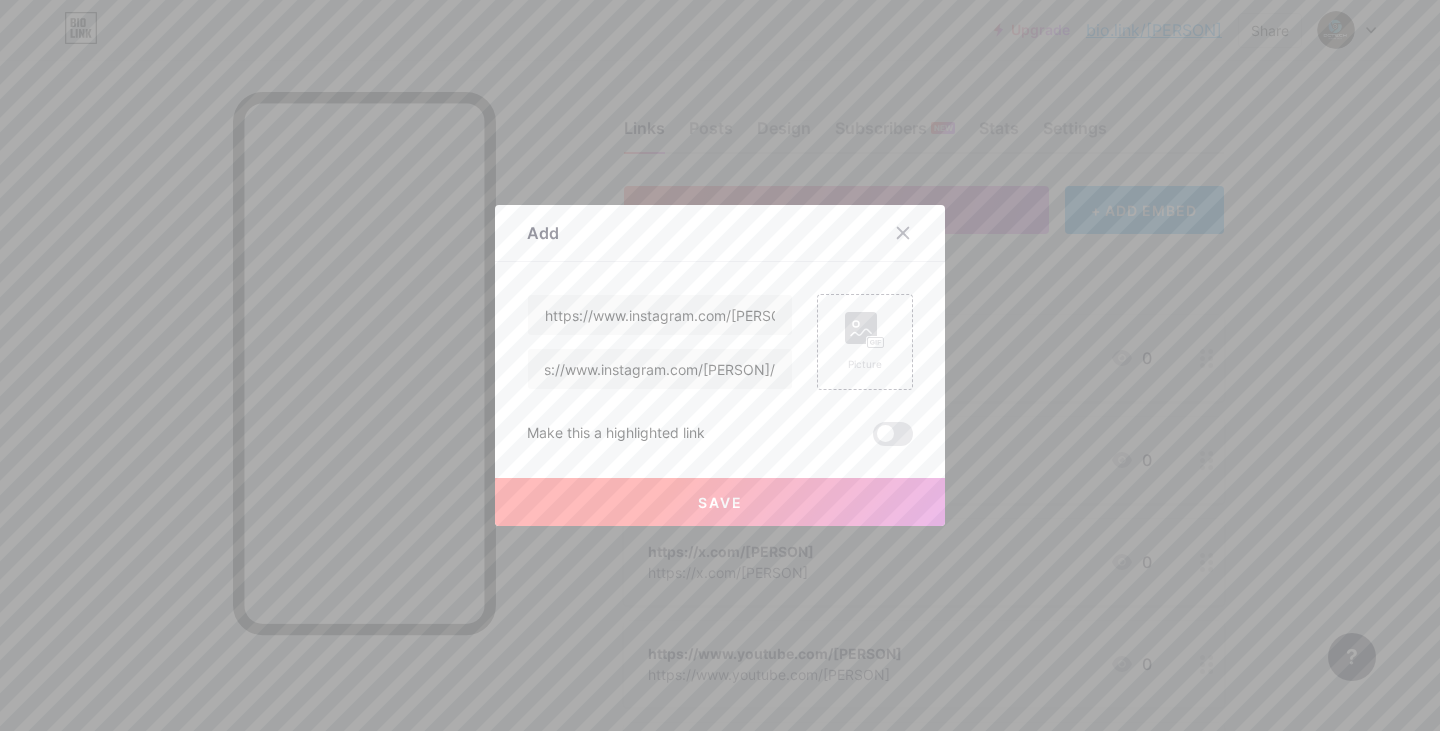 click on "Save" at bounding box center (720, 502) 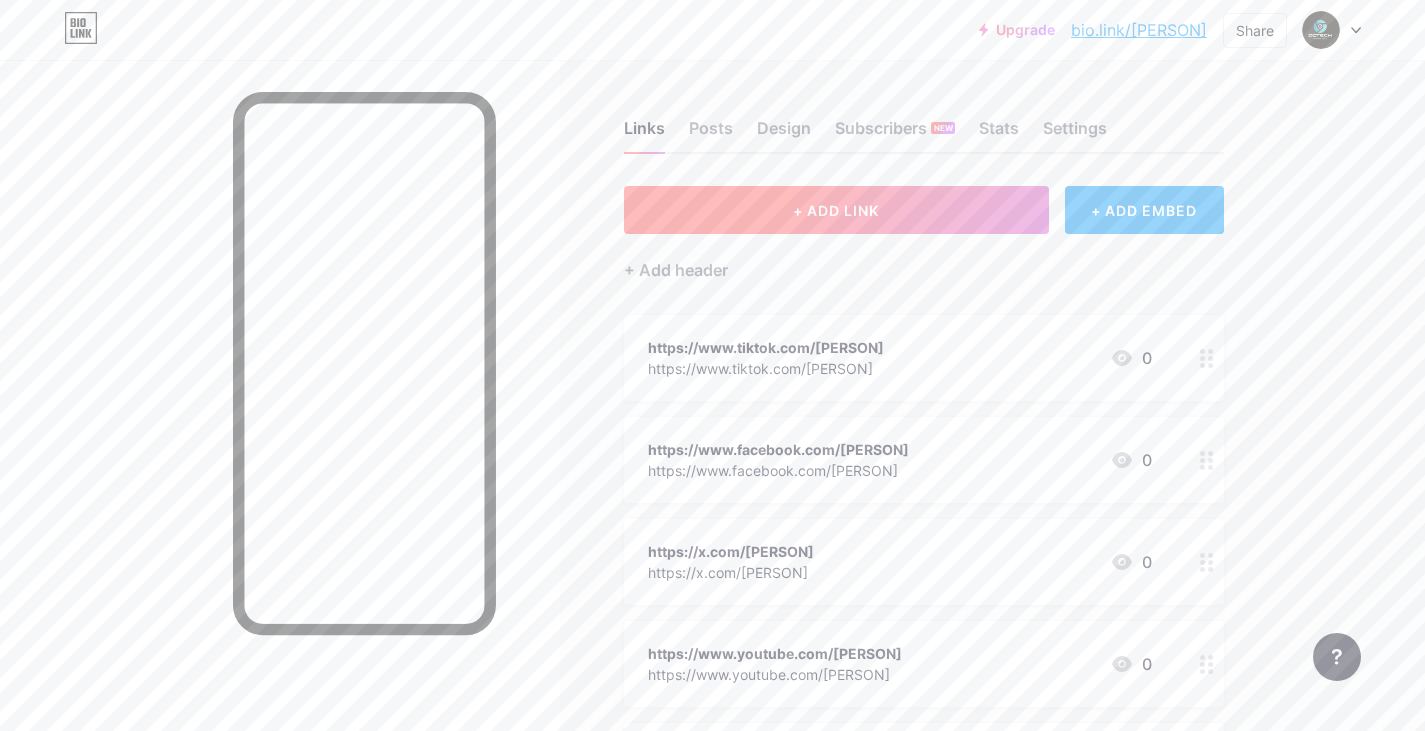 click on "+ ADD LINK" at bounding box center [836, 210] 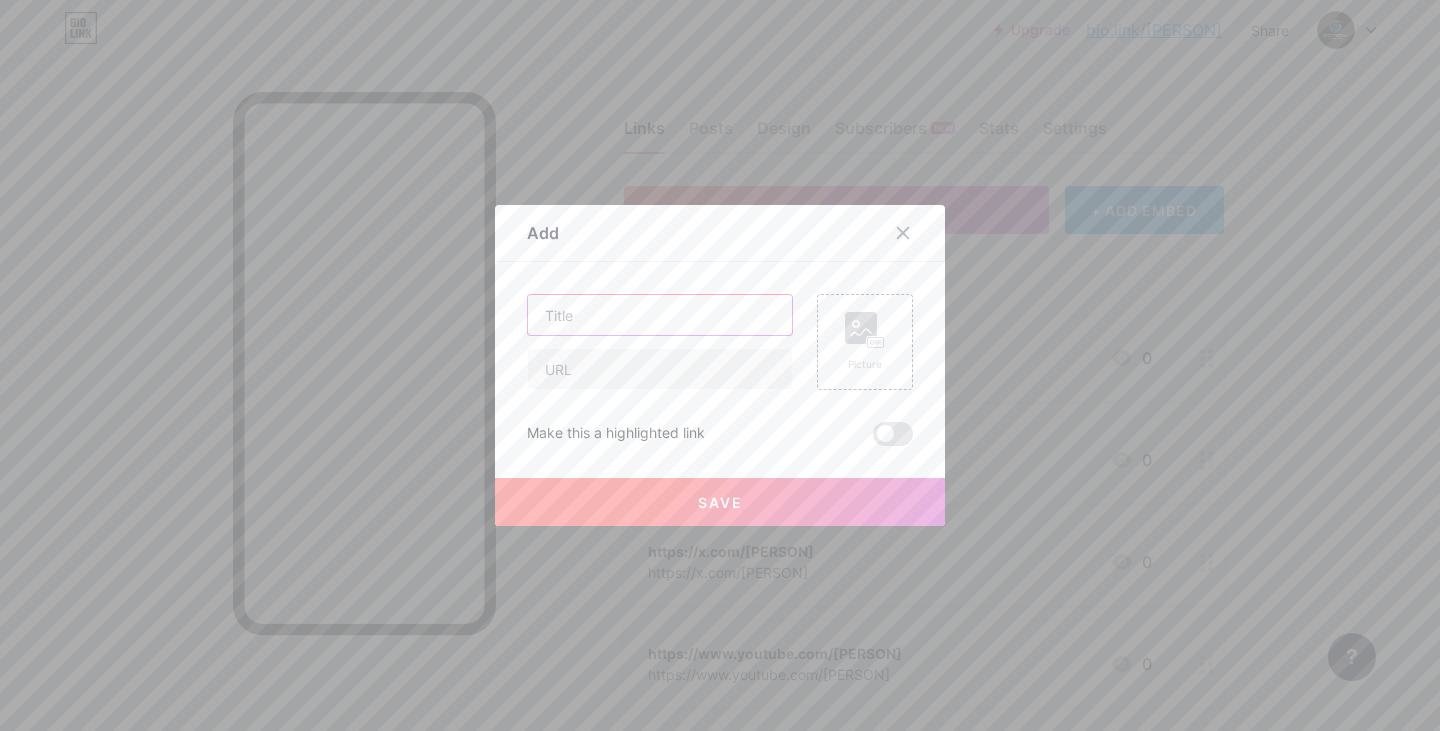 click at bounding box center (660, 315) 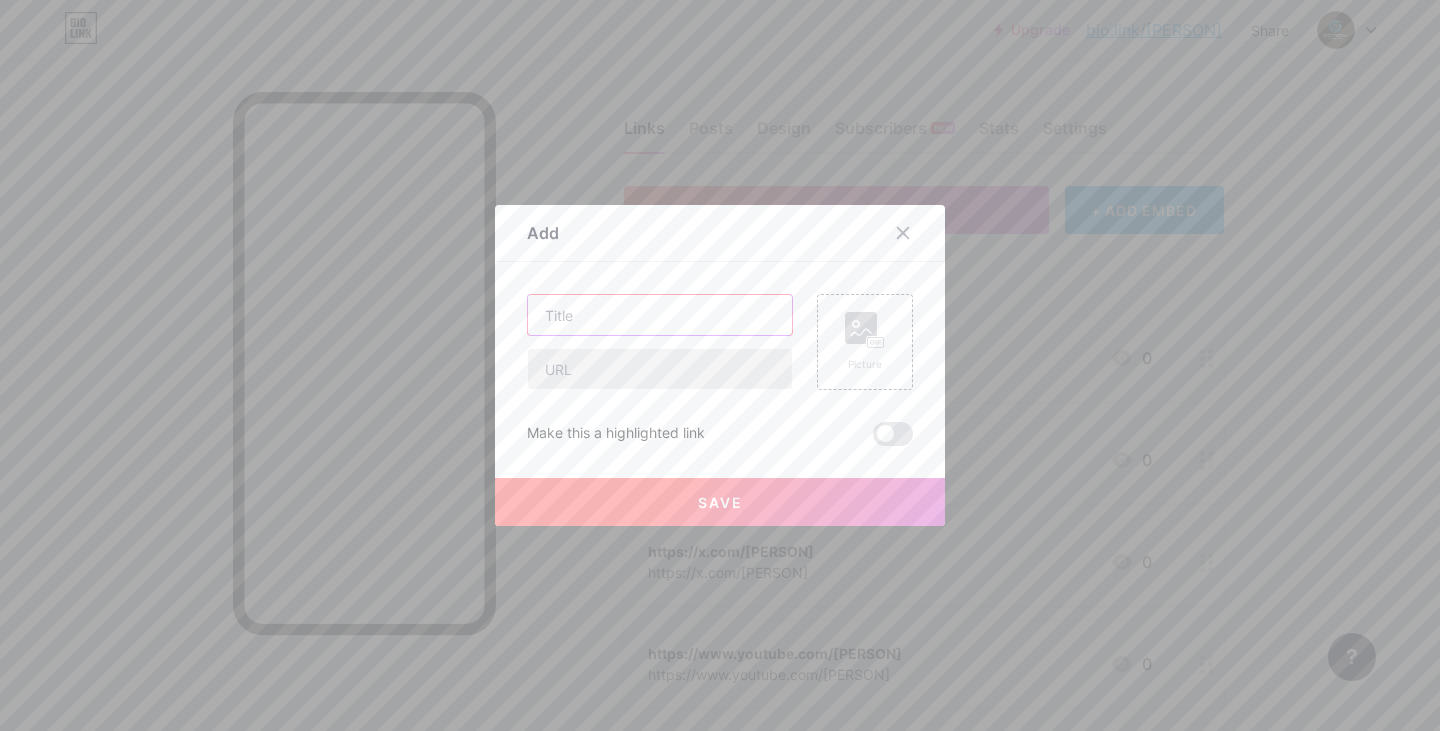paste on "https://www.tumblr.com/[PERSON]" 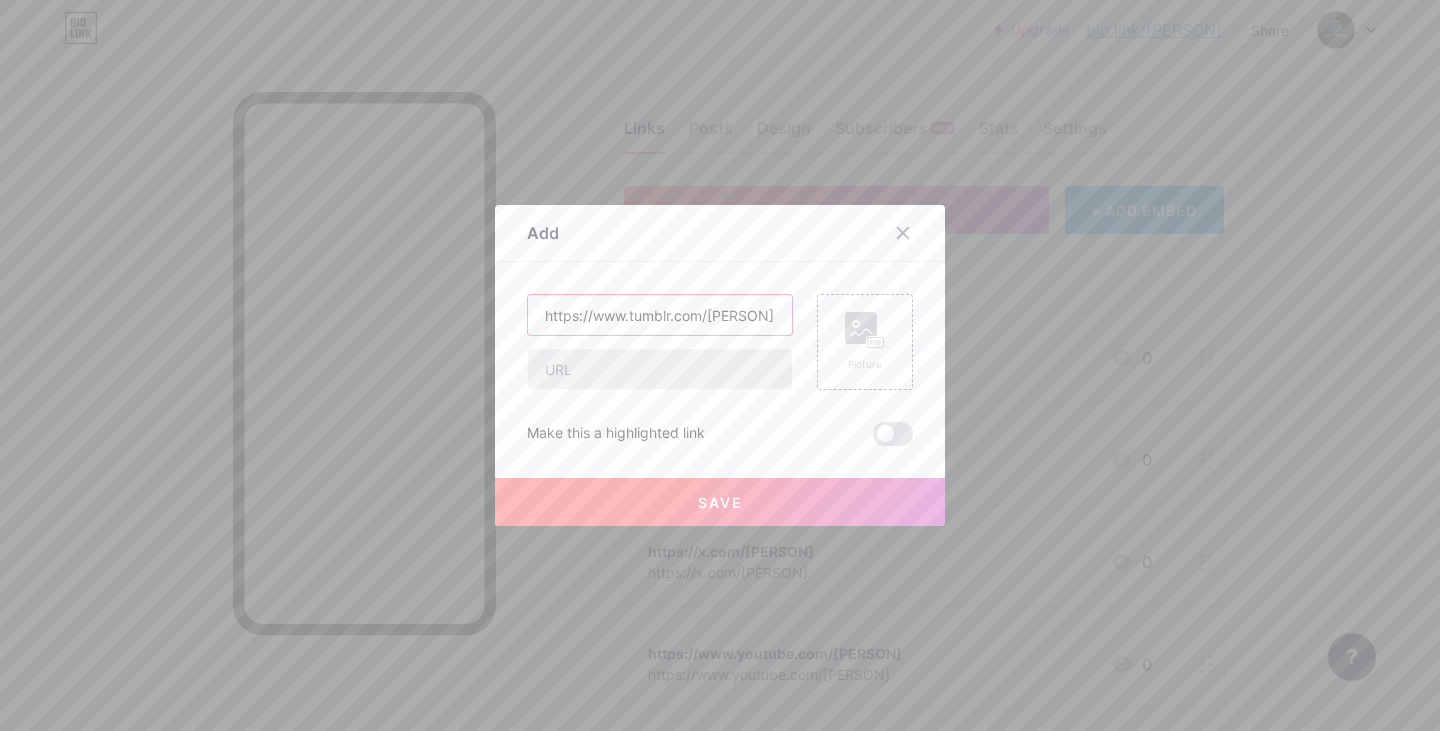 scroll, scrollTop: 0, scrollLeft: 9, axis: horizontal 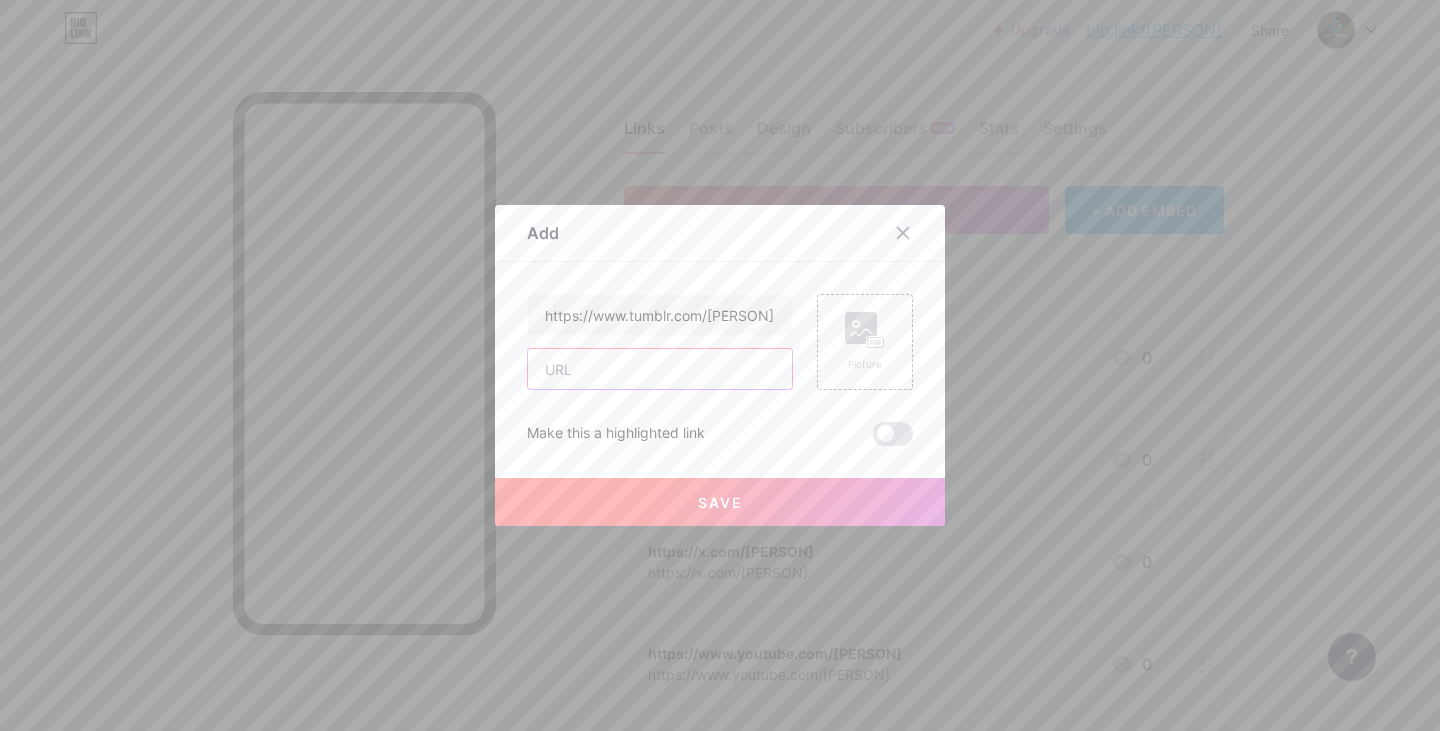 click at bounding box center [660, 369] 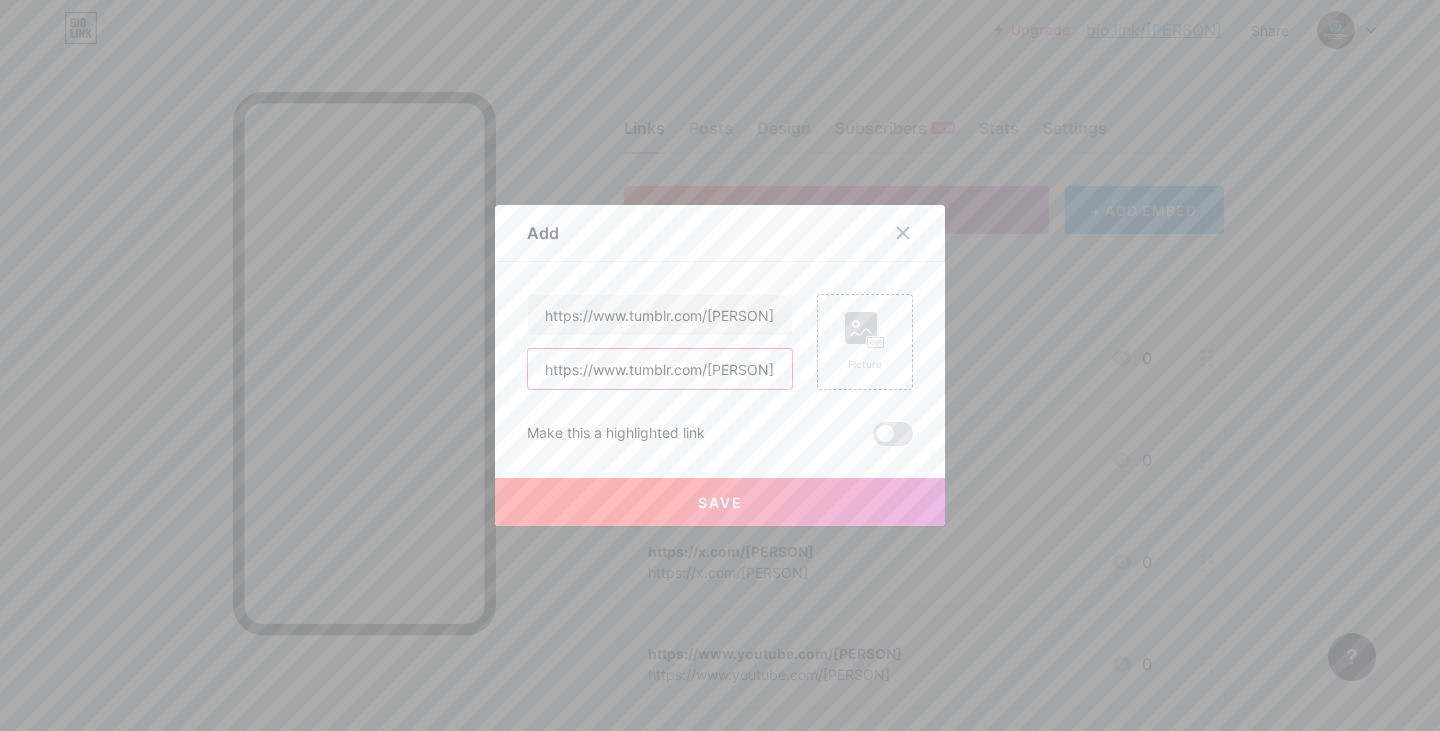 scroll, scrollTop: 0, scrollLeft: 9, axis: horizontal 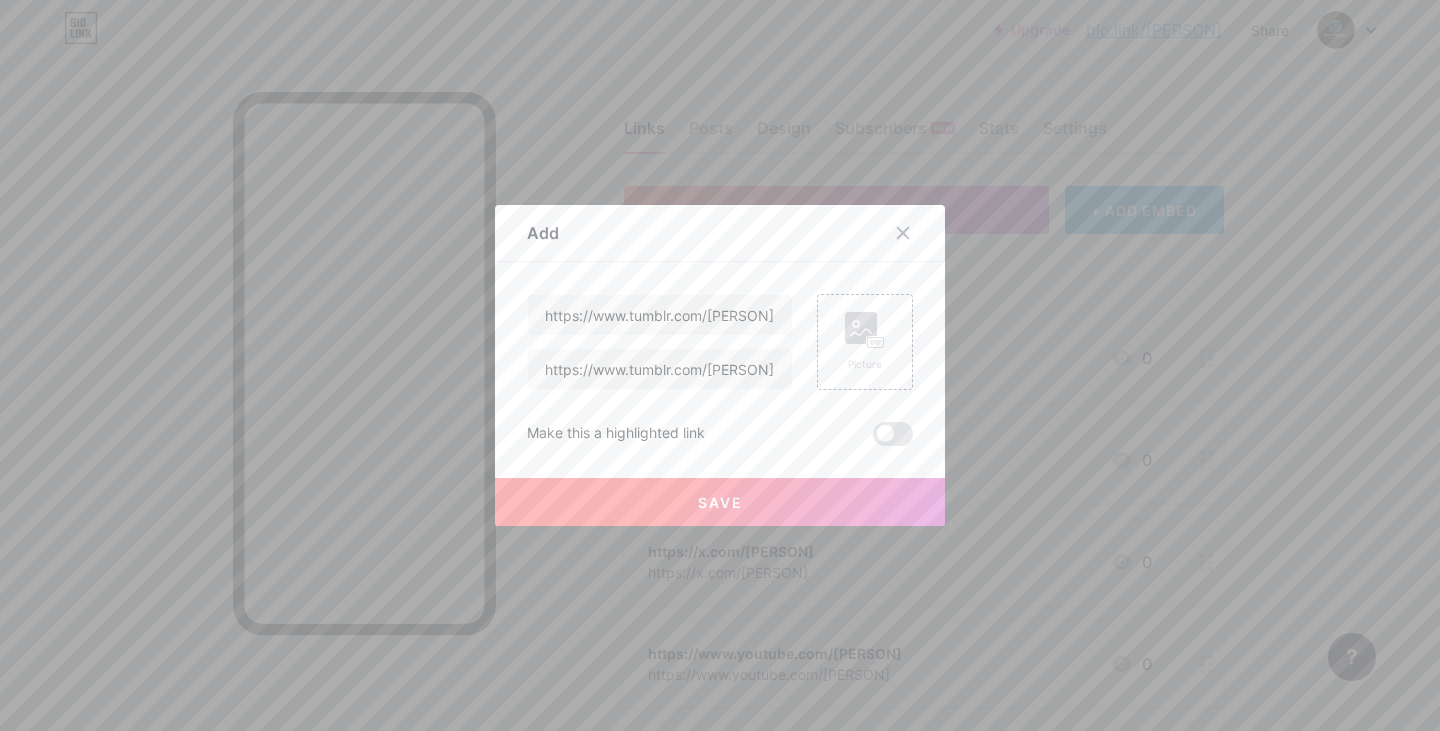 click on "Save" at bounding box center [720, 502] 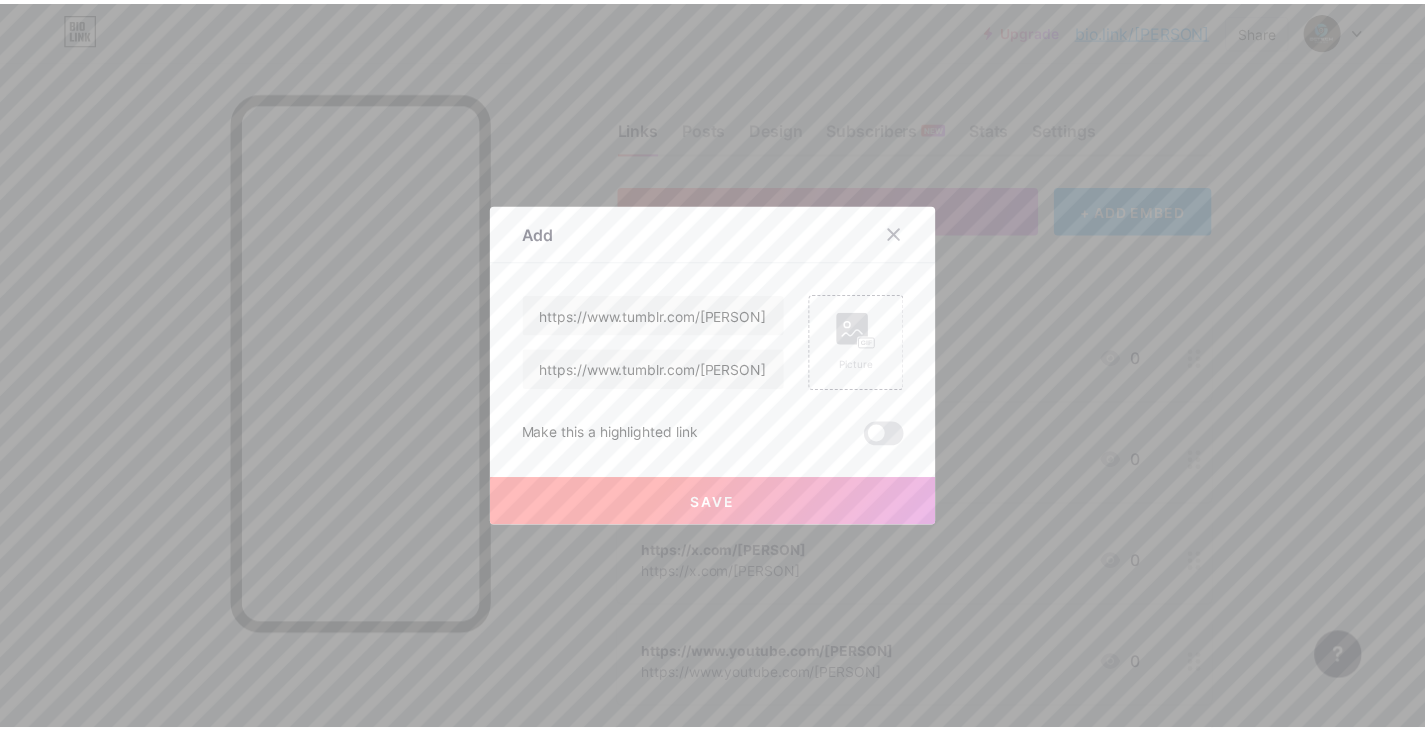 scroll, scrollTop: 0, scrollLeft: 0, axis: both 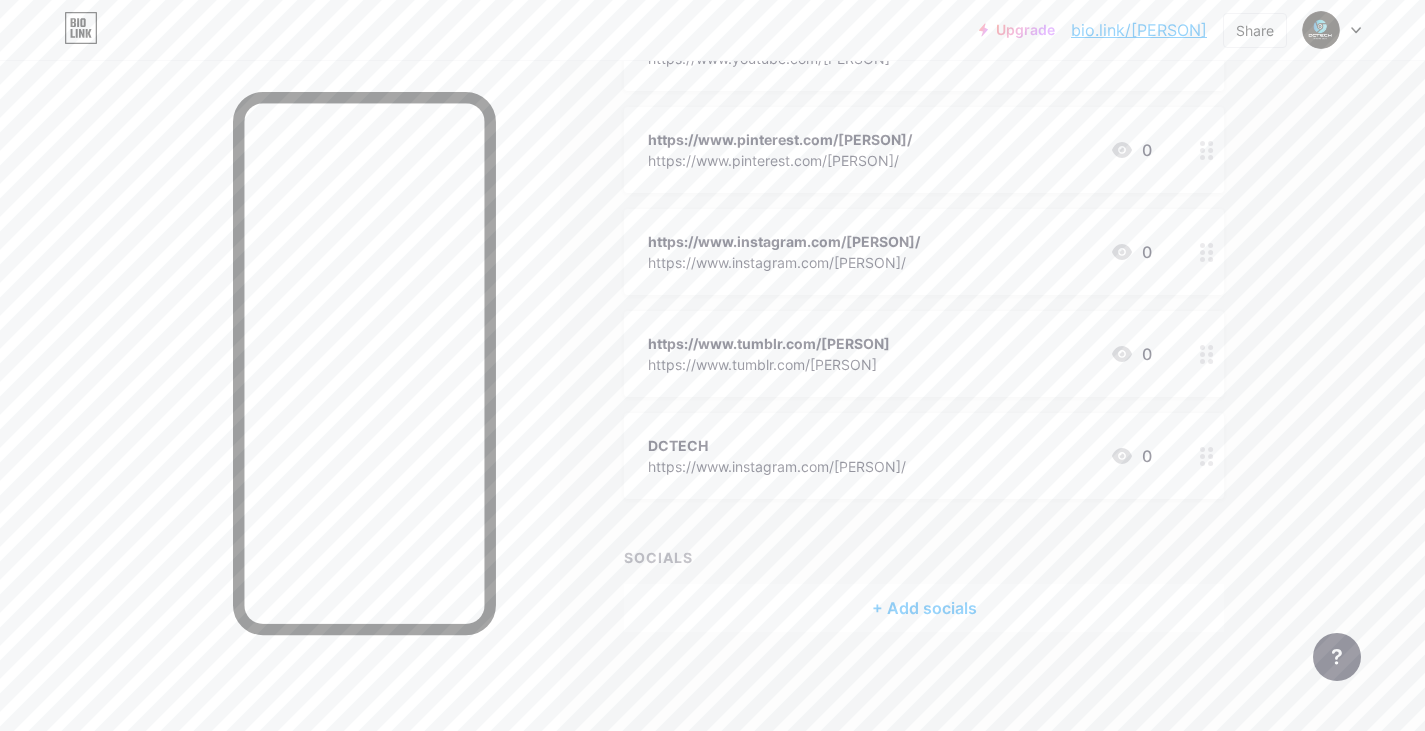 click on "+ Add socials" at bounding box center [924, 608] 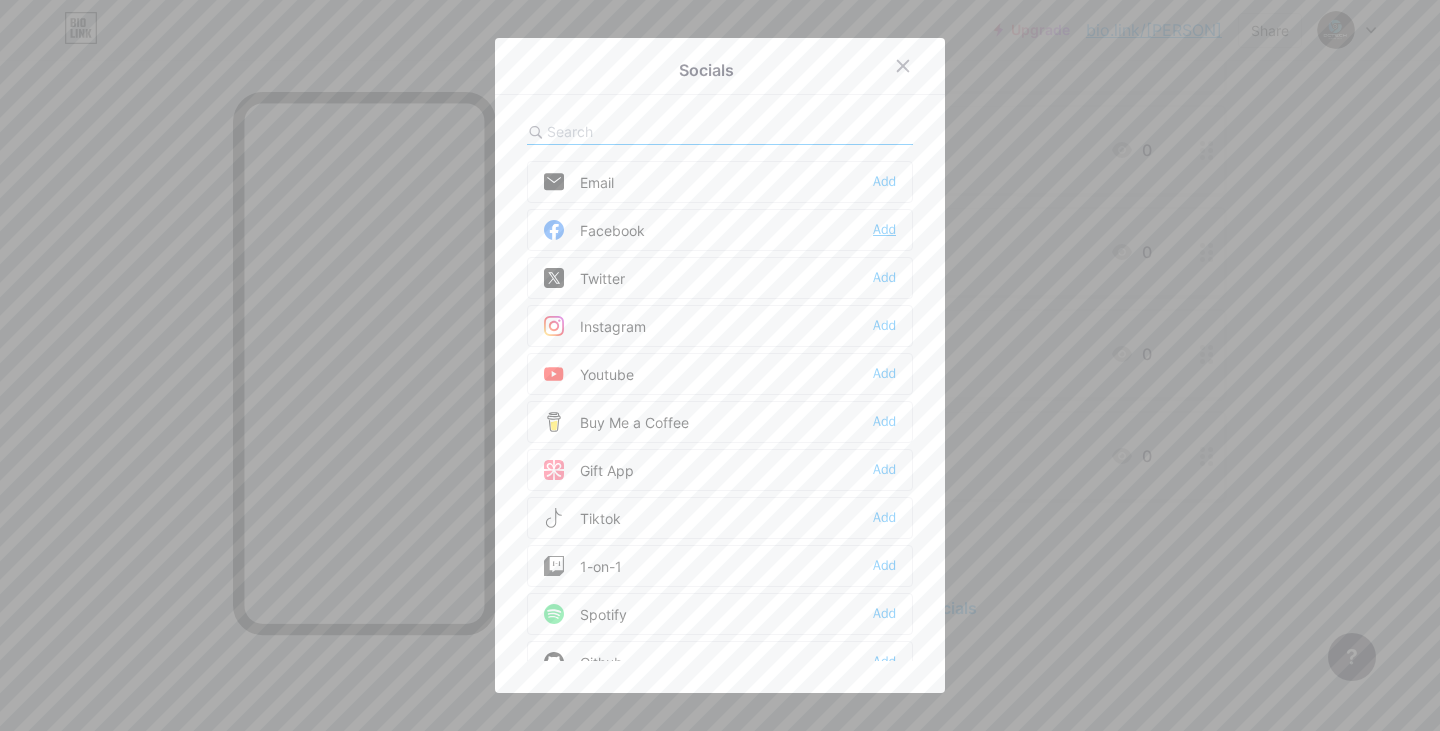 click on "Add" at bounding box center (884, 230) 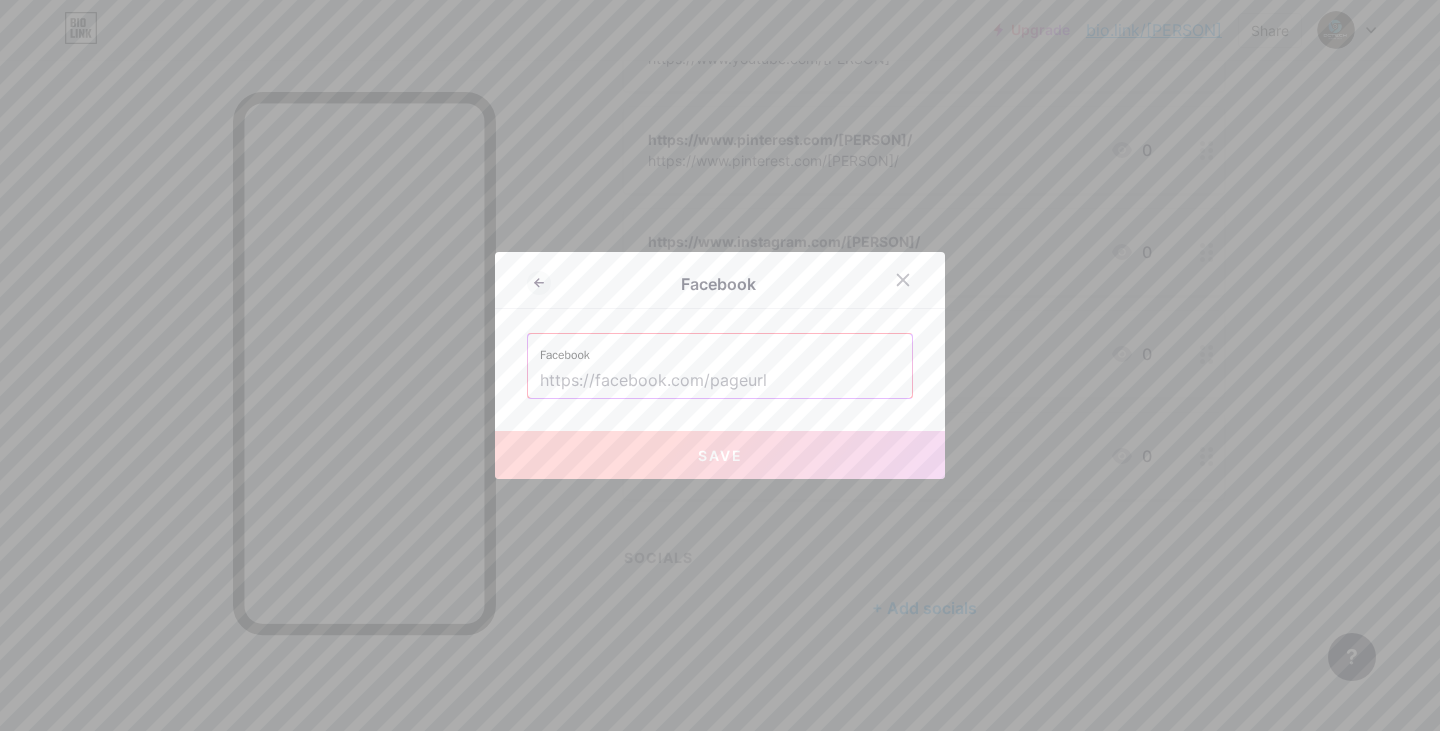 click at bounding box center (720, 381) 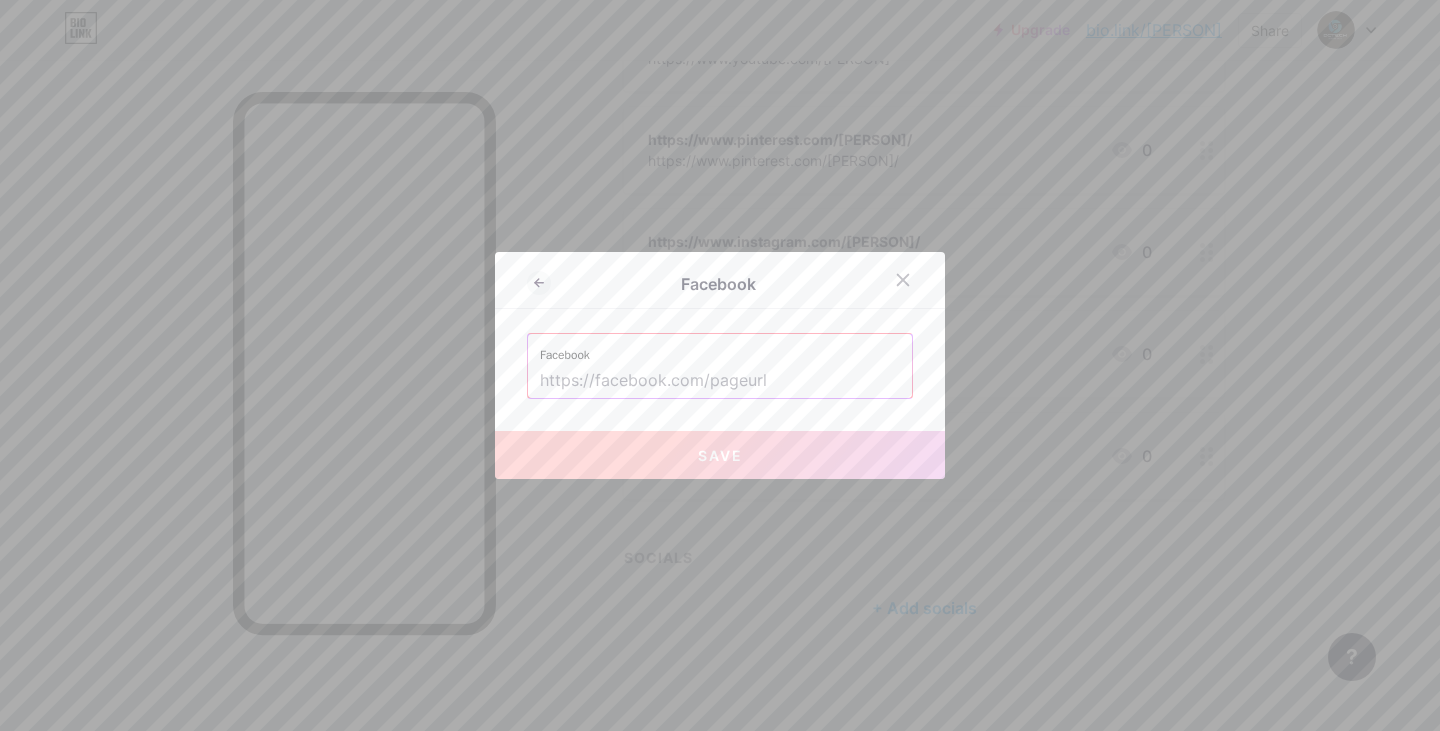 paste on "https://www.facebook.com/[PERSON]" 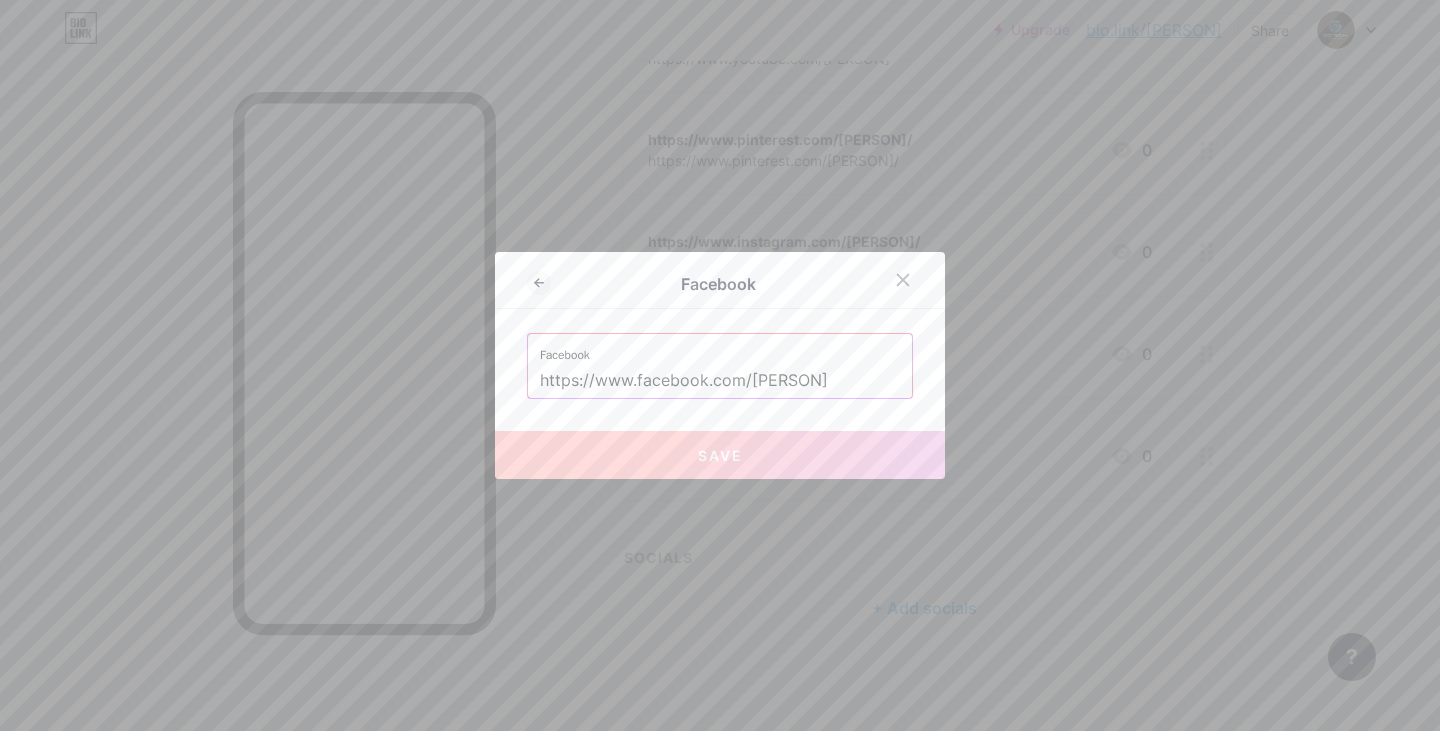scroll, scrollTop: 0, scrollLeft: 10, axis: horizontal 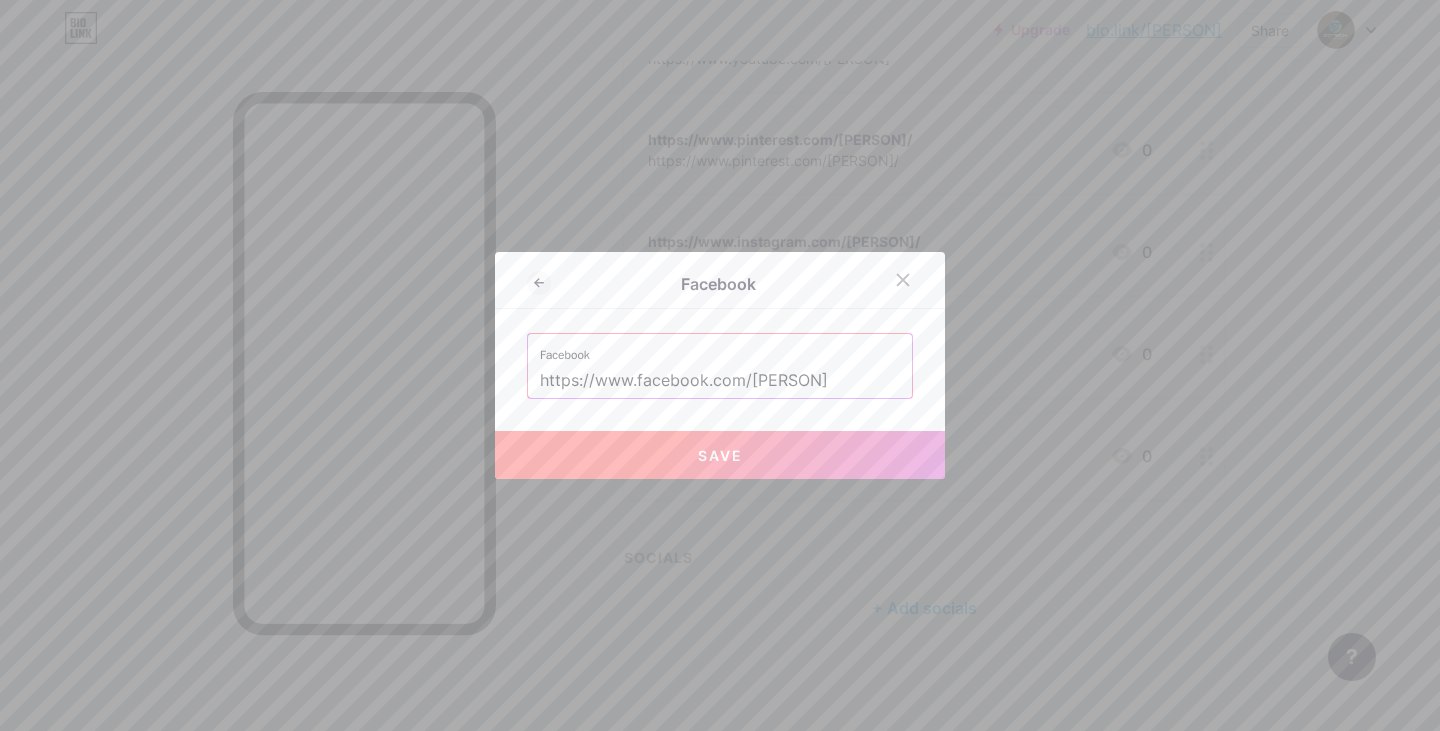 type on "https://www.facebook.com/[PERSON]" 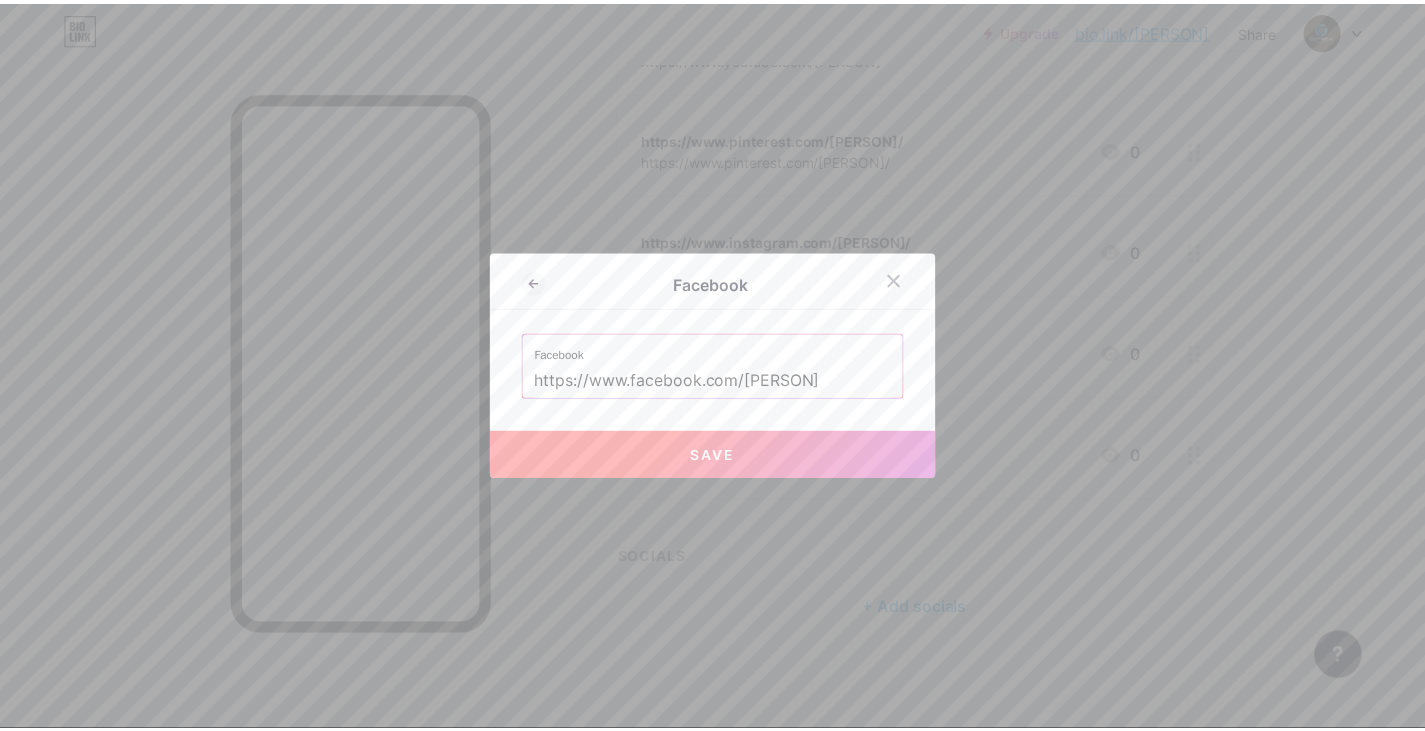scroll, scrollTop: 0, scrollLeft: 0, axis: both 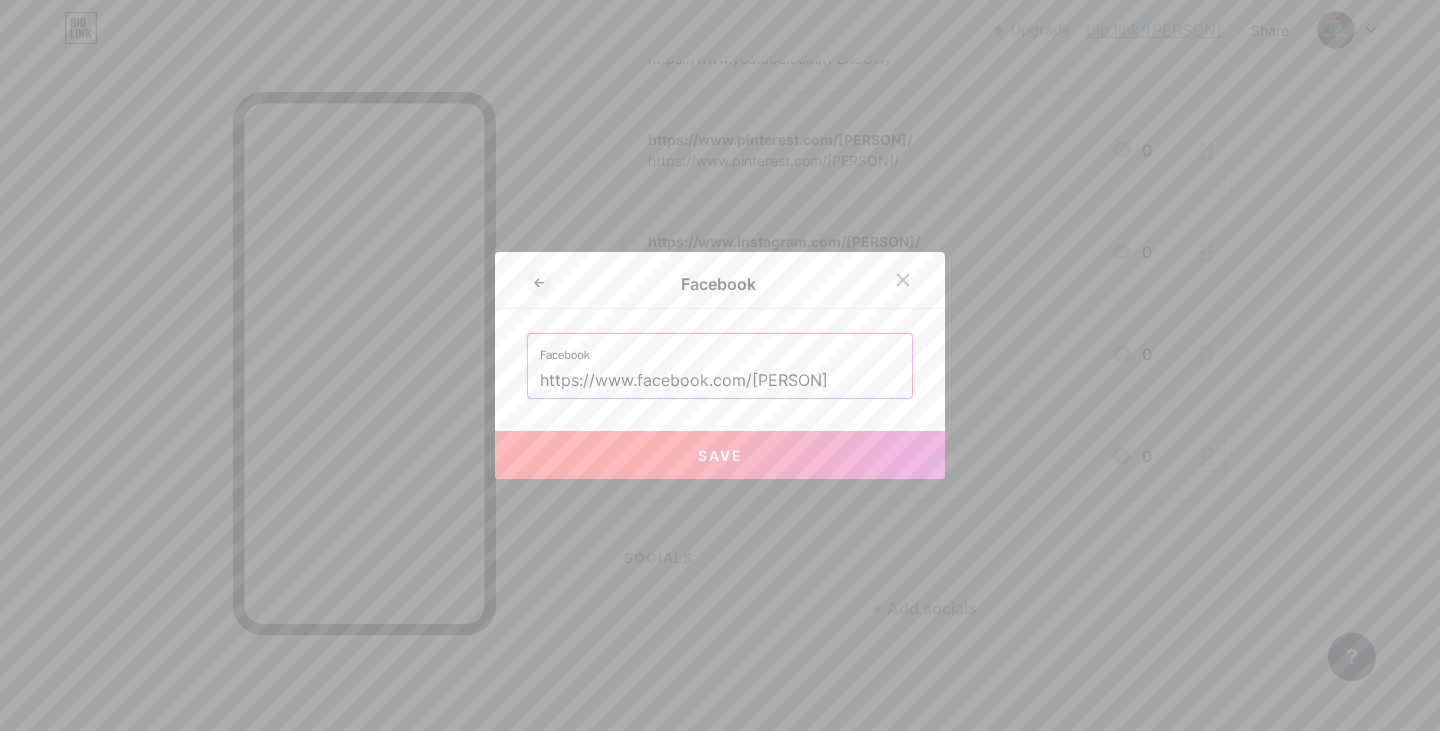 click on "Save" at bounding box center [720, 455] 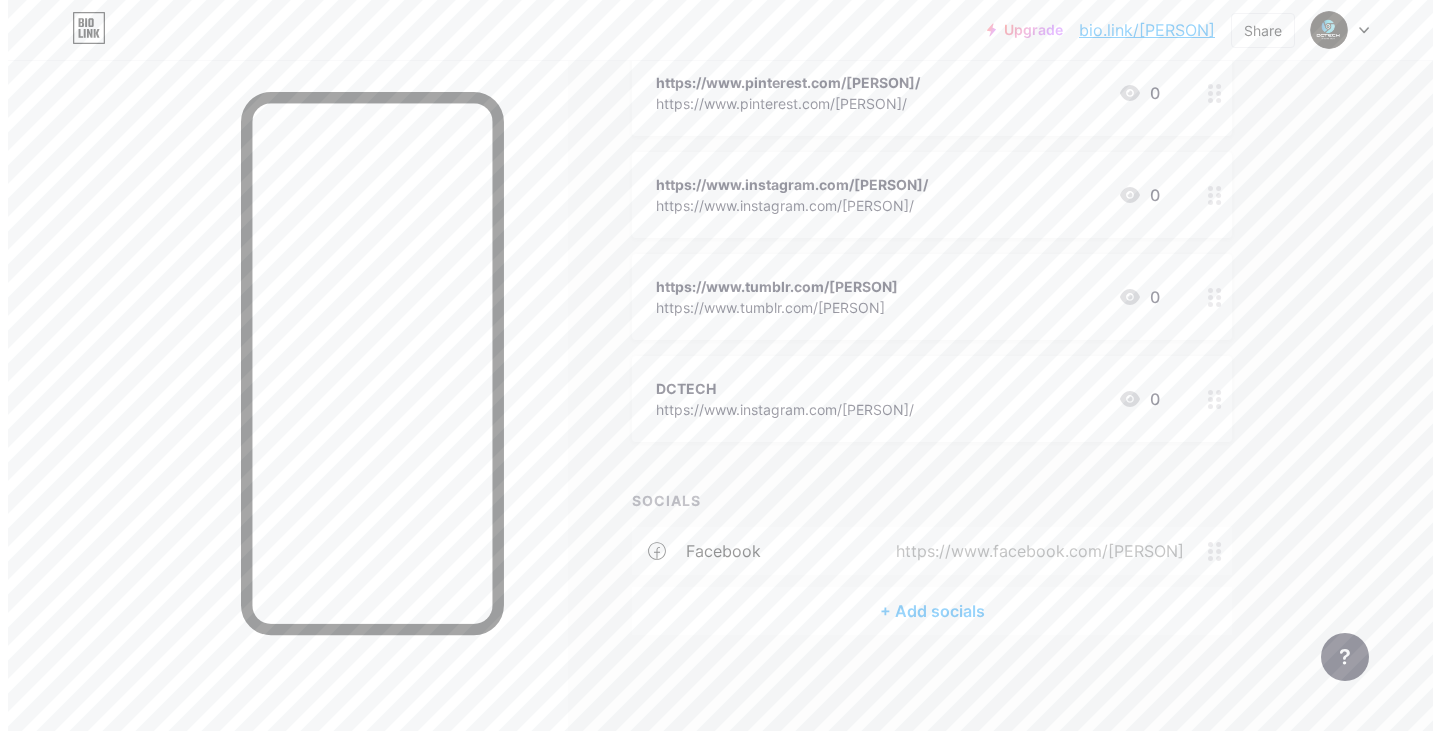 scroll, scrollTop: 676, scrollLeft: 0, axis: vertical 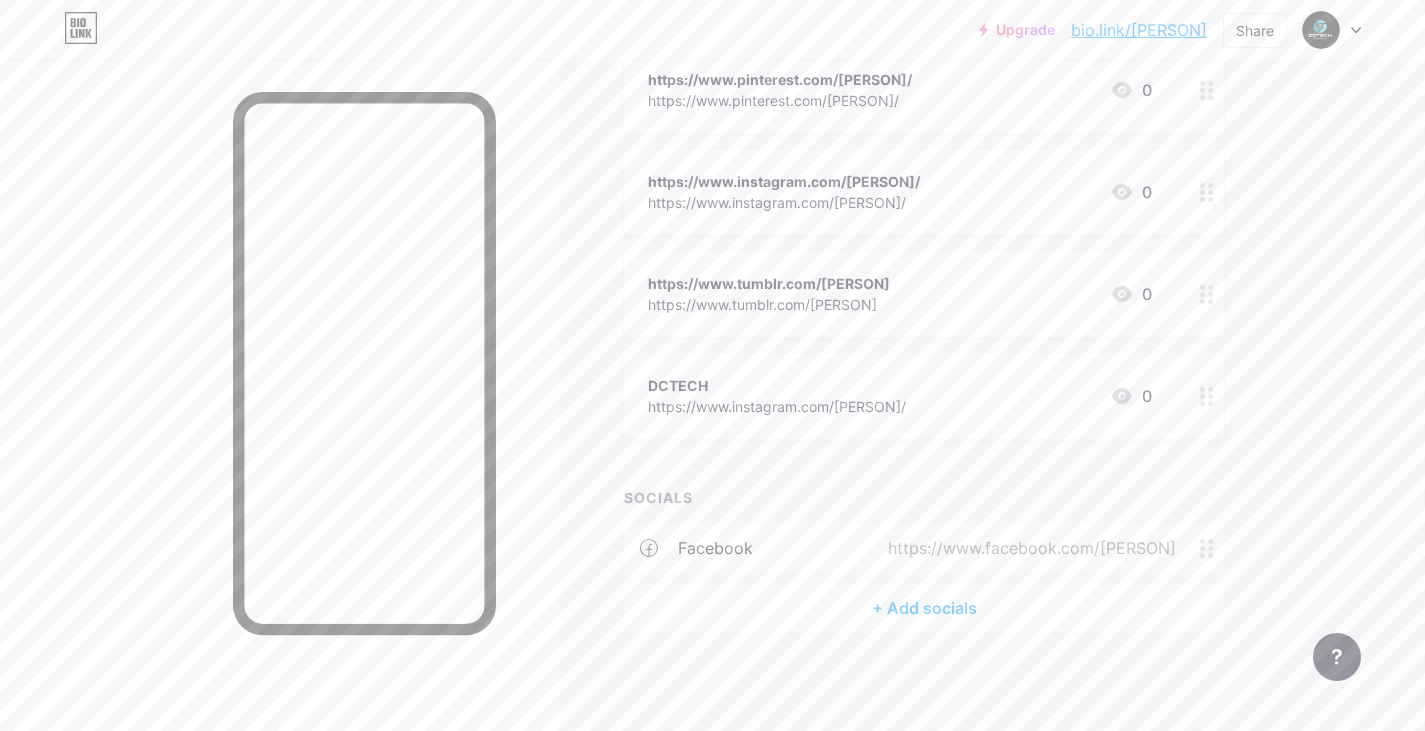 click on "+ Add socials" at bounding box center [924, 608] 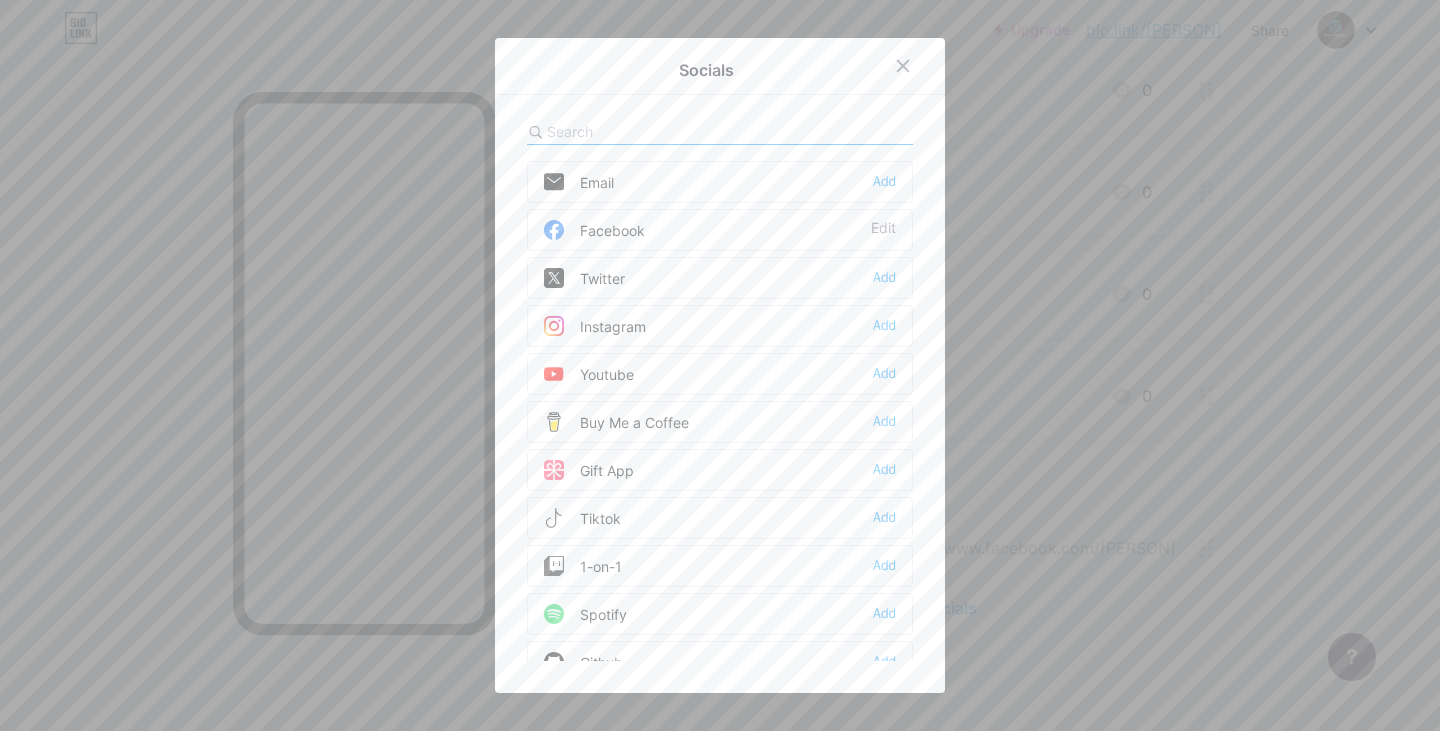 click on "Tiktok" at bounding box center (582, 518) 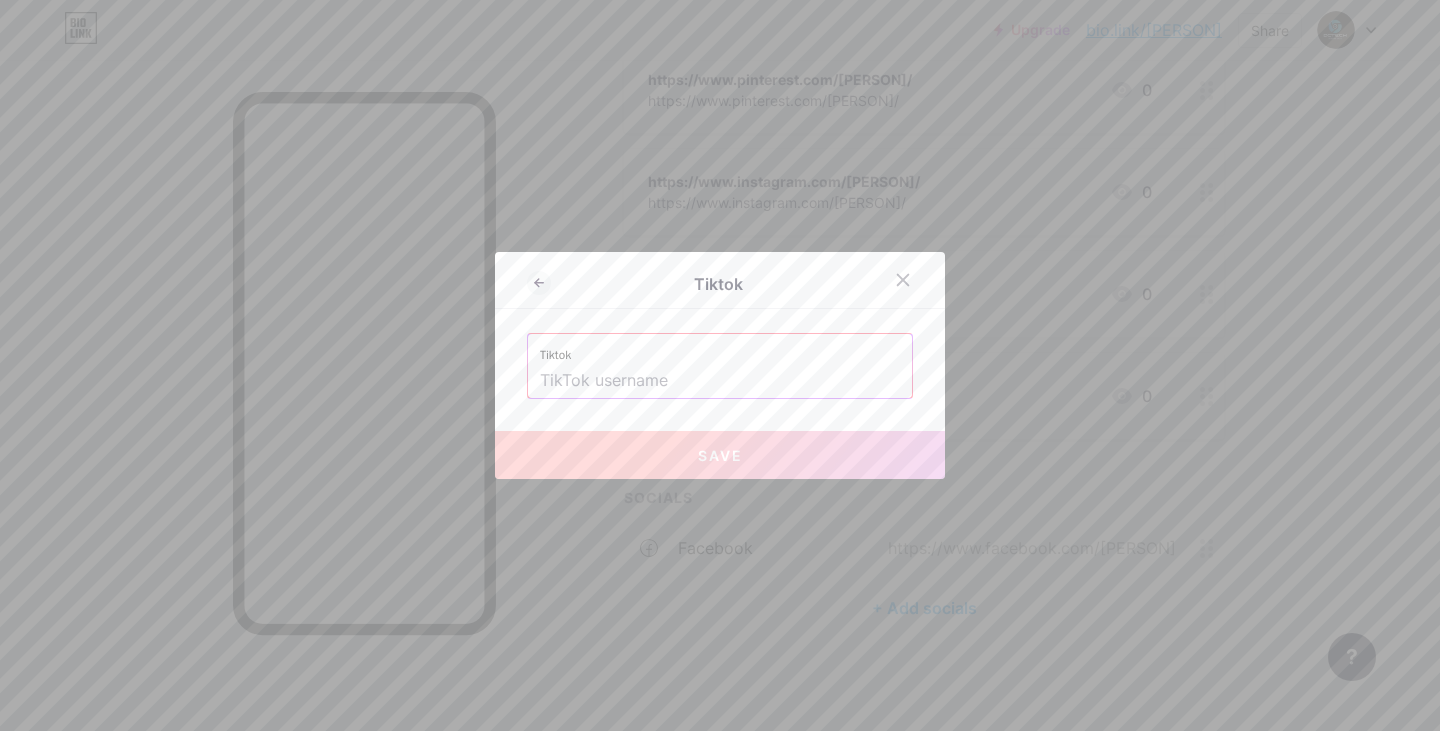 click on "Tiktok" at bounding box center (720, 349) 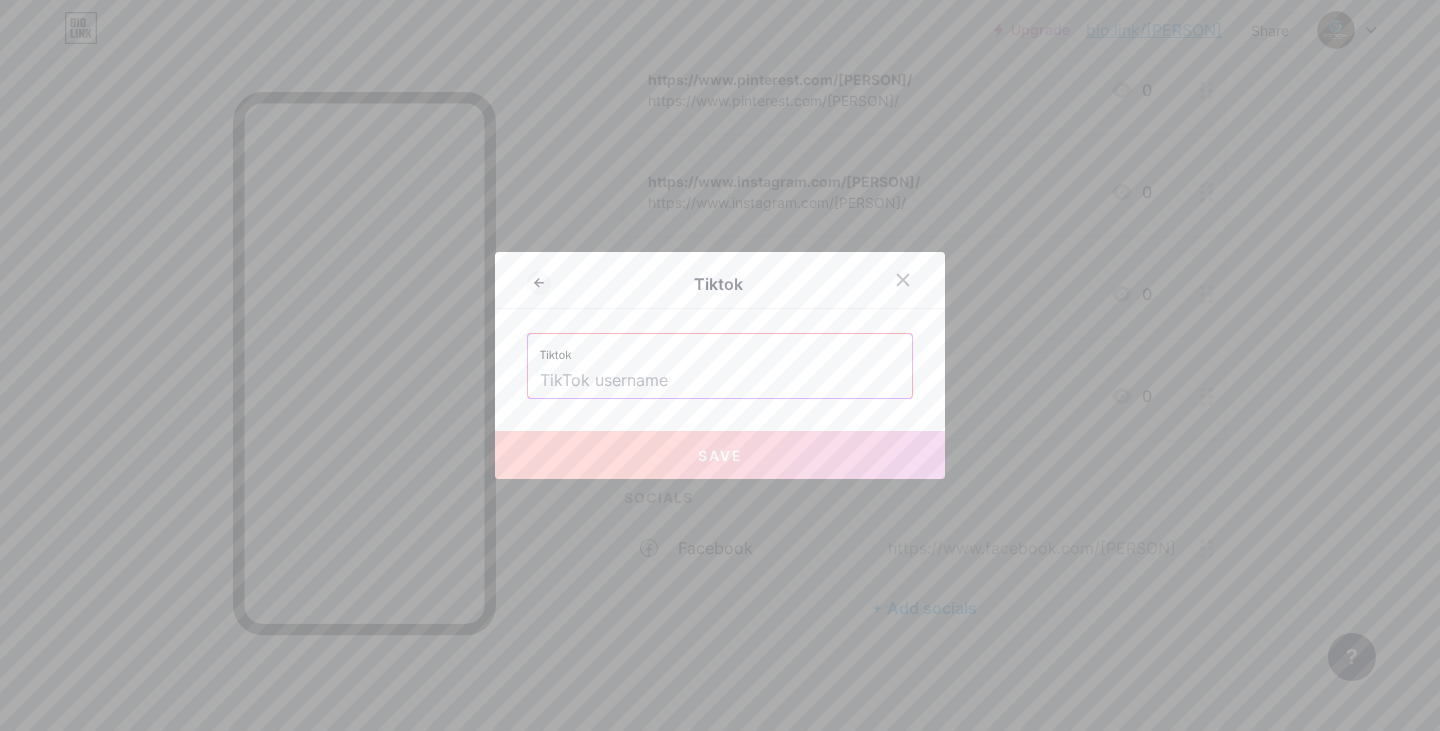 click at bounding box center (720, 381) 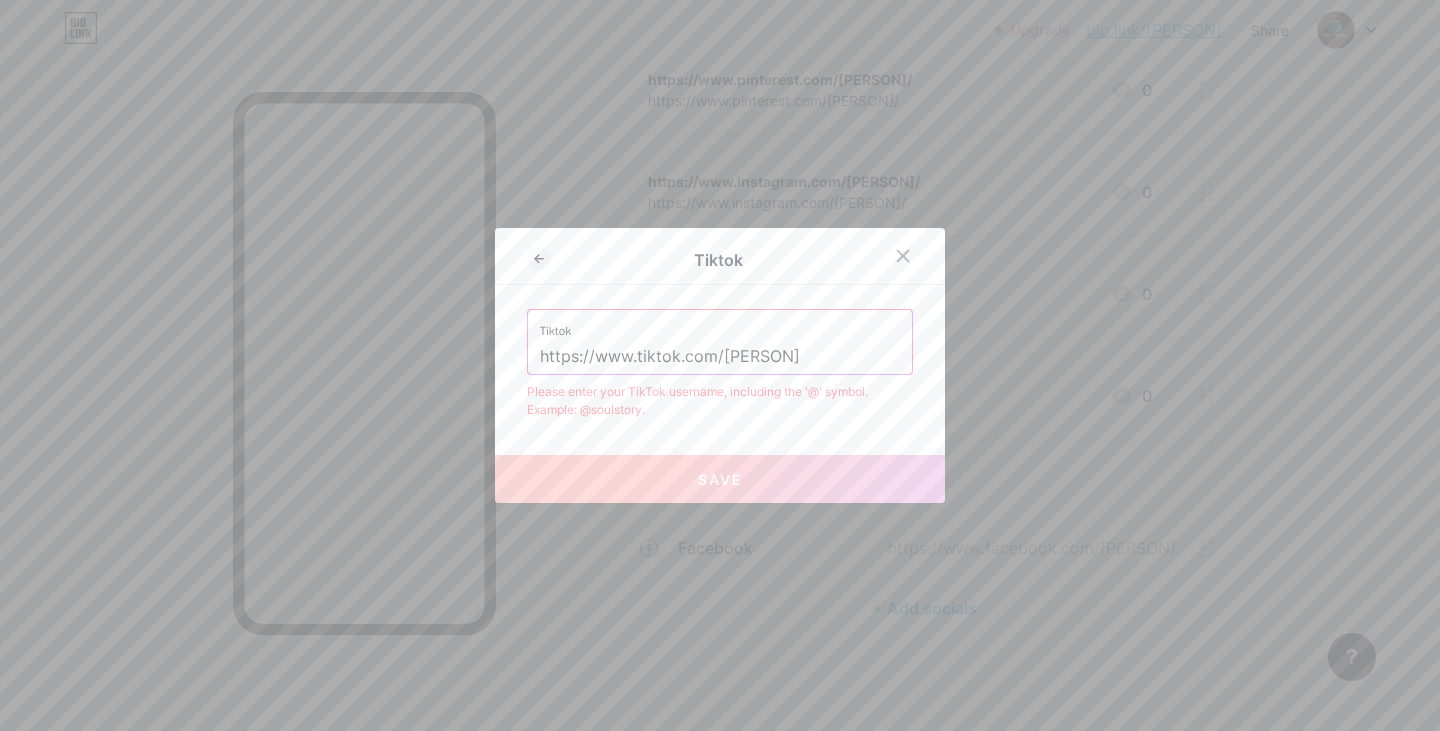 type on "https://www.tiktok.com/[PERSON]" 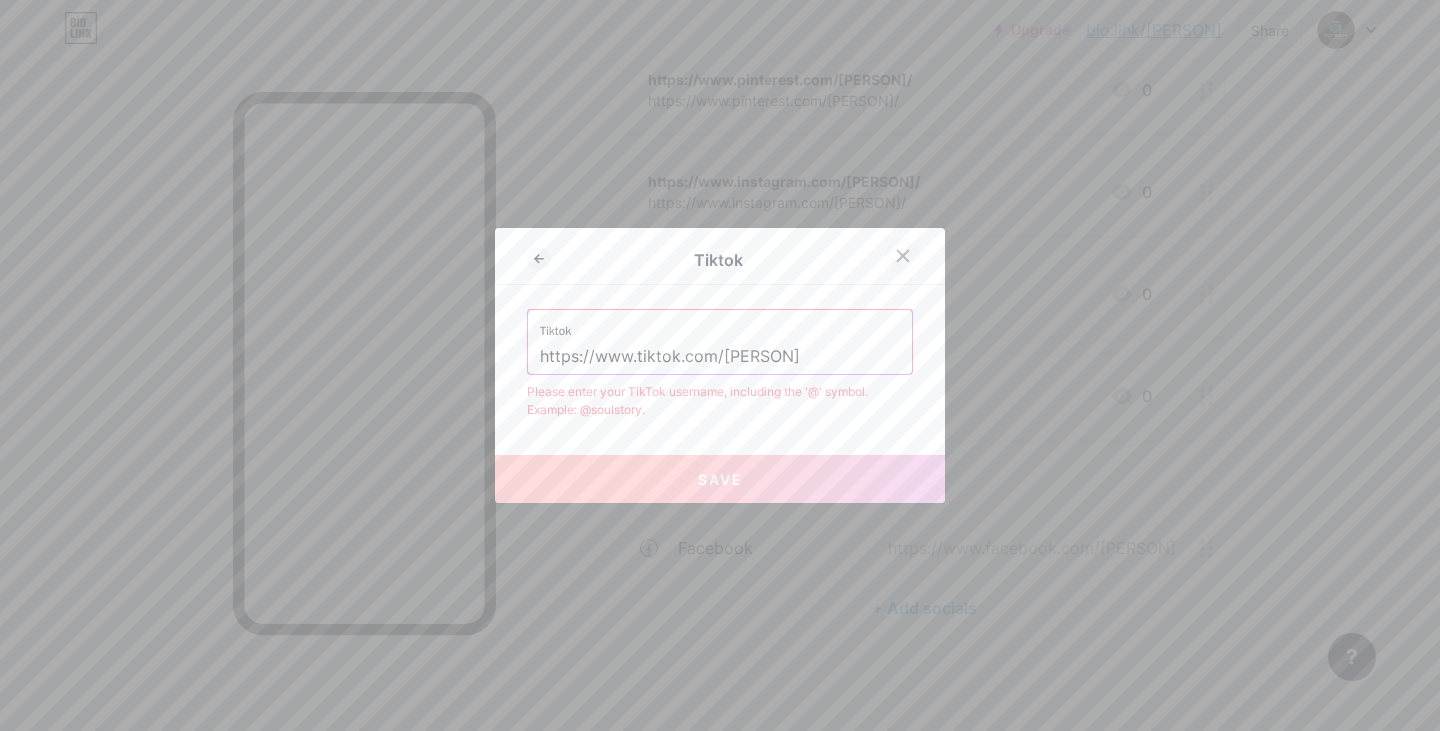 click 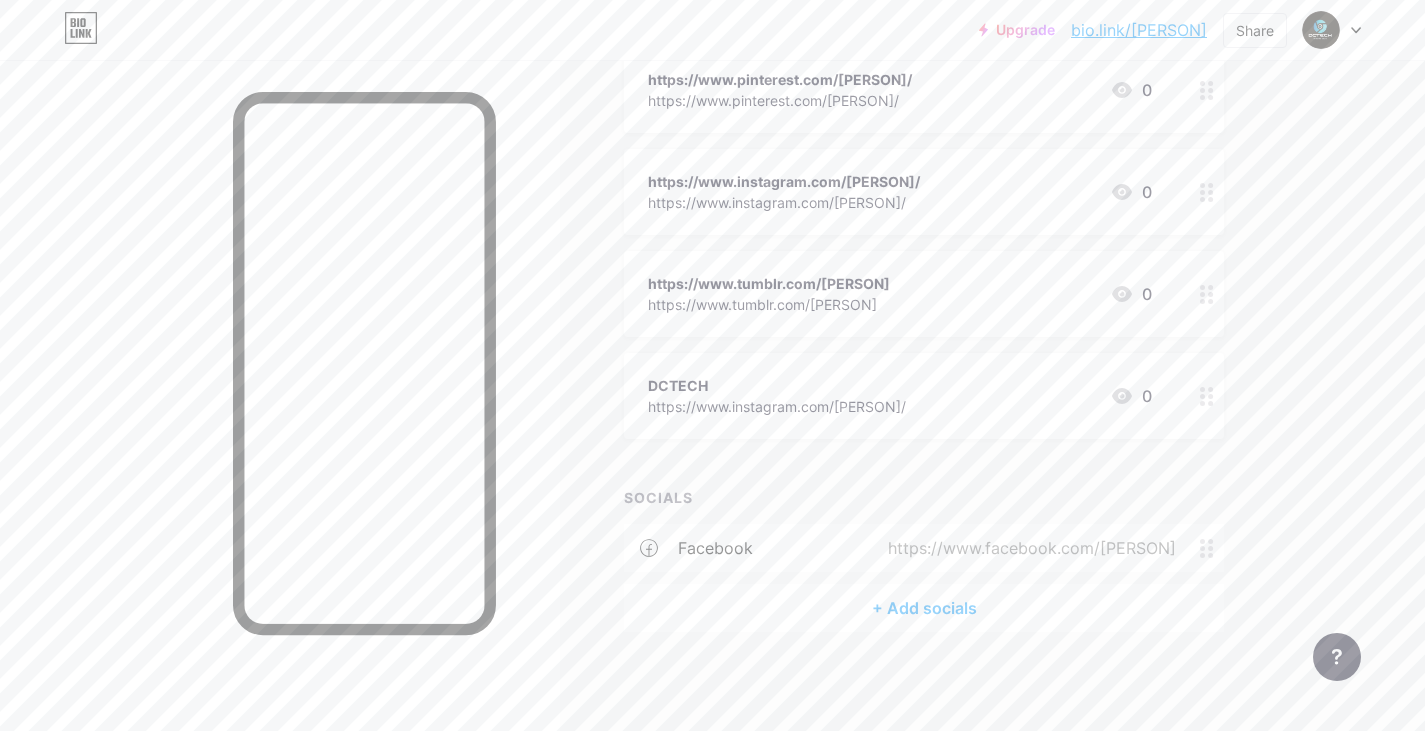 click on "+ Add socials" at bounding box center (924, 608) 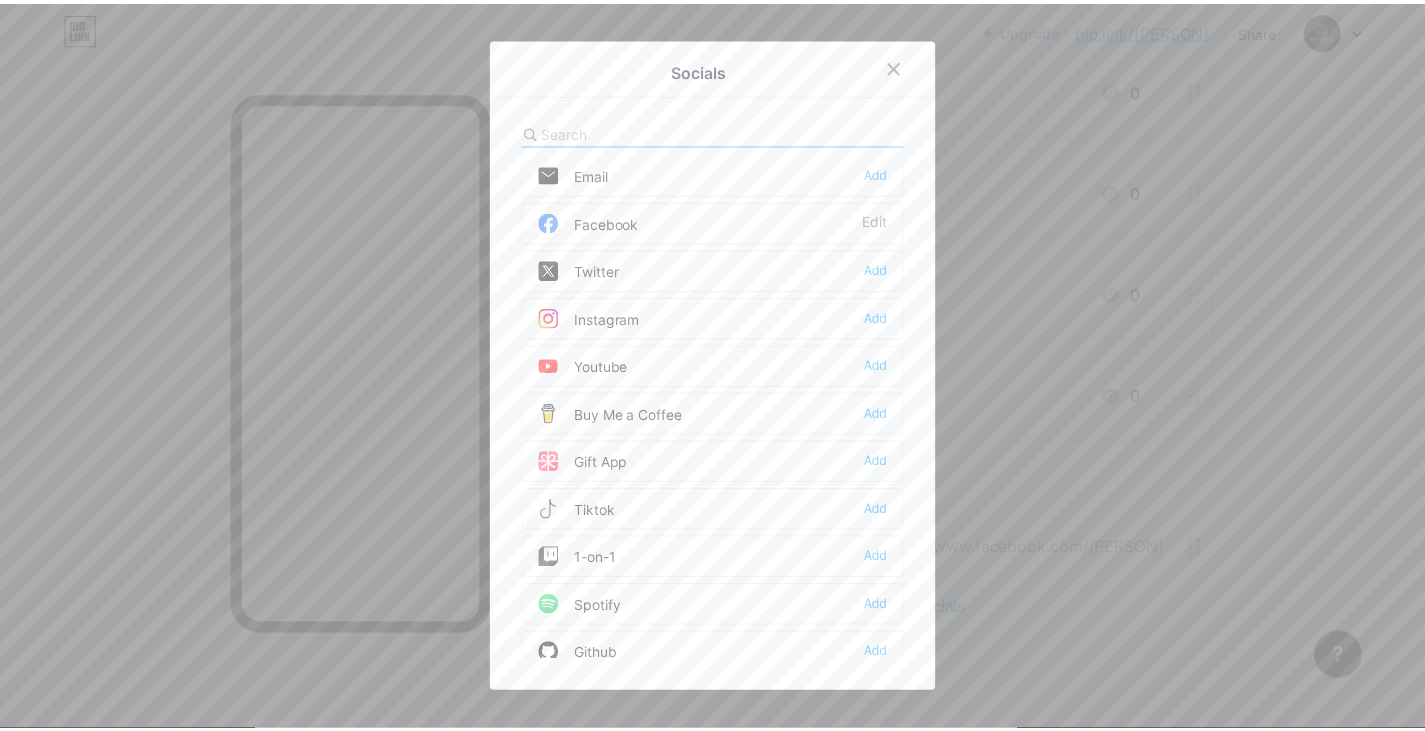 scroll, scrollTop: 184, scrollLeft: 0, axis: vertical 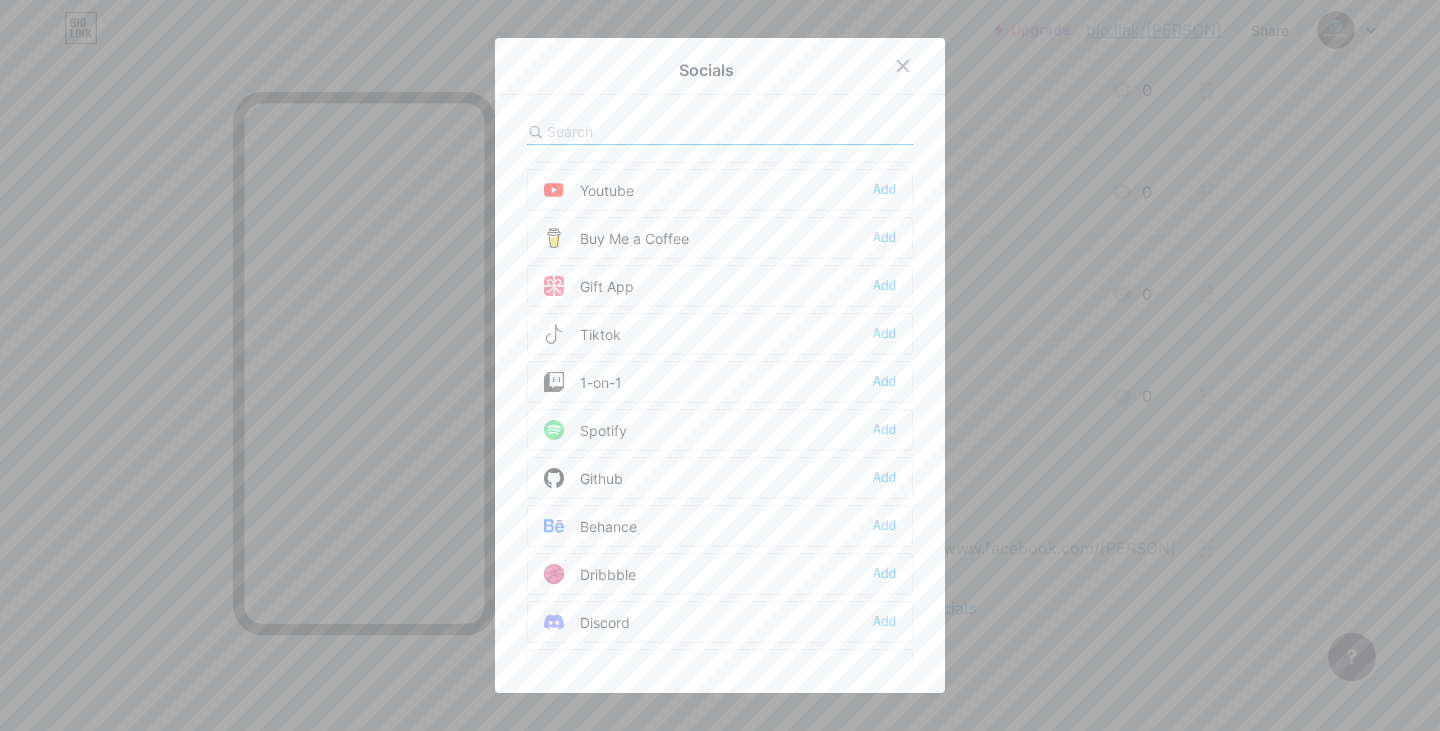 click on "Github" at bounding box center (583, 478) 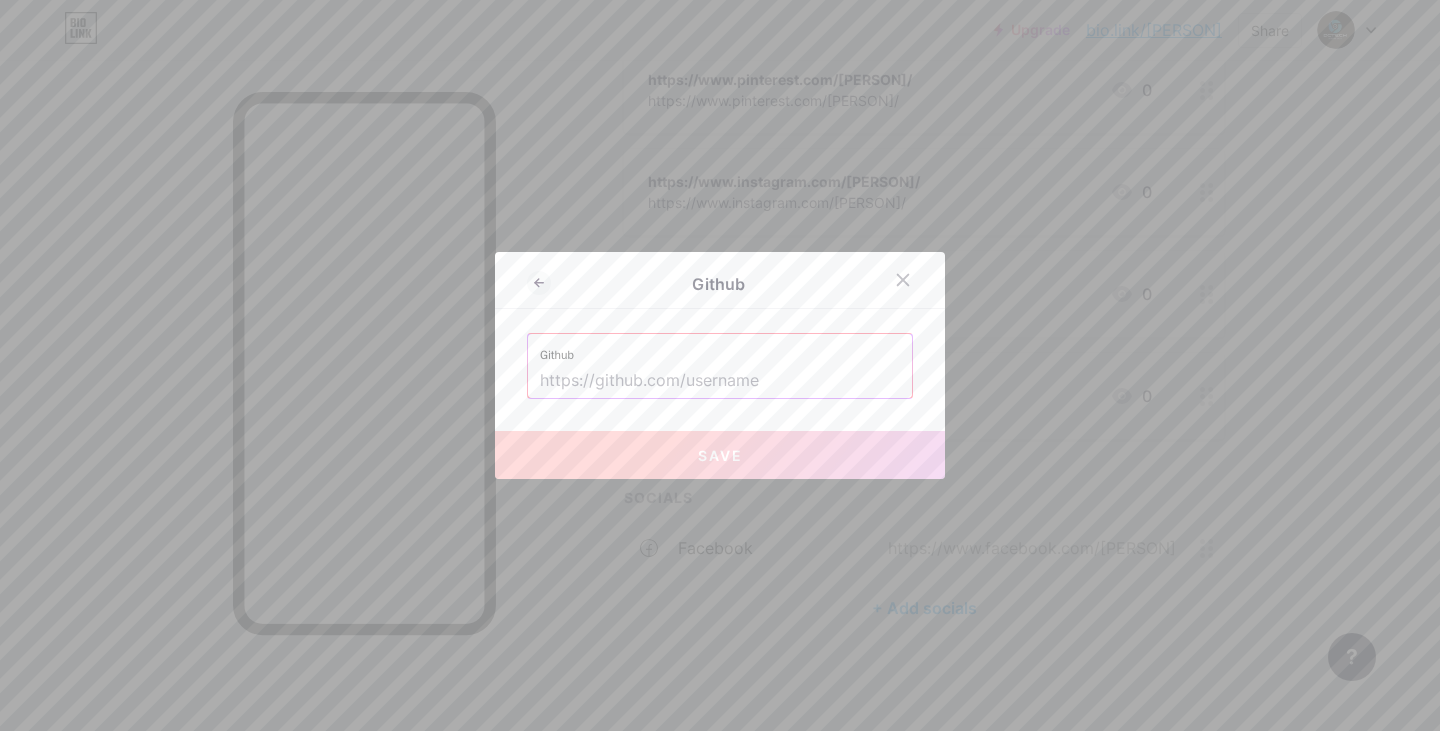 click at bounding box center [720, 381] 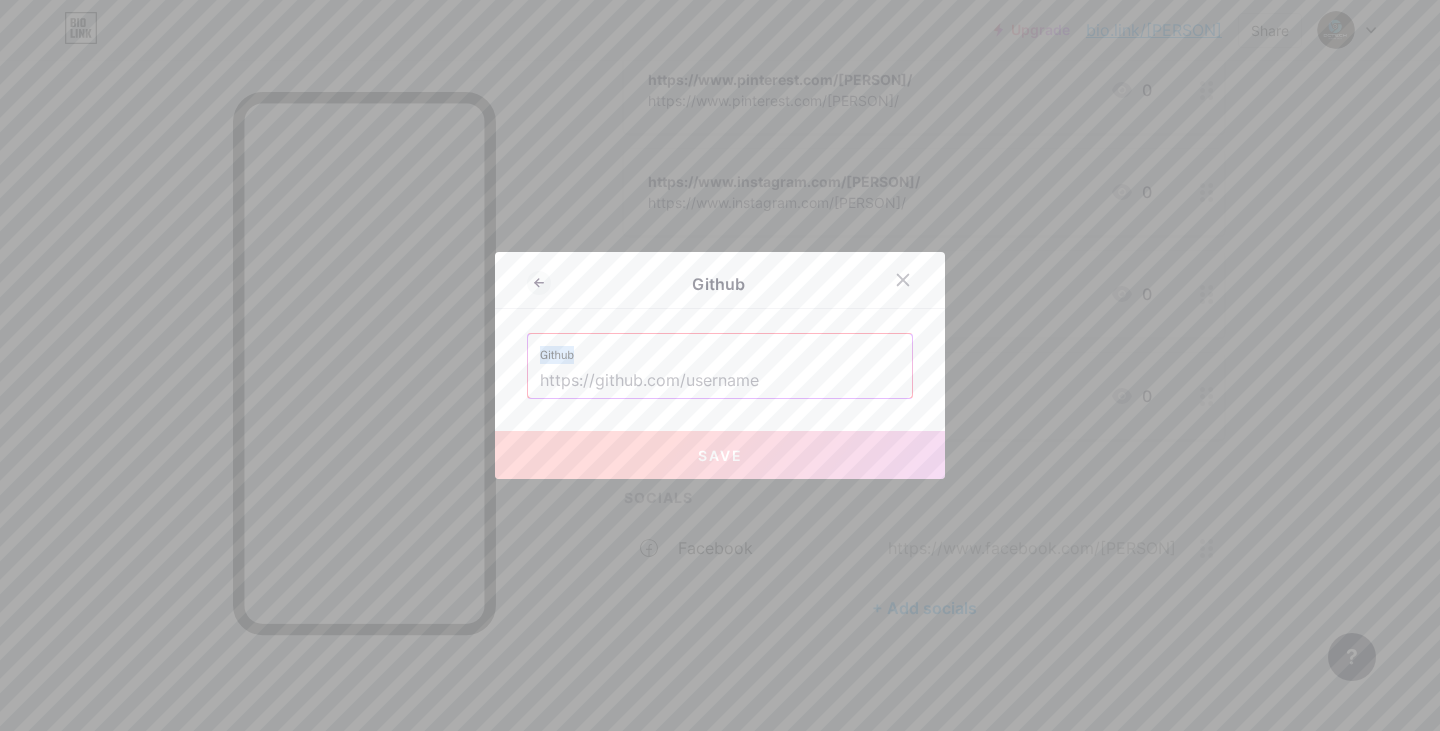 drag, startPoint x: 573, startPoint y: 348, endPoint x: 532, endPoint y: 354, distance: 41.4367 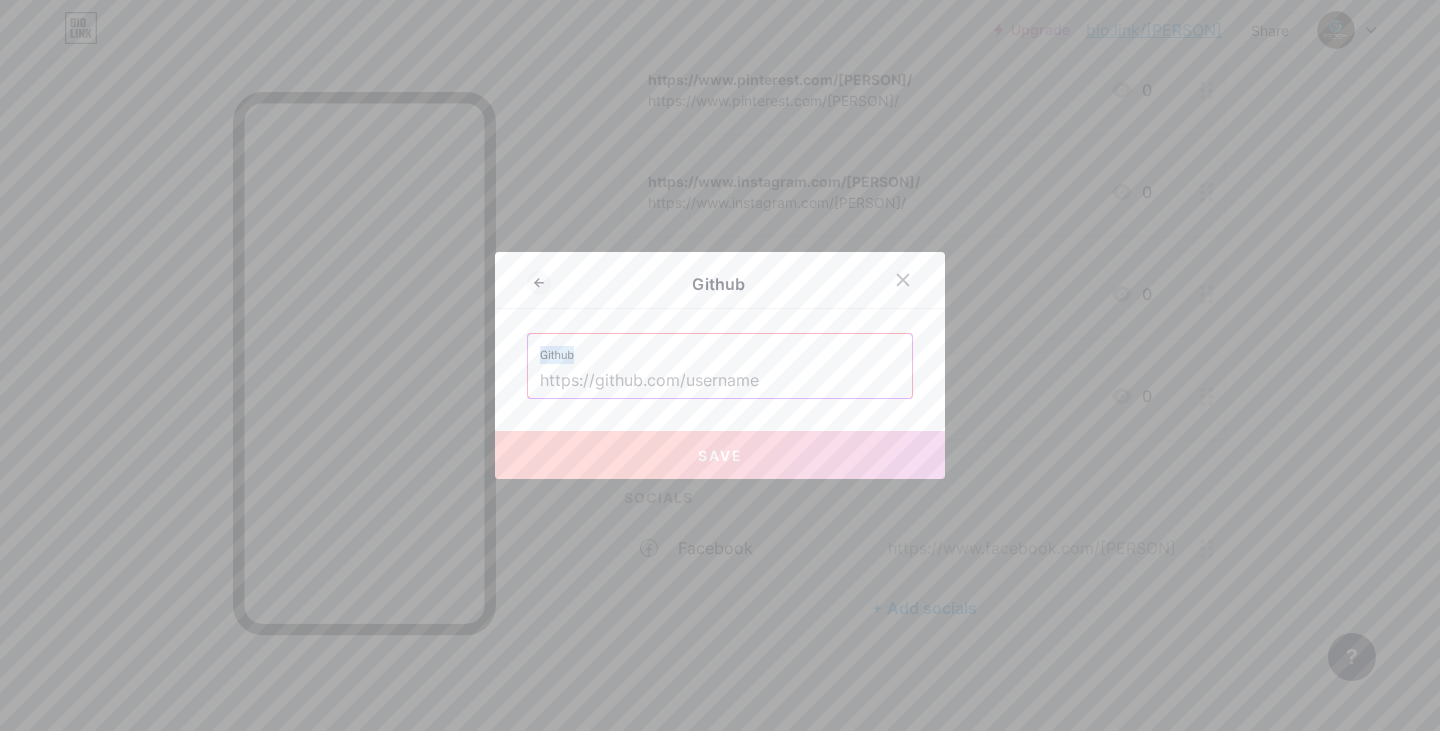 click on "Github" at bounding box center [720, 349] 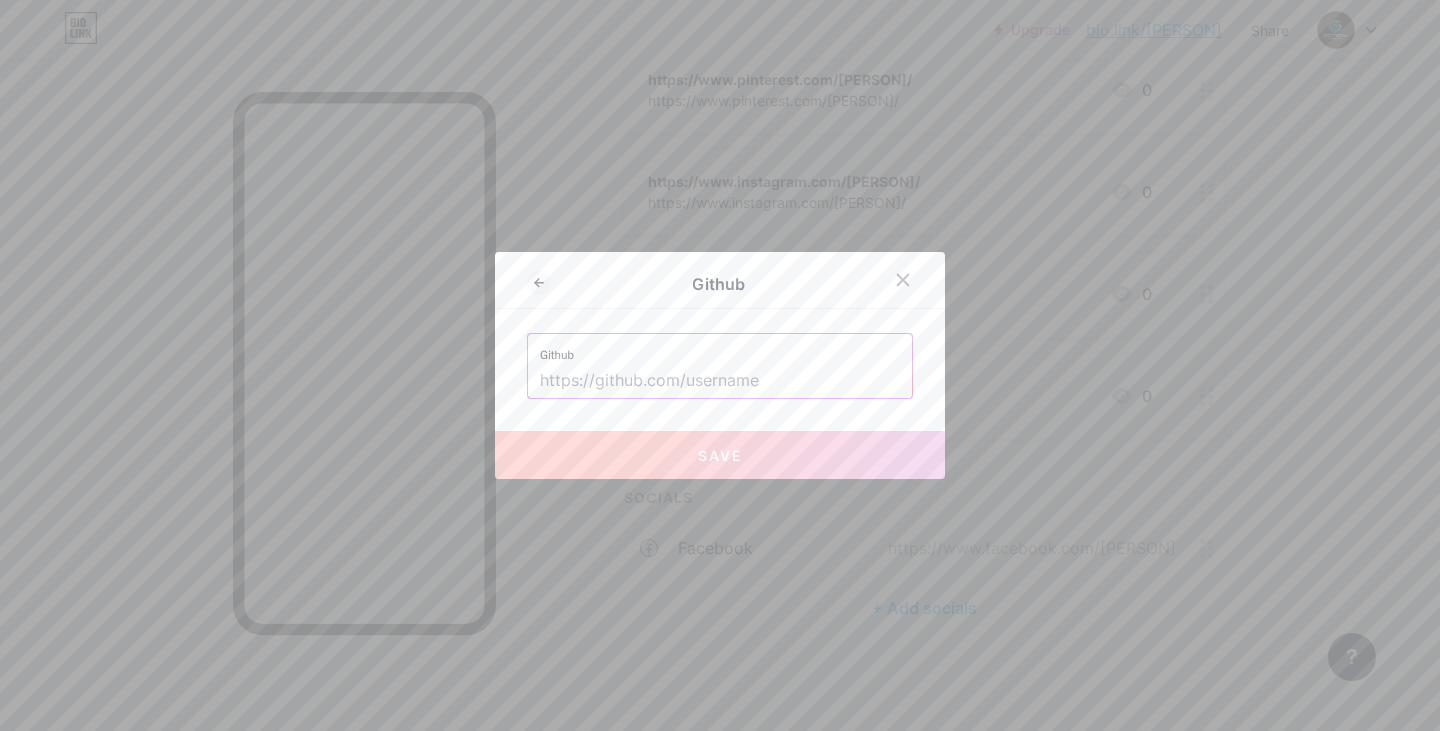 click at bounding box center [720, 381] 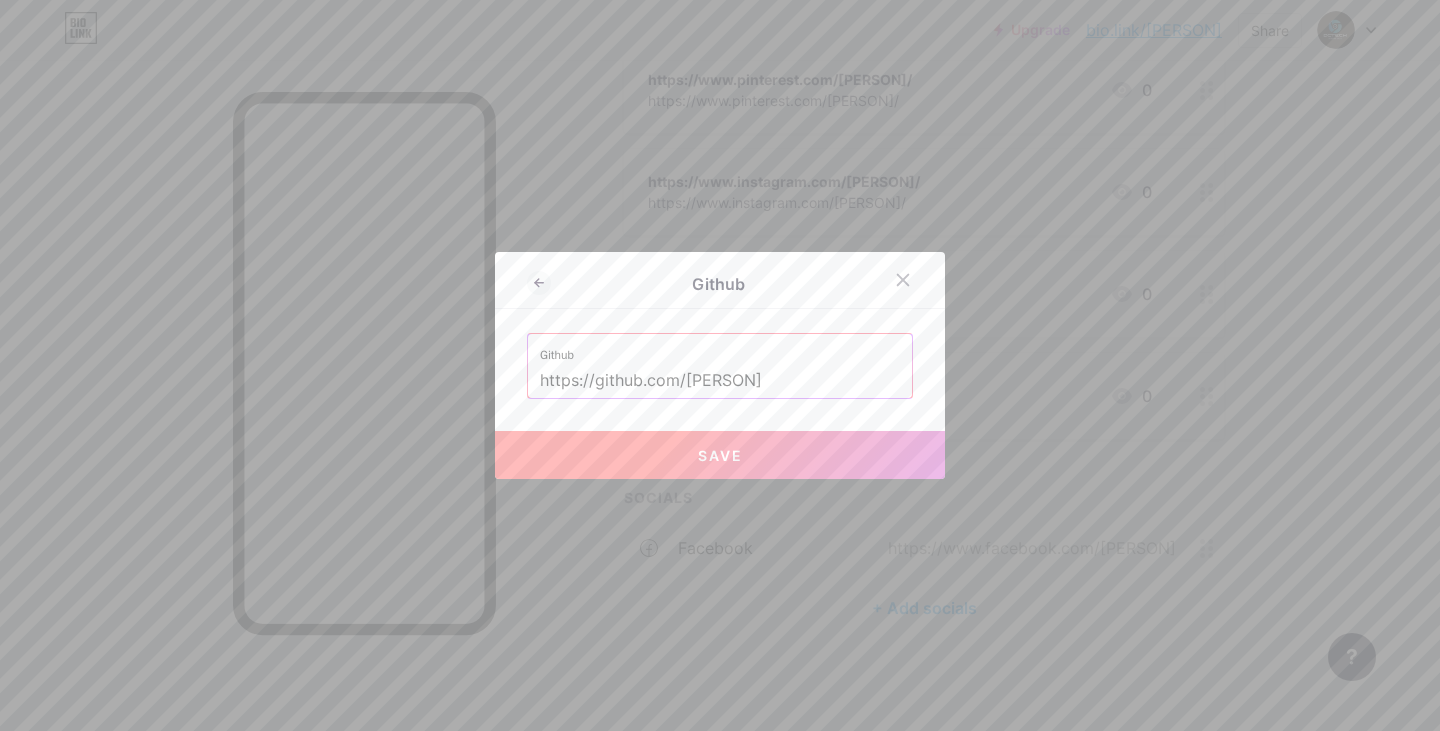 type on "https://github.com/[PERSON]" 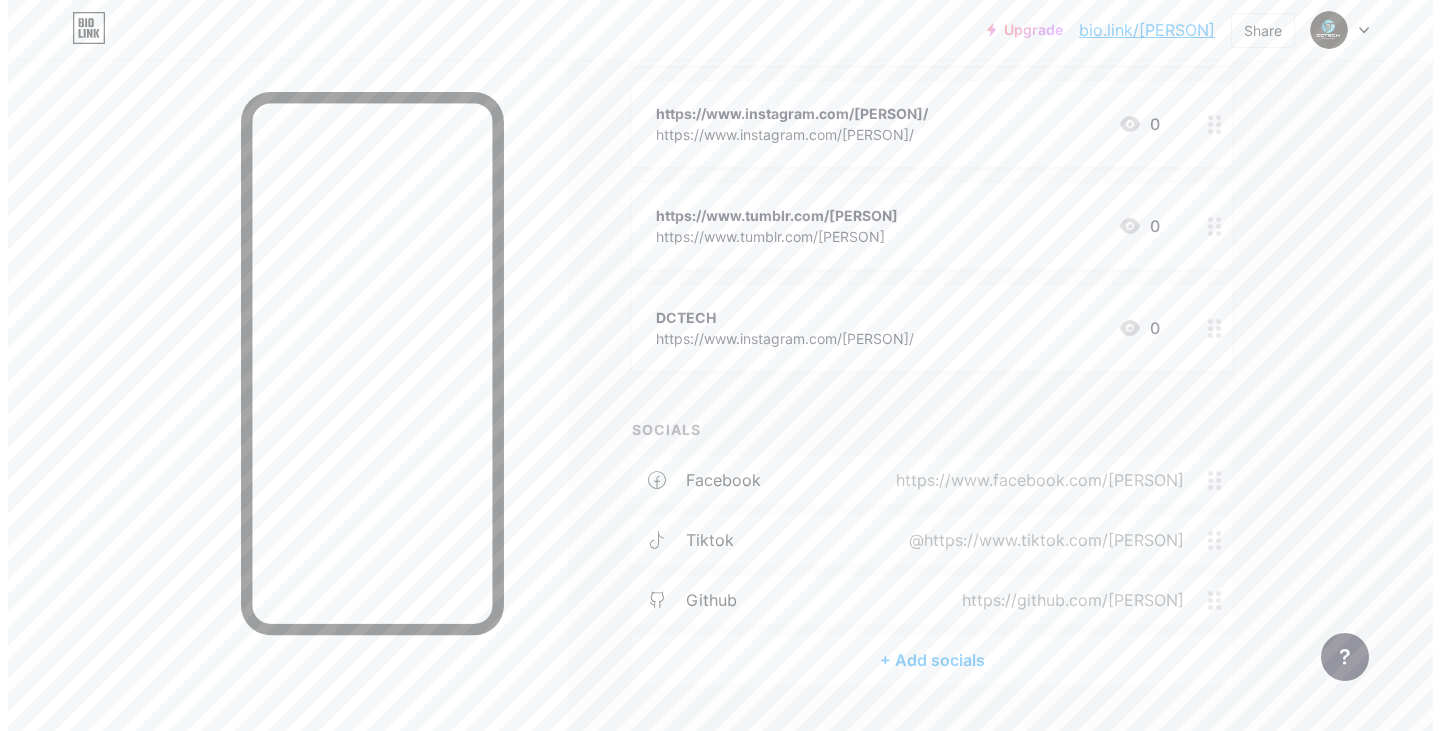 scroll, scrollTop: 796, scrollLeft: 0, axis: vertical 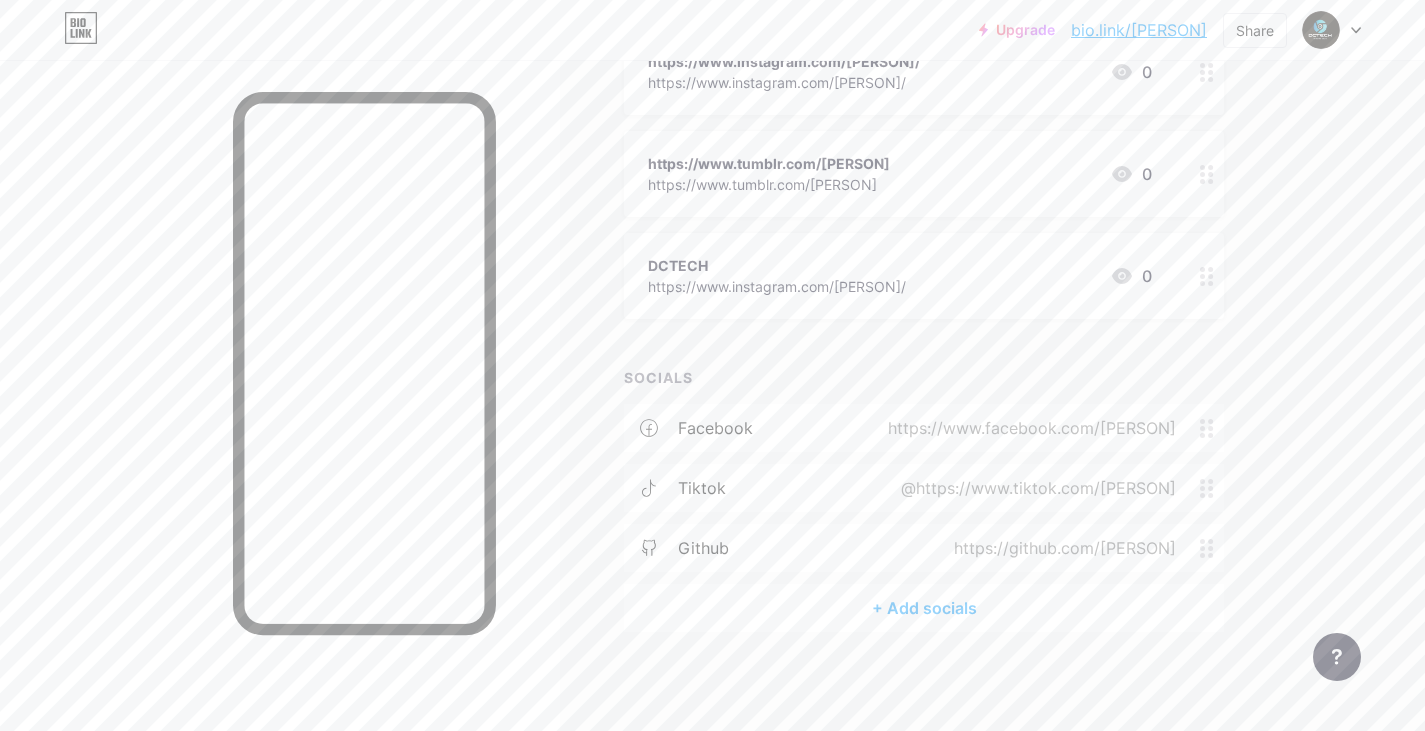 click on "+ Add socials" at bounding box center [924, 608] 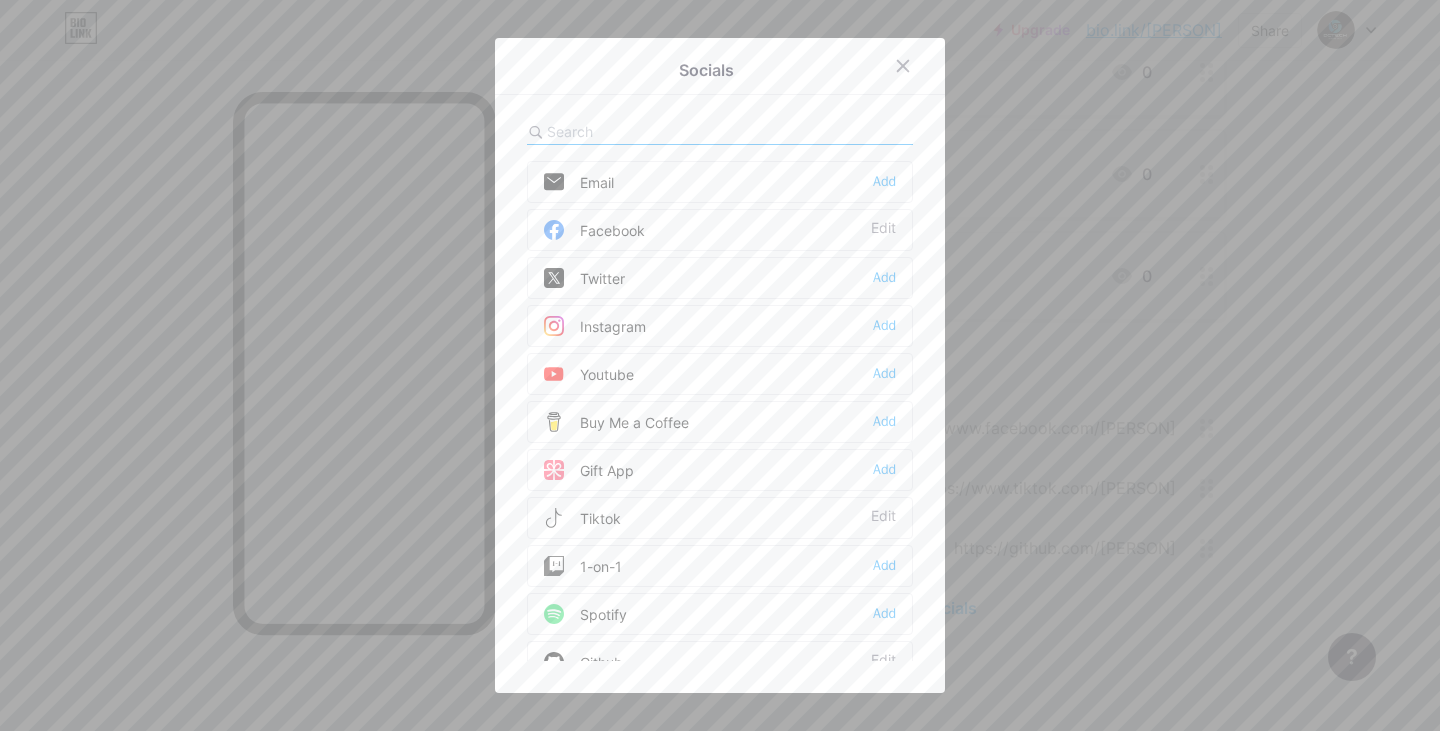 click on "Youtube" at bounding box center (589, 374) 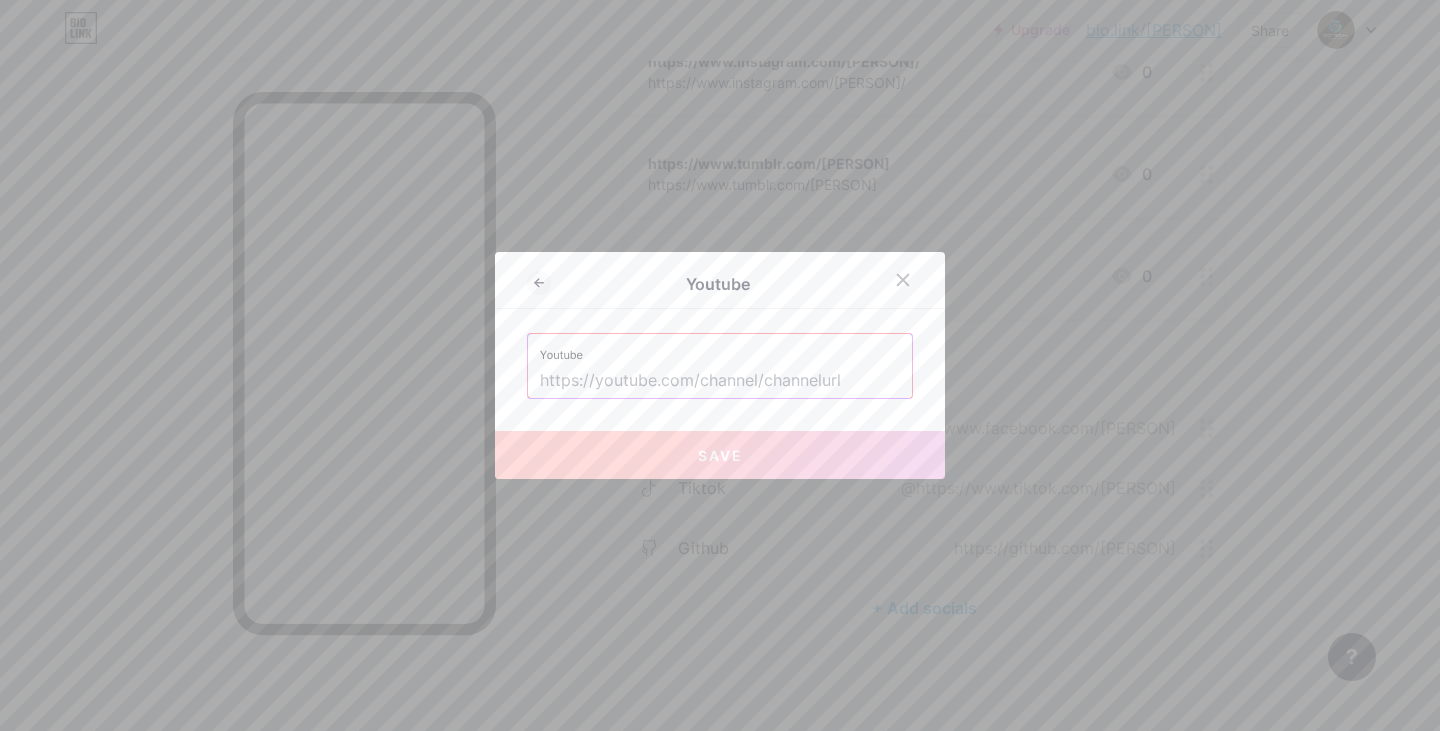 click at bounding box center [720, 381] 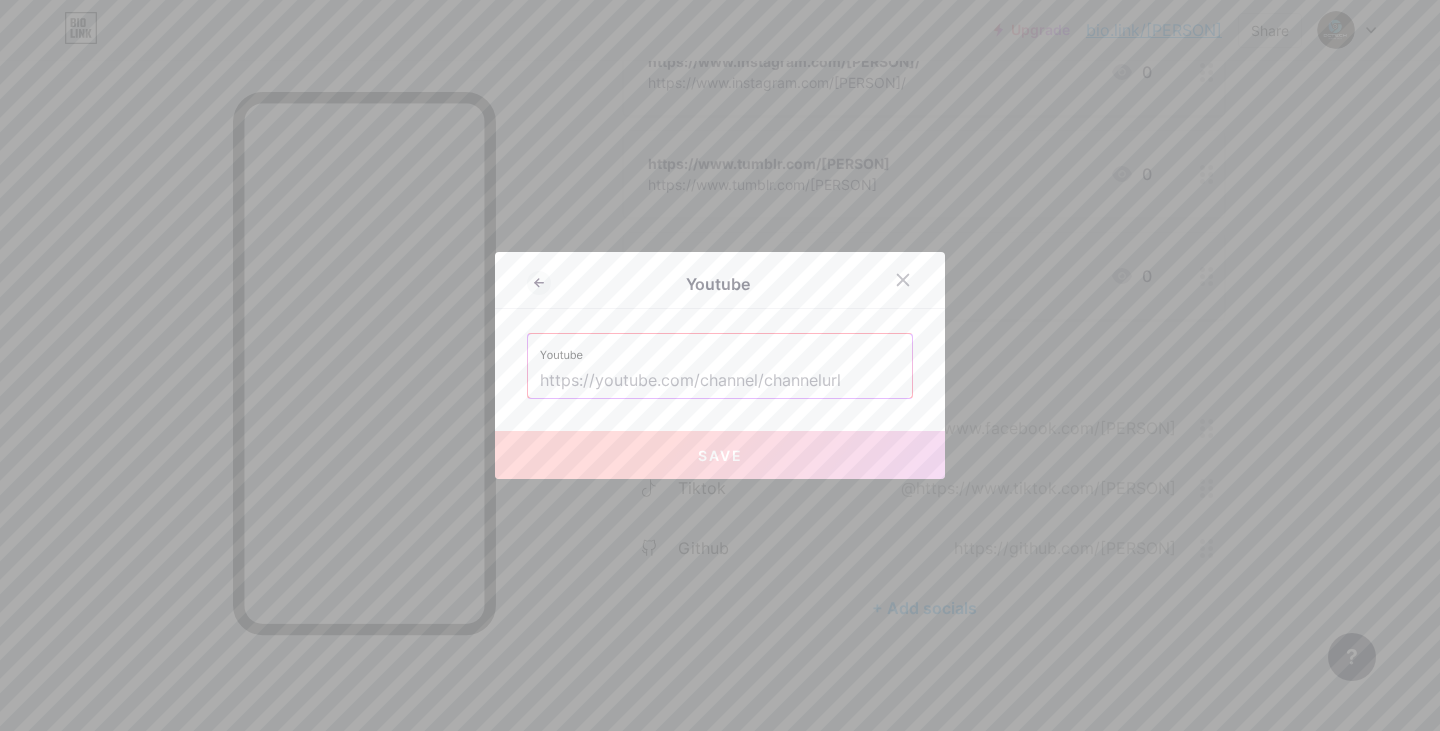 paste on "https://www.youtube.com/[PERSON]" 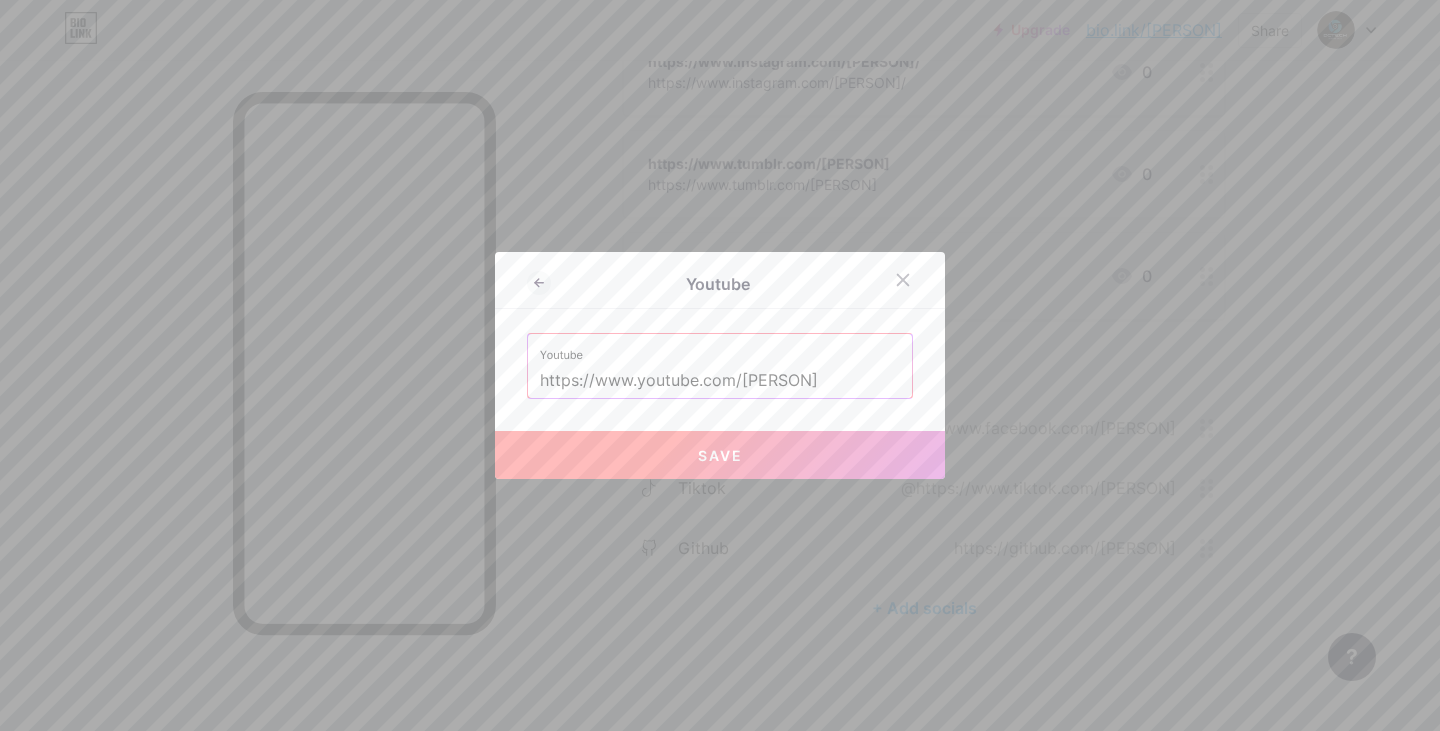 type on "https://www.youtube.com/[PERSON]" 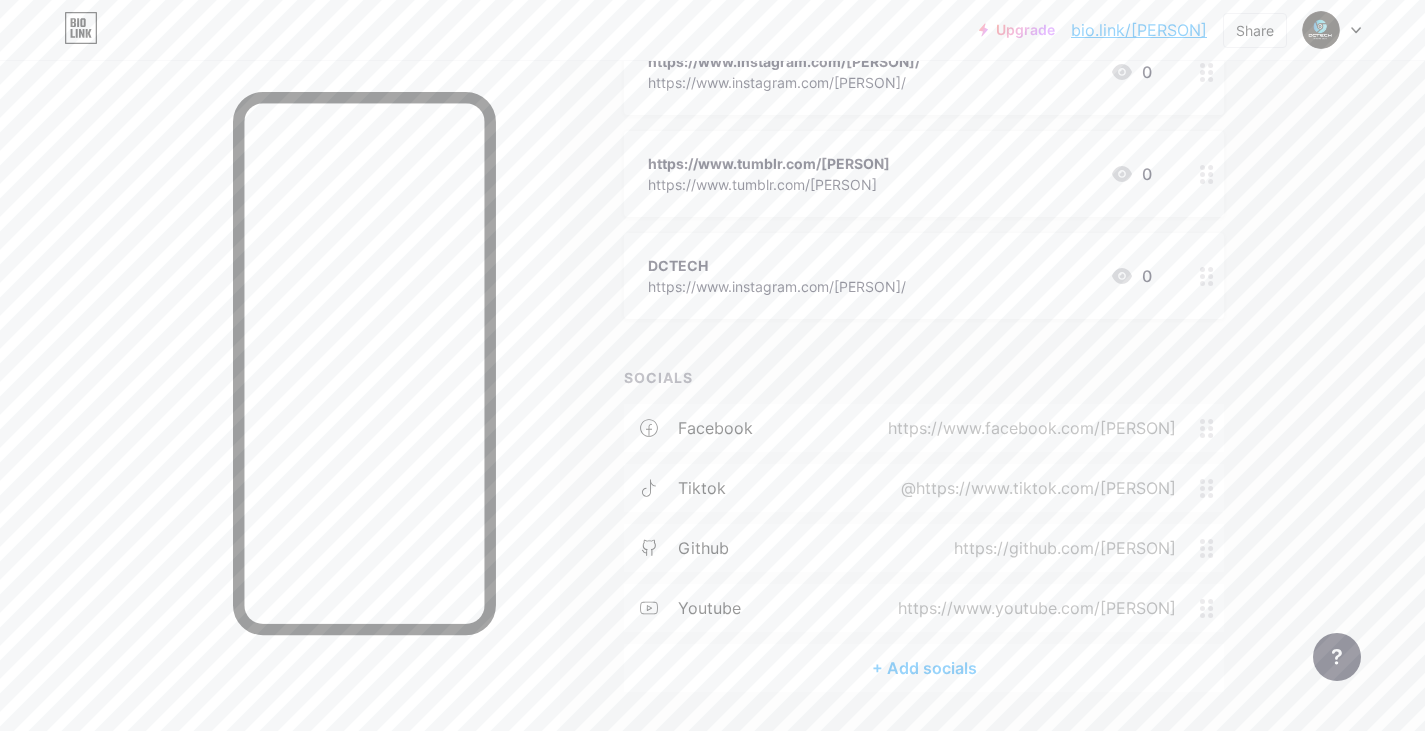 click on "+ Add socials" at bounding box center (924, 668) 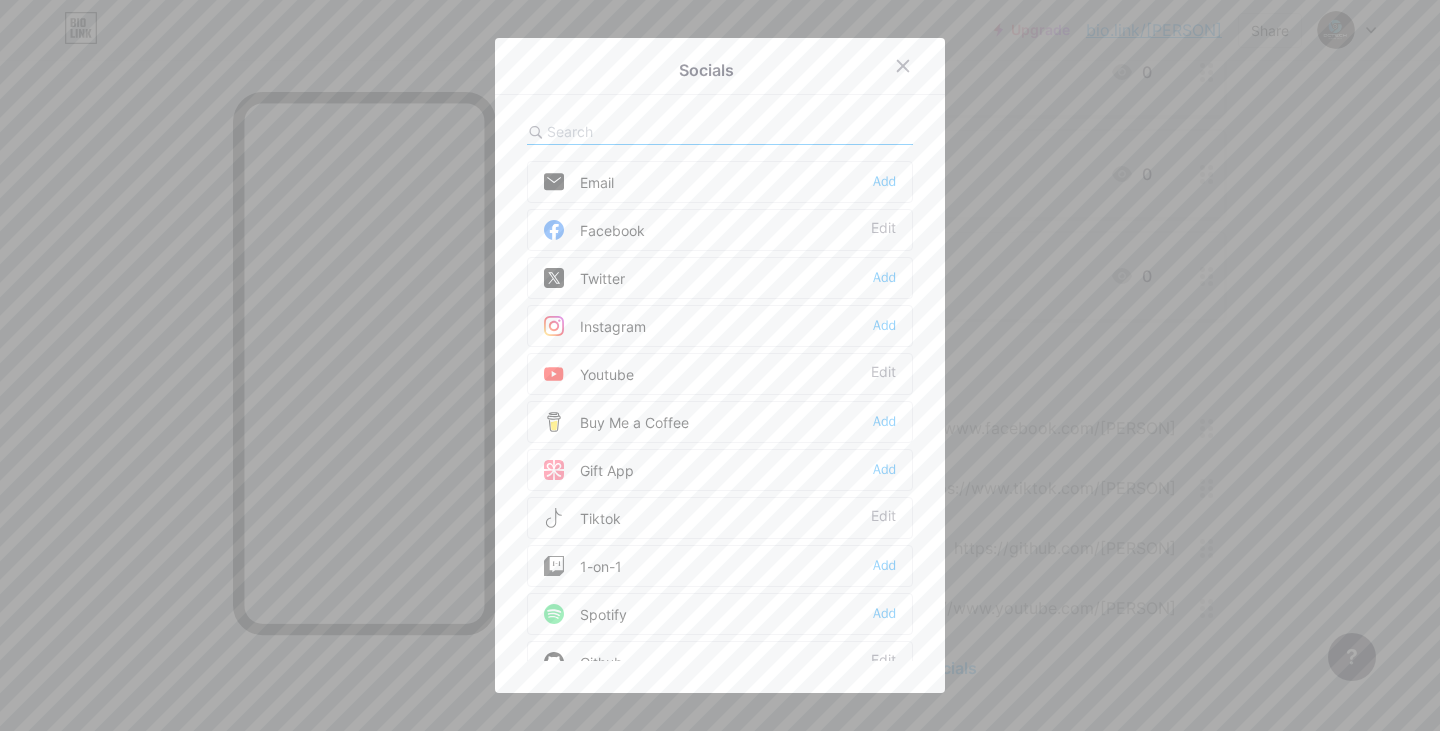 click on "Twitter
Add" at bounding box center [720, 278] 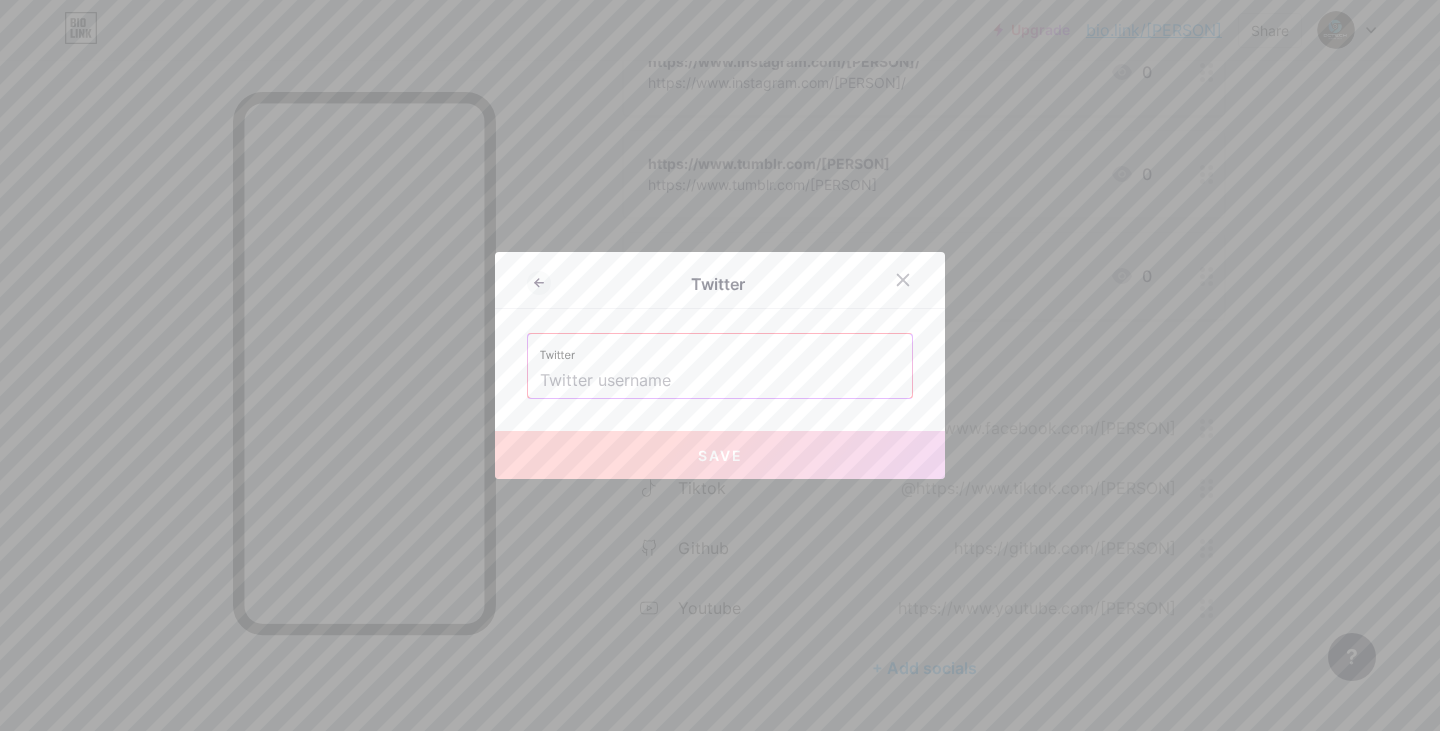 click at bounding box center (720, 381) 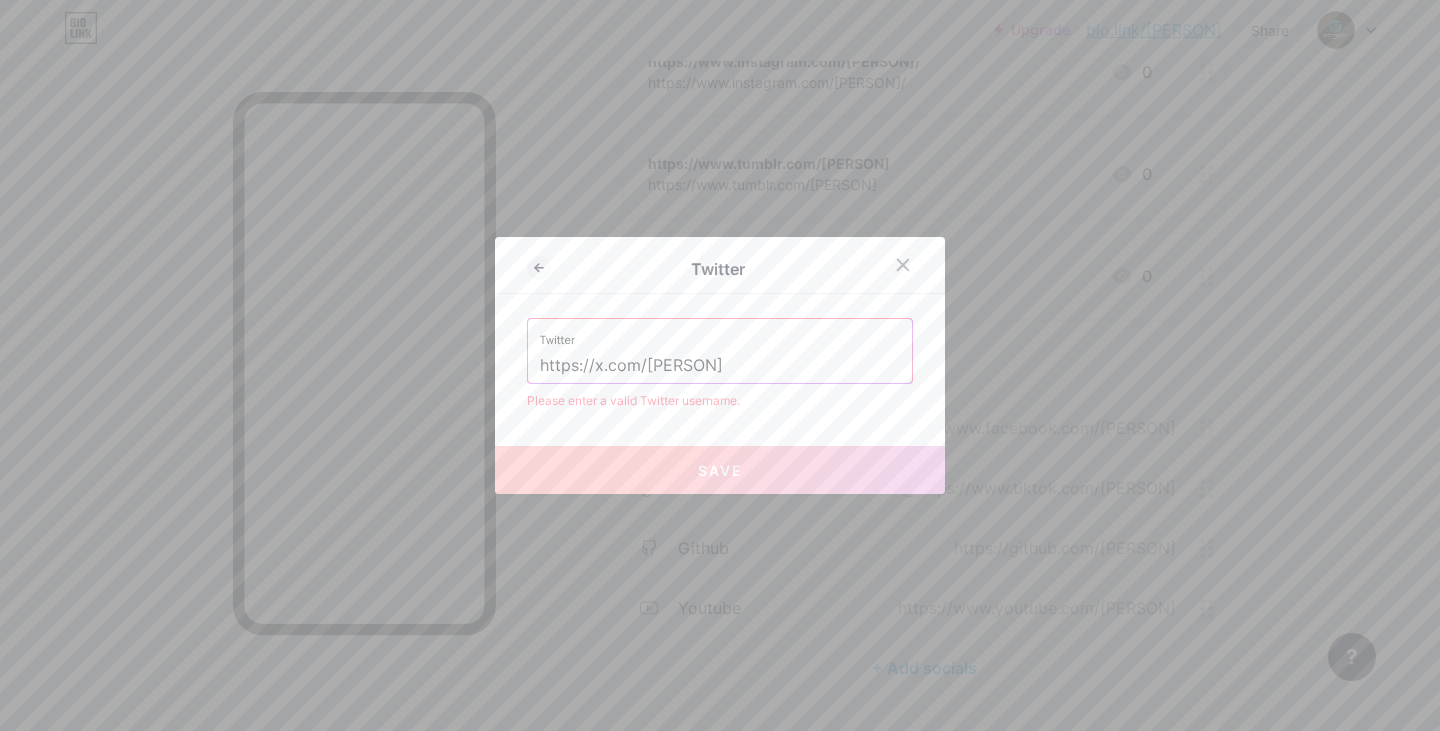 type on "https://x.com/[PERSON]" 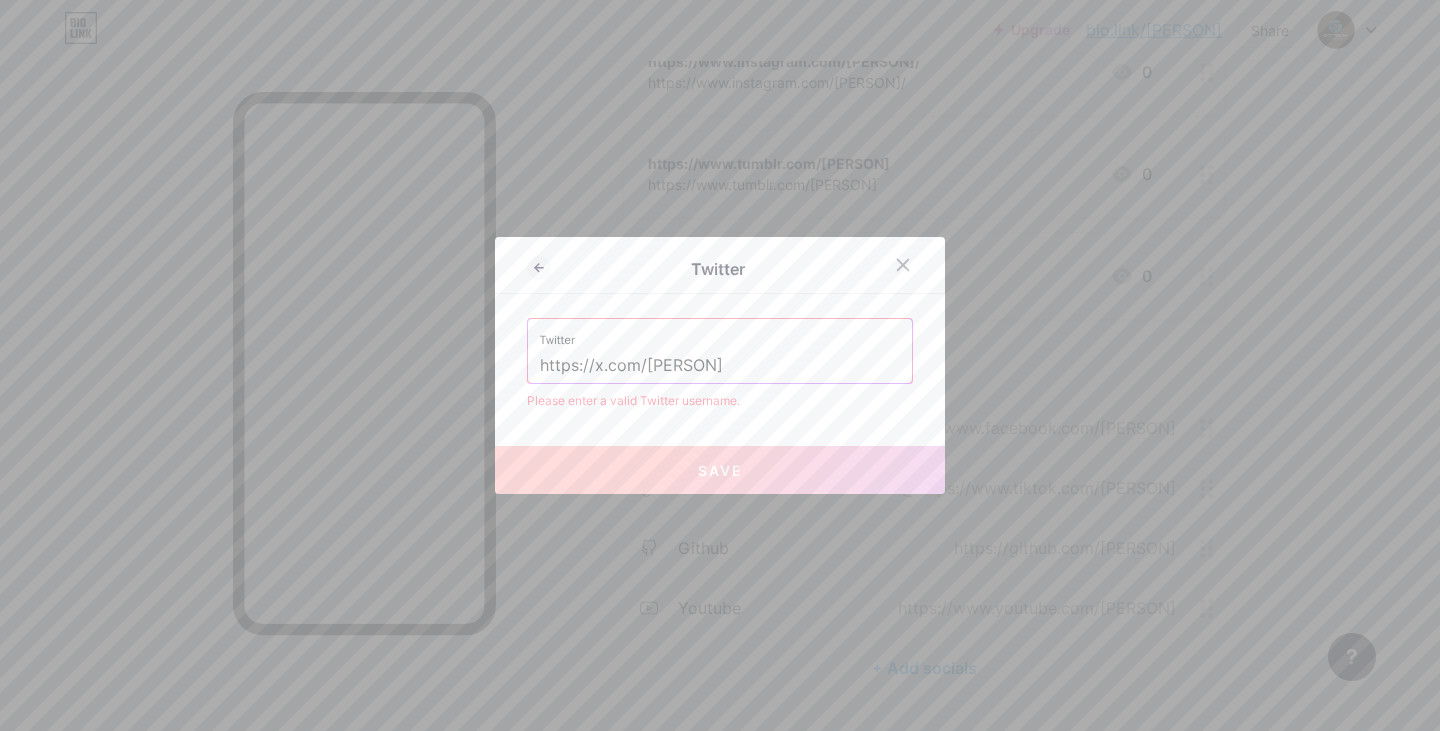click on "Save" at bounding box center [720, 470] 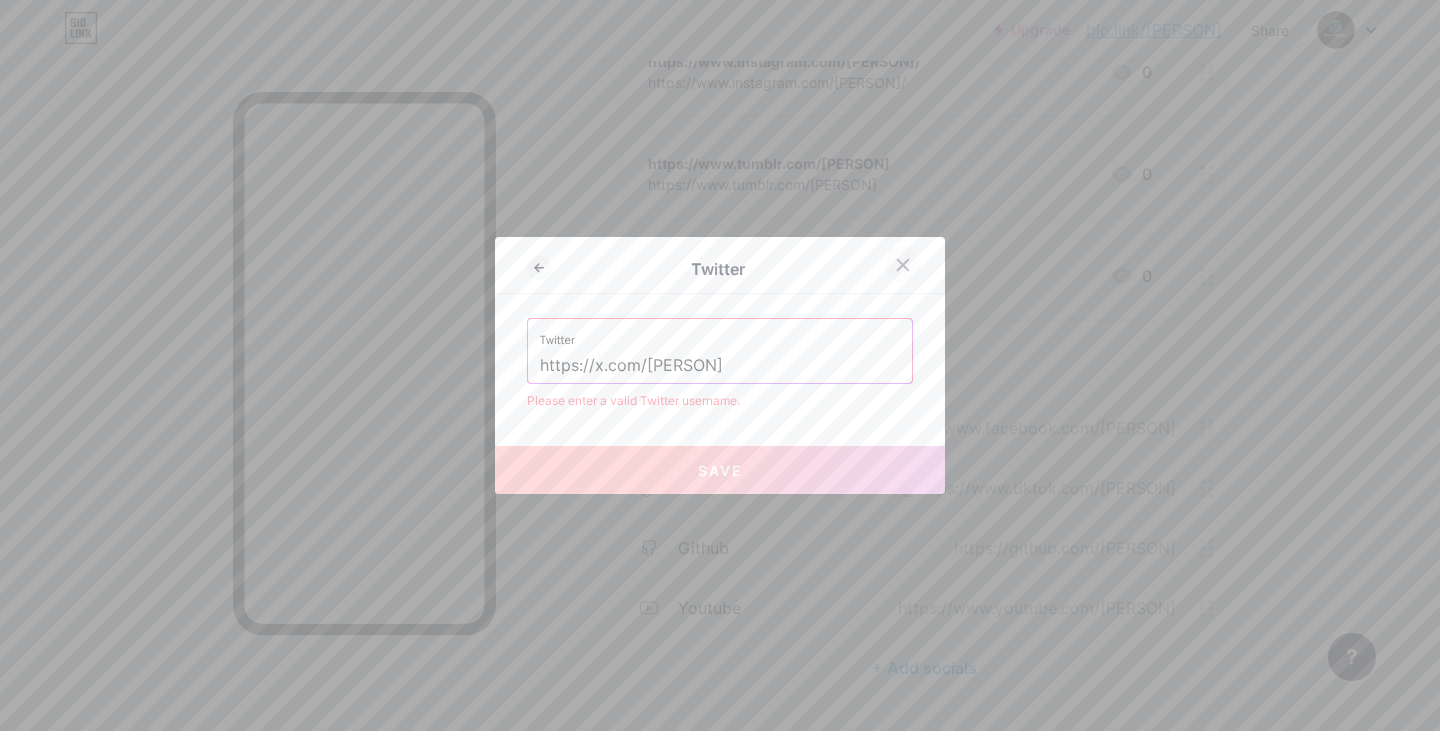 click 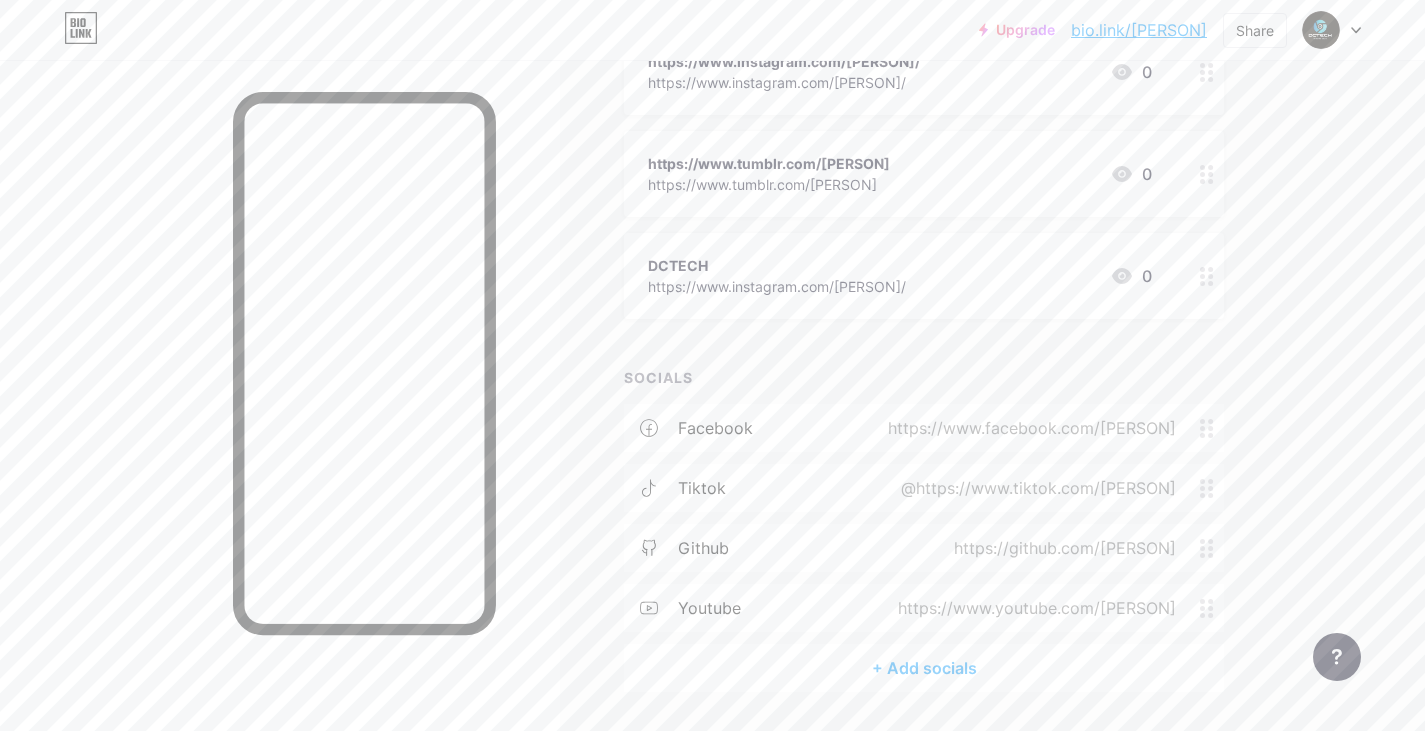click on "+ Add socials" at bounding box center (924, 668) 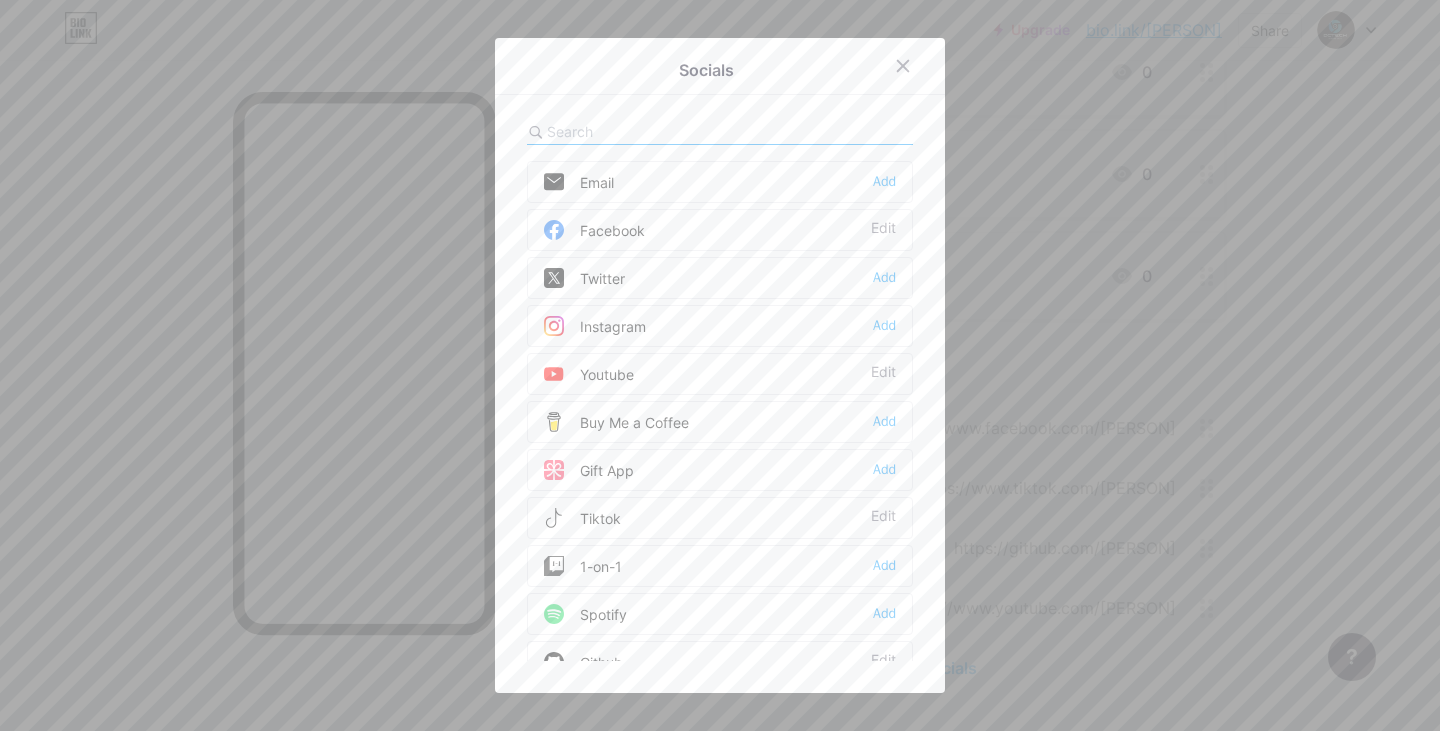 click on "Socials
Email
Add
Facebook
Edit
Twitter
Add
Instagram
Add
Youtube
Edit
Buy Me a Coffee
Add
Gift App
Add
Tiktok
Edit
1-on-1
Add
Spotify
Add
Github
Edit
Behance
Add
Dribbble
Add
Discord
Add
Medium
Add
Reddit
Add
Sound Cloud
Add
Bandcamp
Add
Linkedin
Add
Clubhouse
Add
Substack
Add
Telegram
Add
Signal
Add" at bounding box center [720, 365] 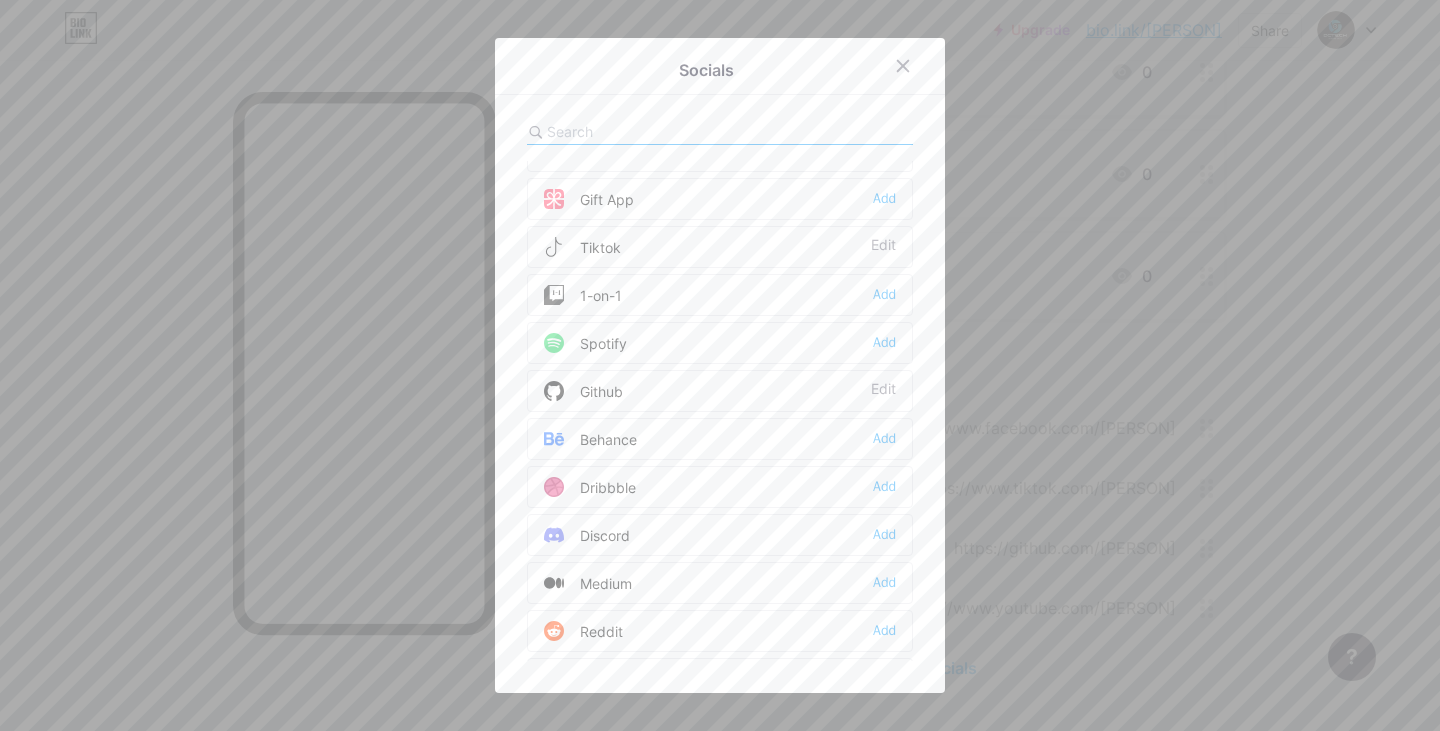 scroll, scrollTop: 346, scrollLeft: 0, axis: vertical 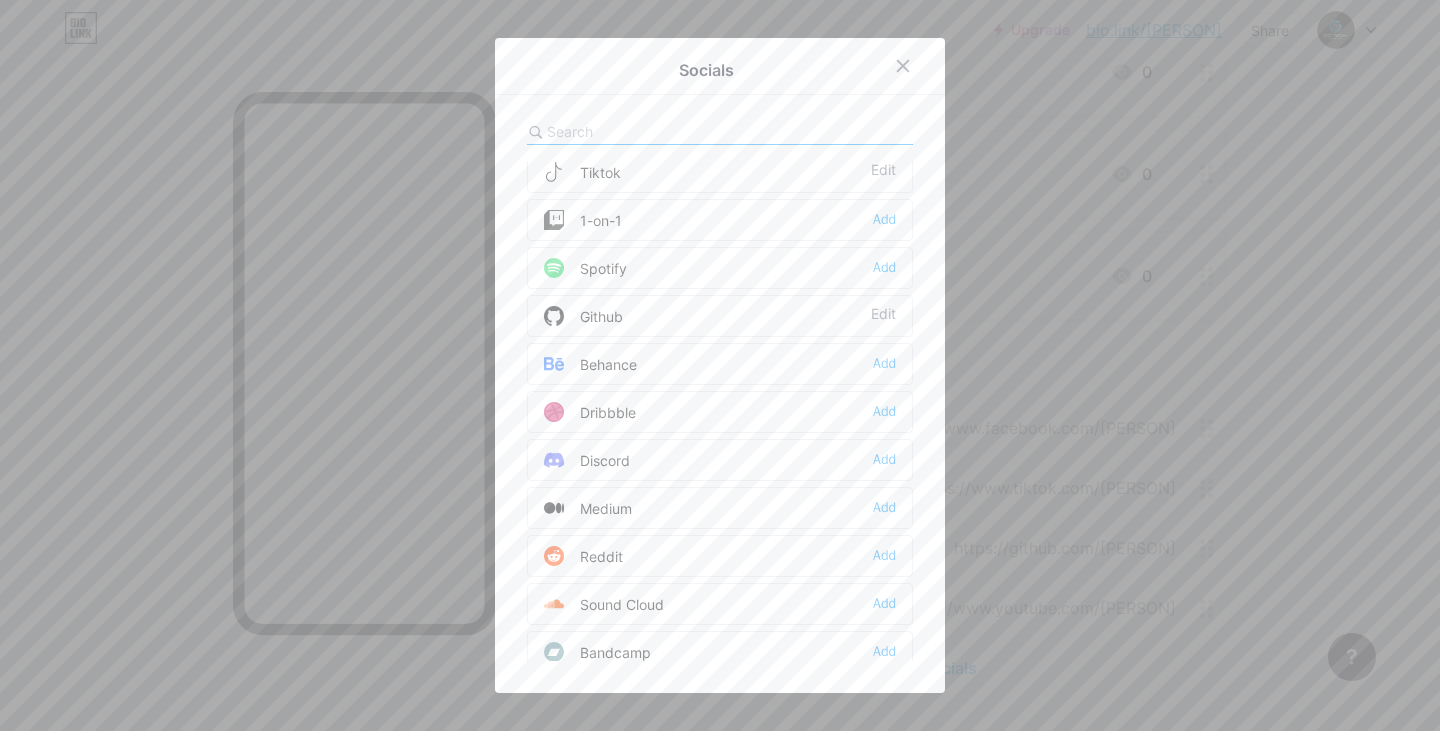 click on "Reddit" at bounding box center (583, 556) 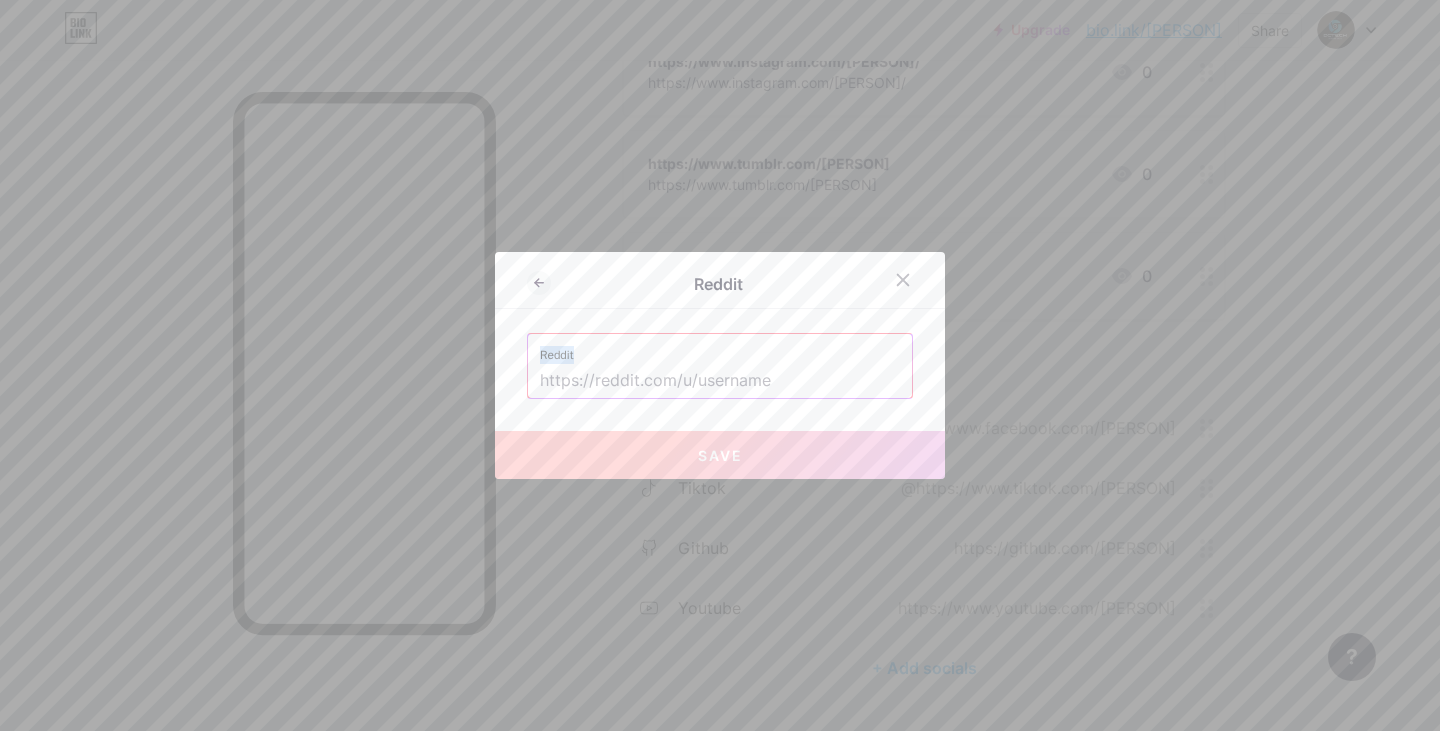 drag, startPoint x: 559, startPoint y: 353, endPoint x: 530, endPoint y: 351, distance: 29.068884 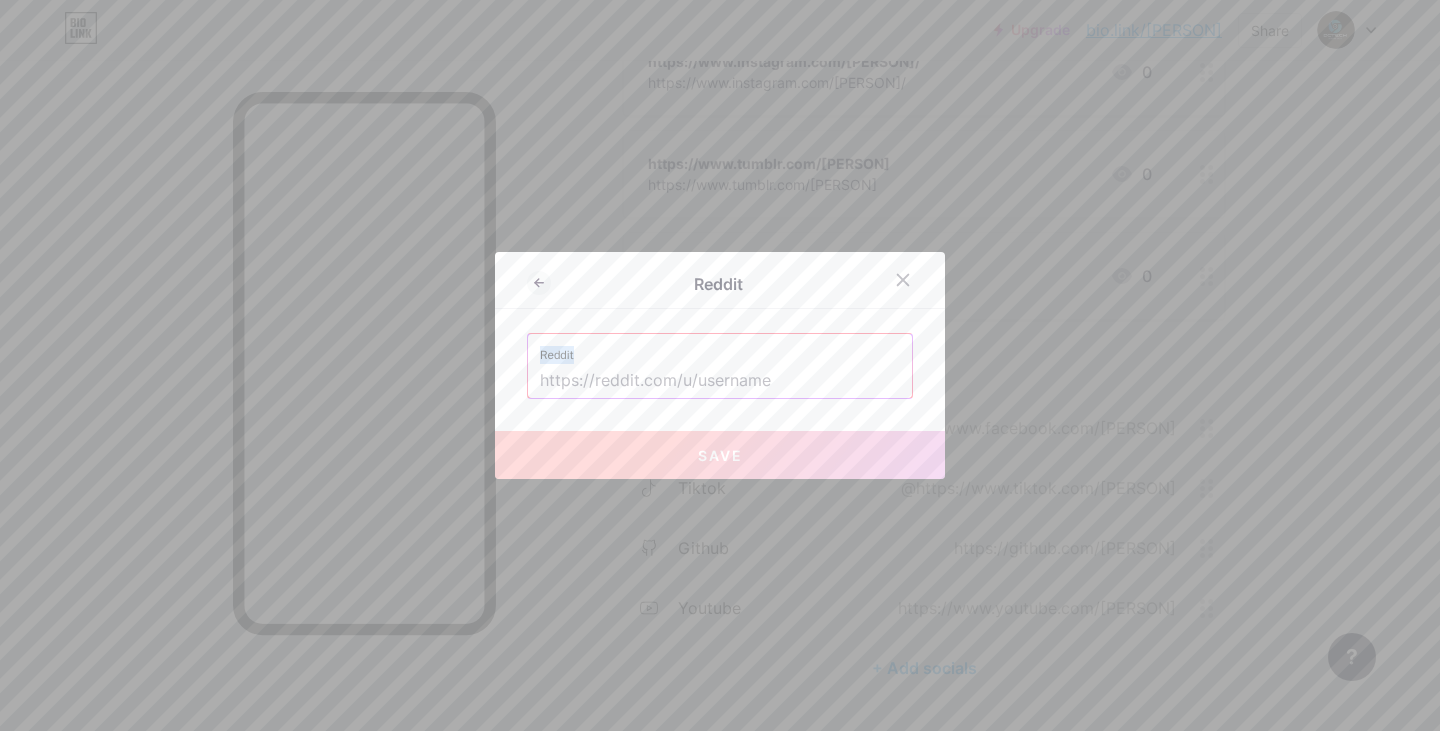 click on "Reddit" at bounding box center [720, 366] 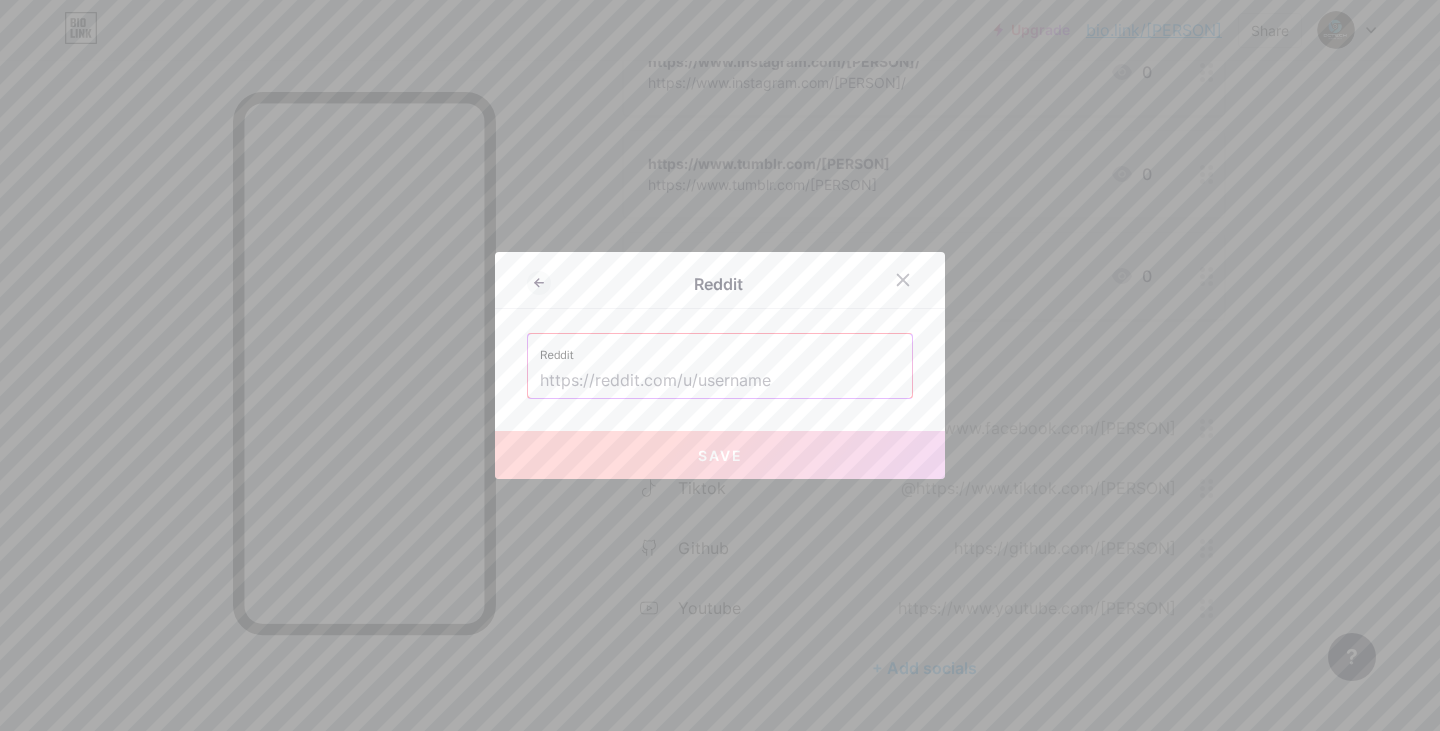 click at bounding box center (720, 381) 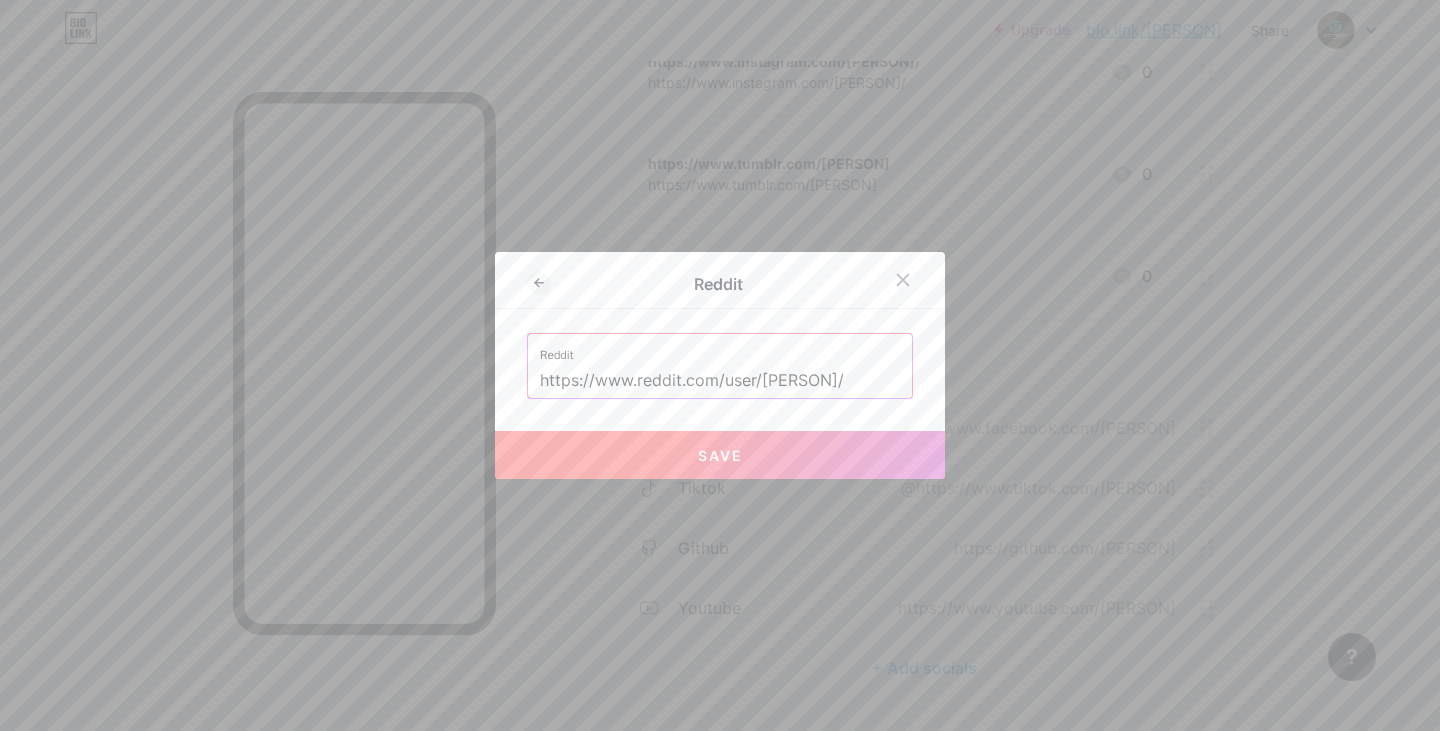 scroll, scrollTop: 0, scrollLeft: 33, axis: horizontal 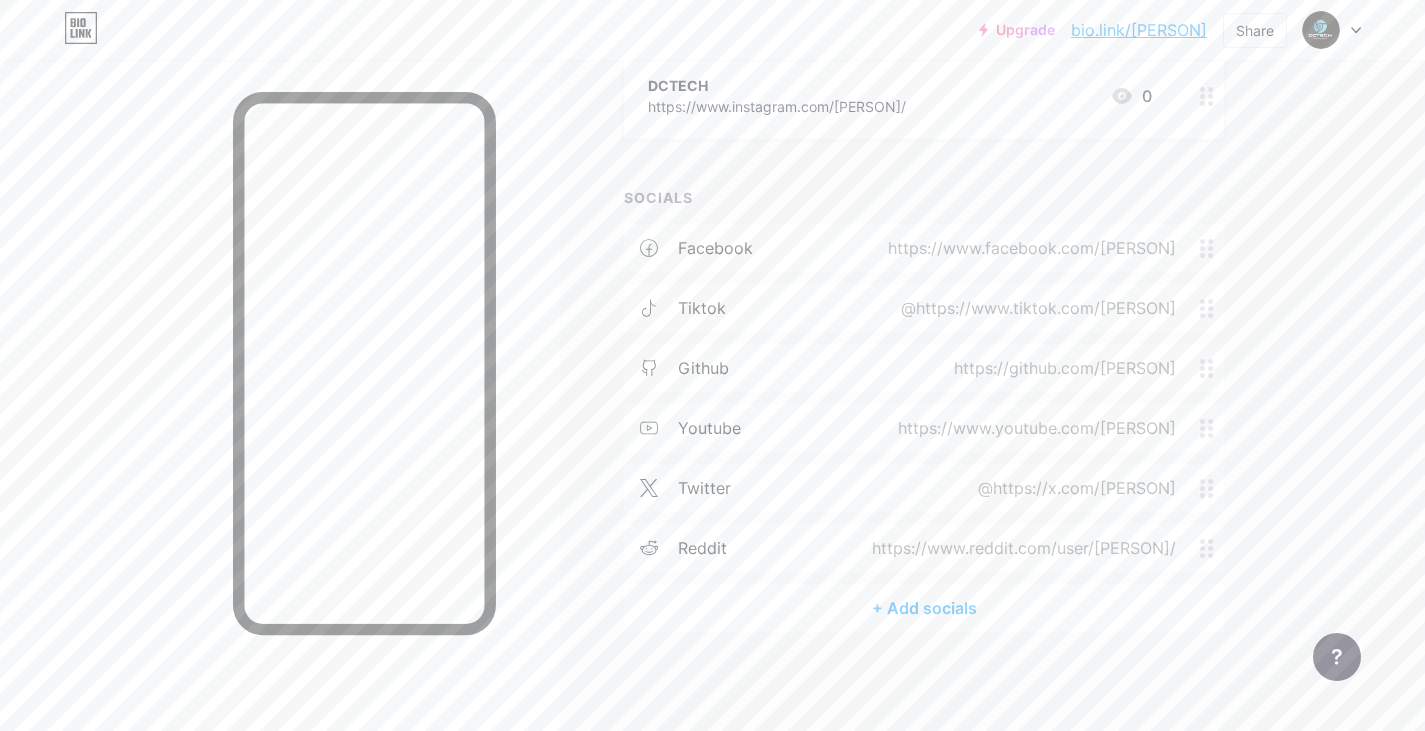 click on "+ Add socials" at bounding box center [924, 608] 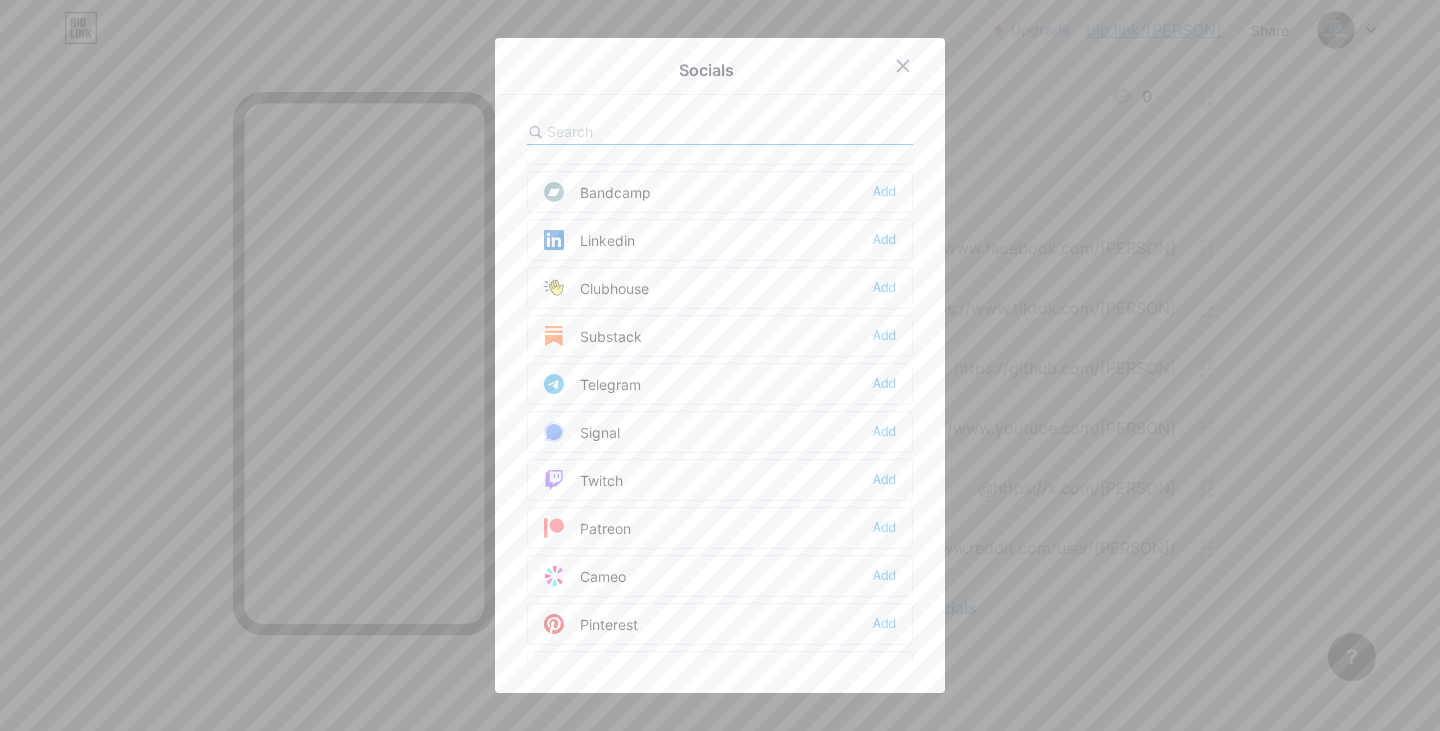 scroll, scrollTop: 1177, scrollLeft: 0, axis: vertical 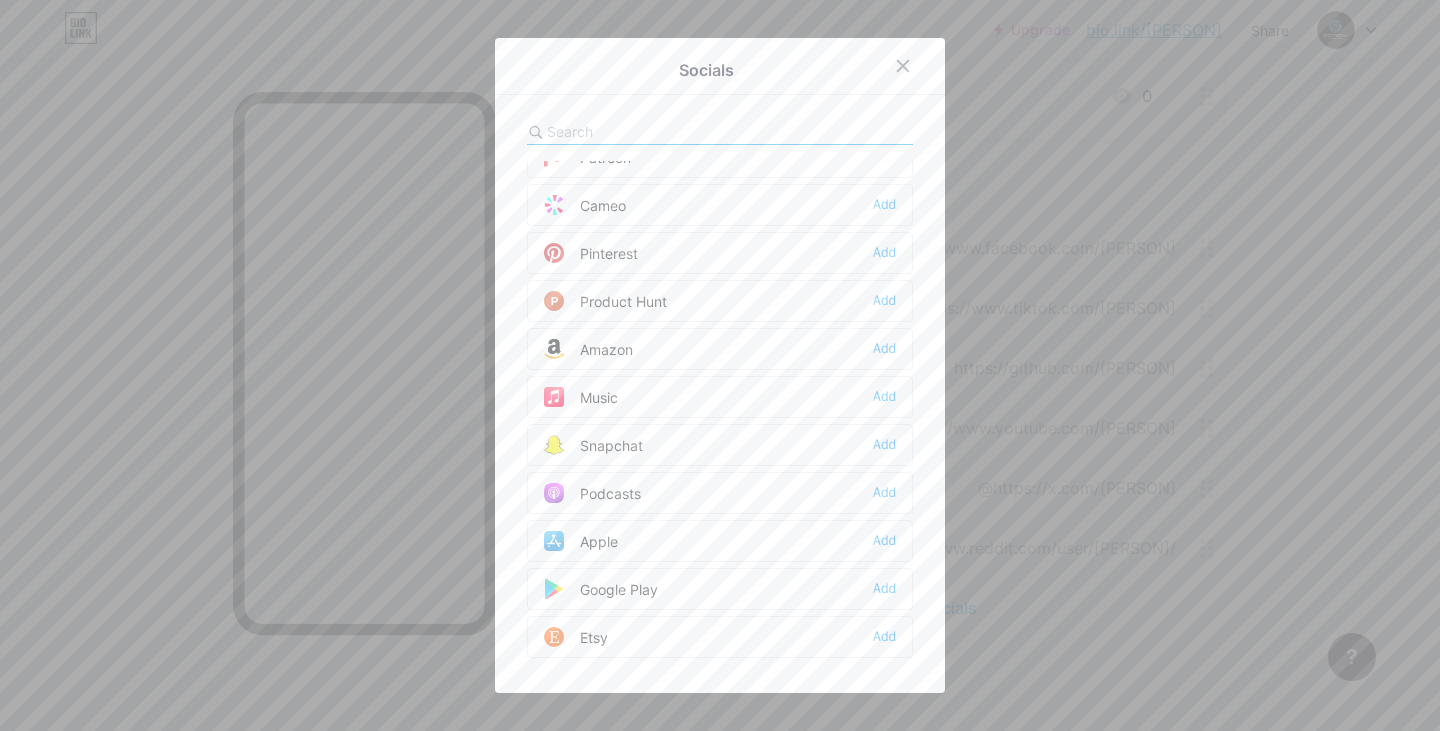 click on "Pinterest" at bounding box center (591, 253) 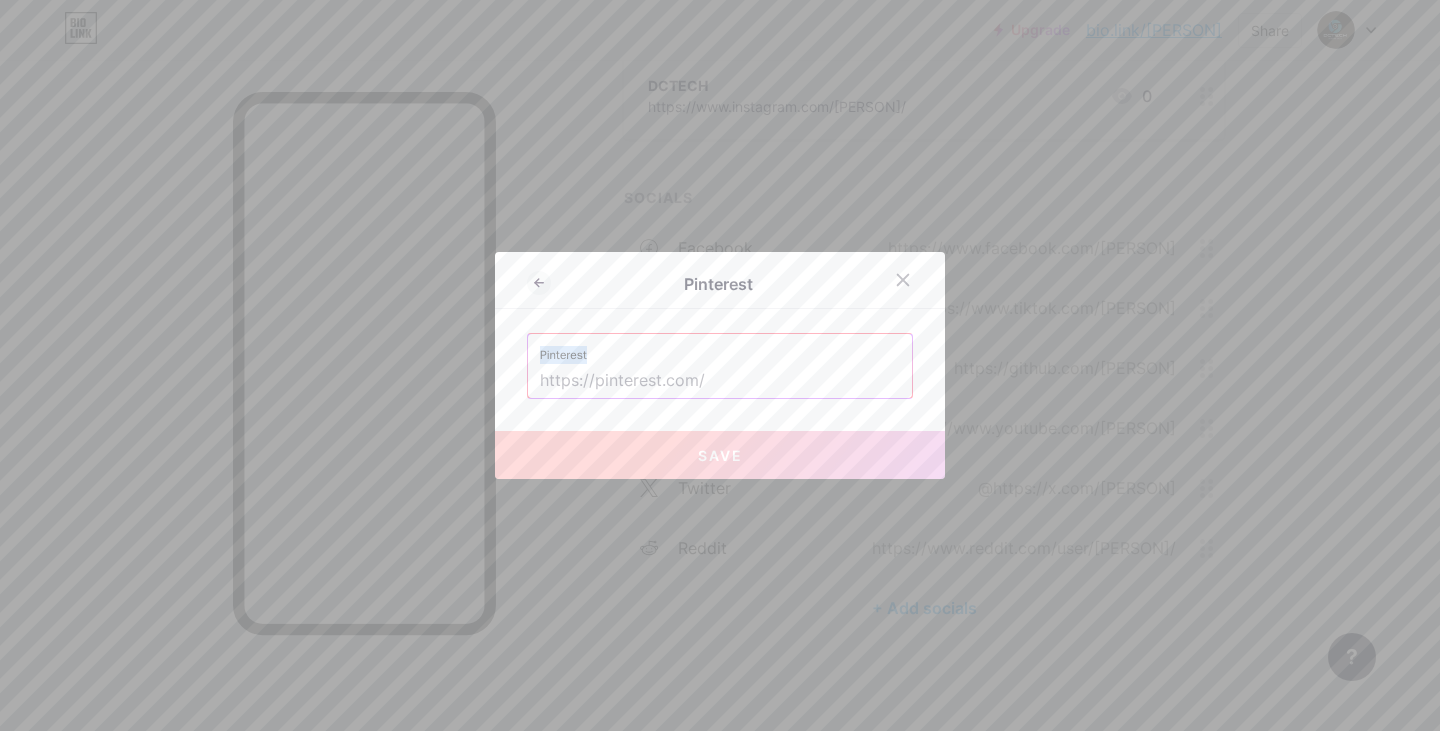 drag, startPoint x: 594, startPoint y: 355, endPoint x: 535, endPoint y: 355, distance: 59 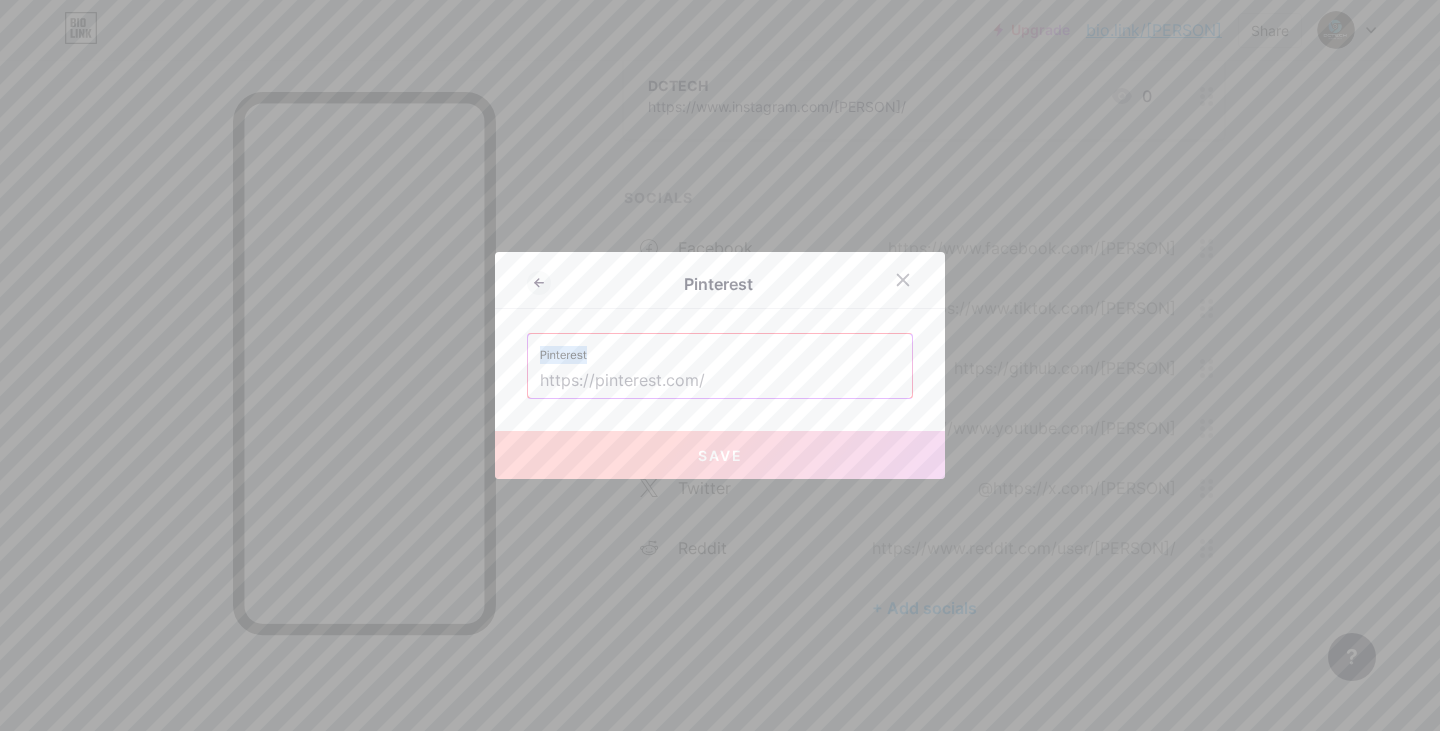 click on "Pinterest" at bounding box center (720, 349) 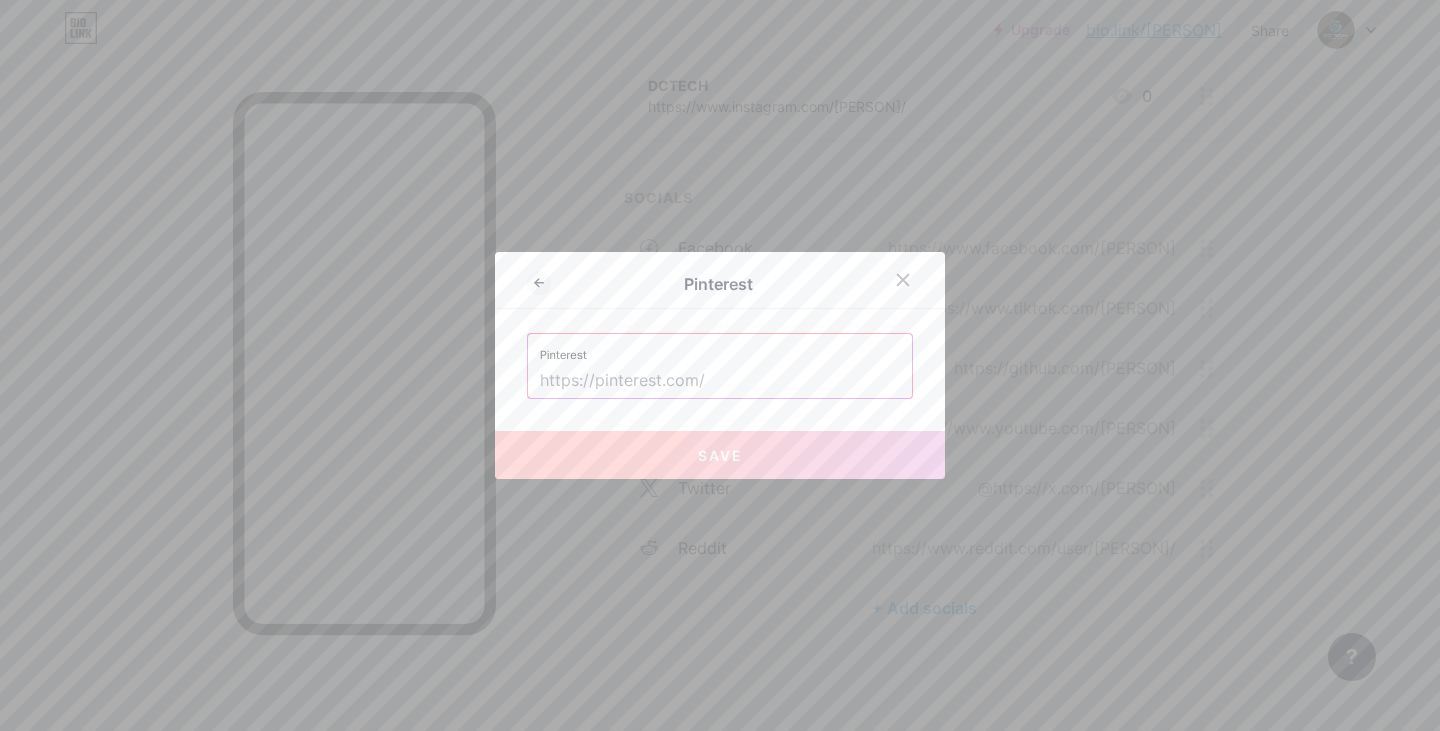 click at bounding box center (720, 381) 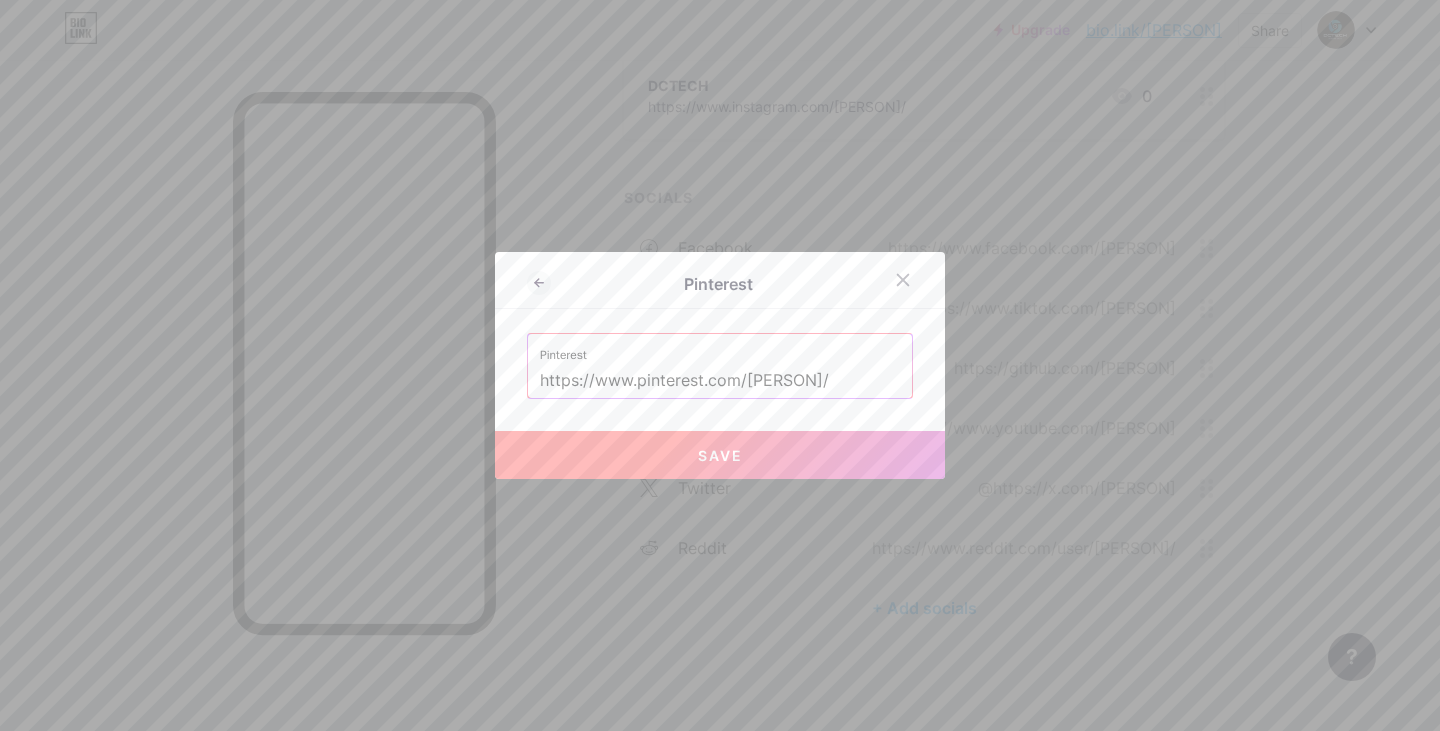 type on "https://www.pinterest.com/[PERSON]/" 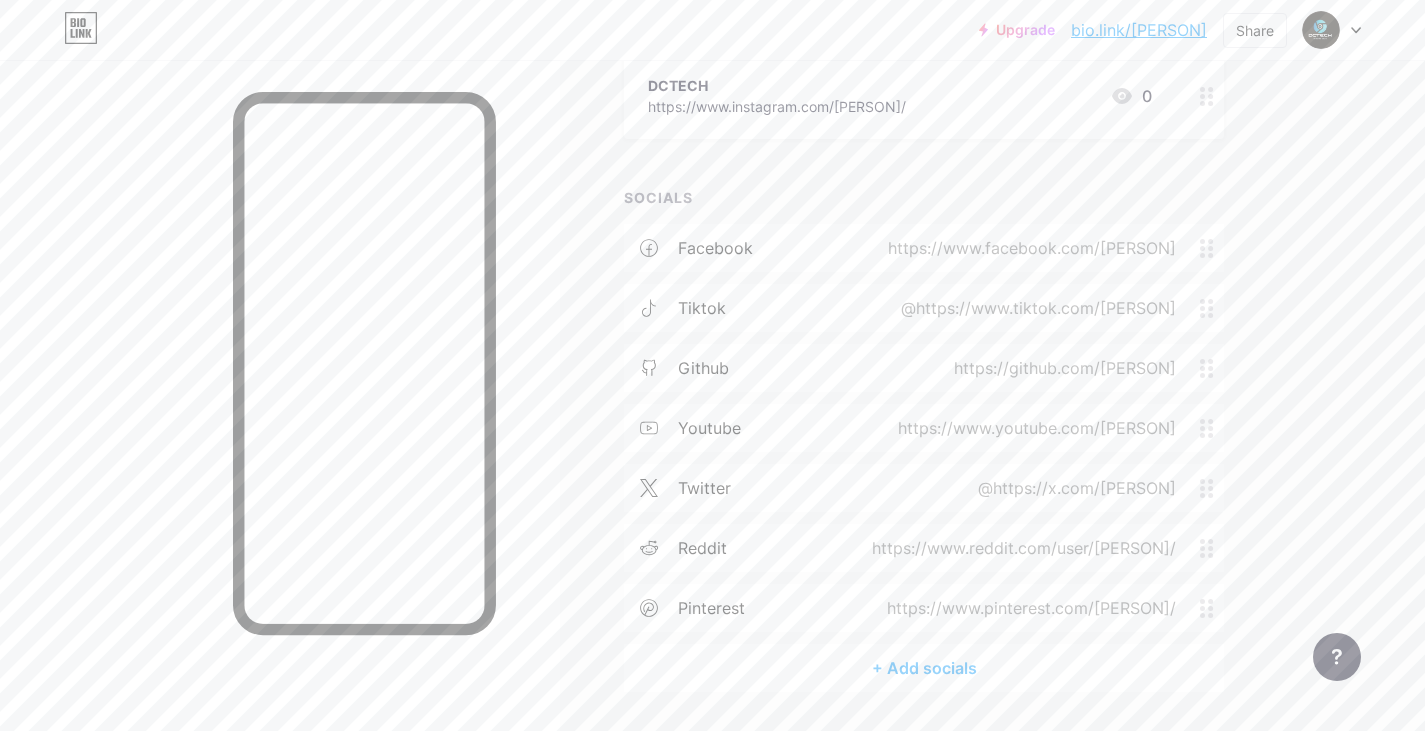 click on "+ Add socials" at bounding box center [924, 668] 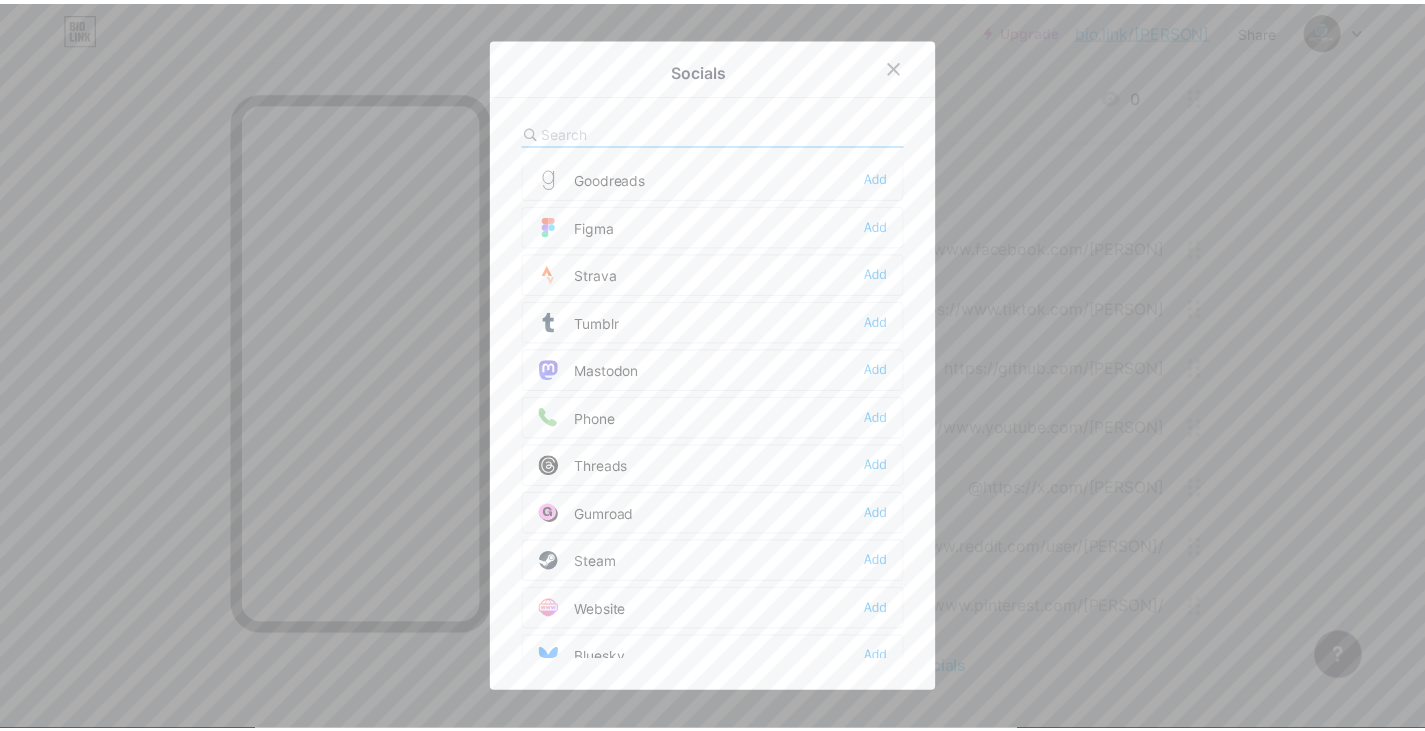 scroll, scrollTop: 1804, scrollLeft: 0, axis: vertical 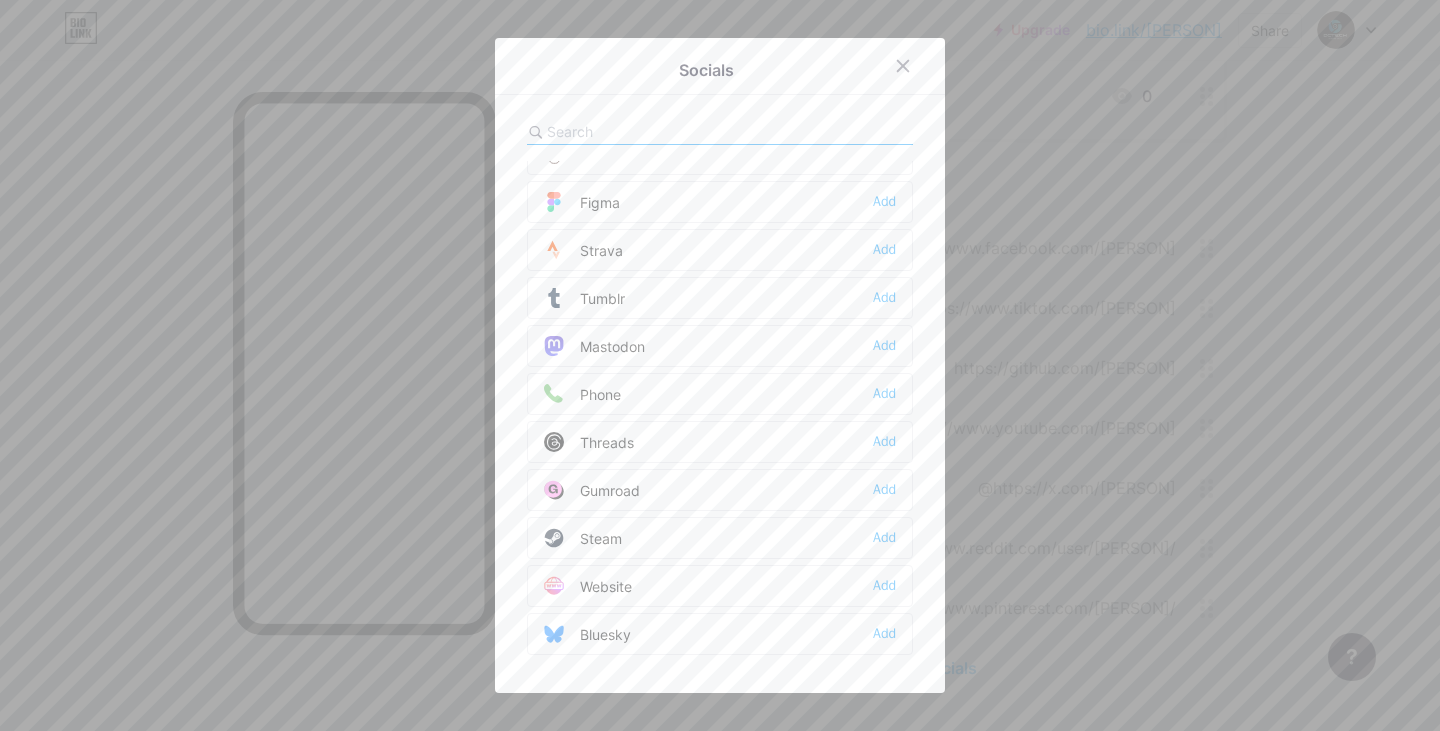 click on "Website" at bounding box center (588, 586) 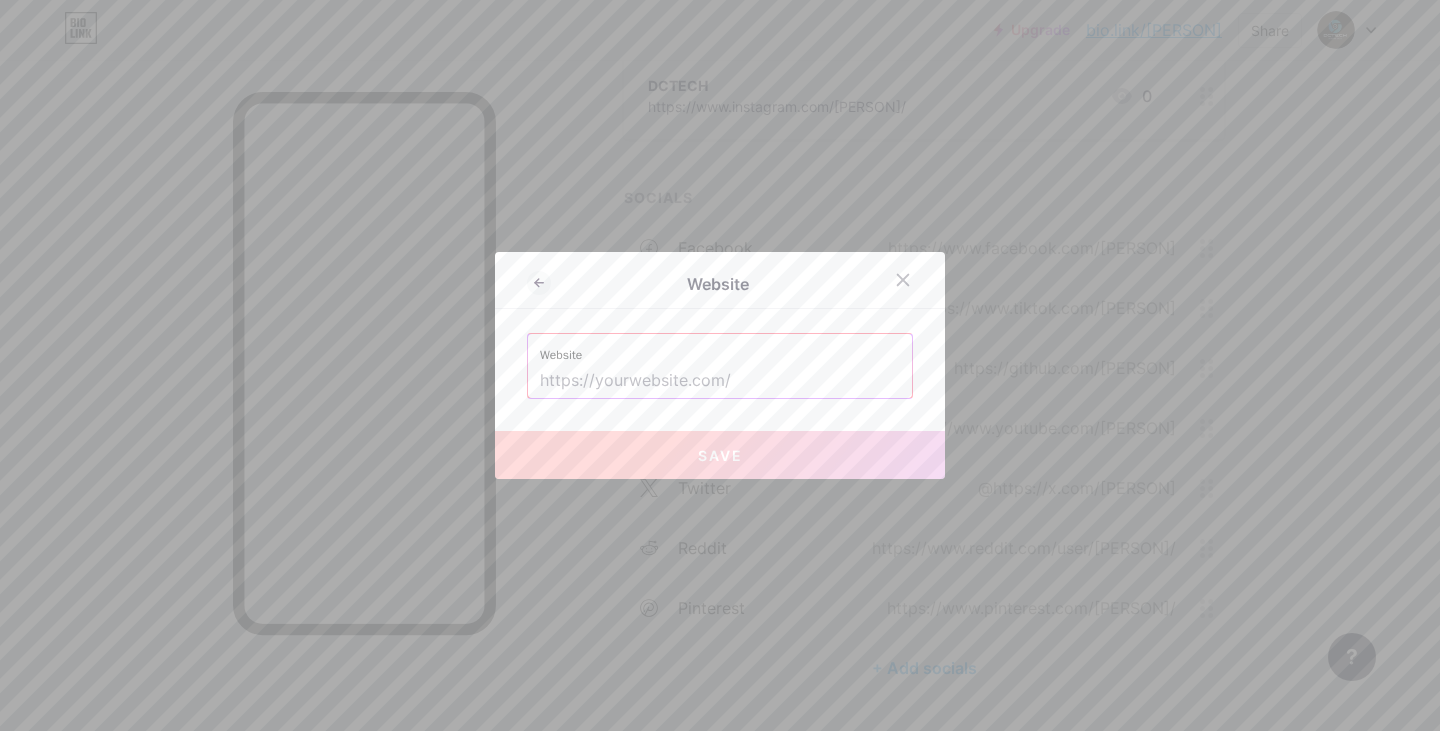 click at bounding box center (720, 381) 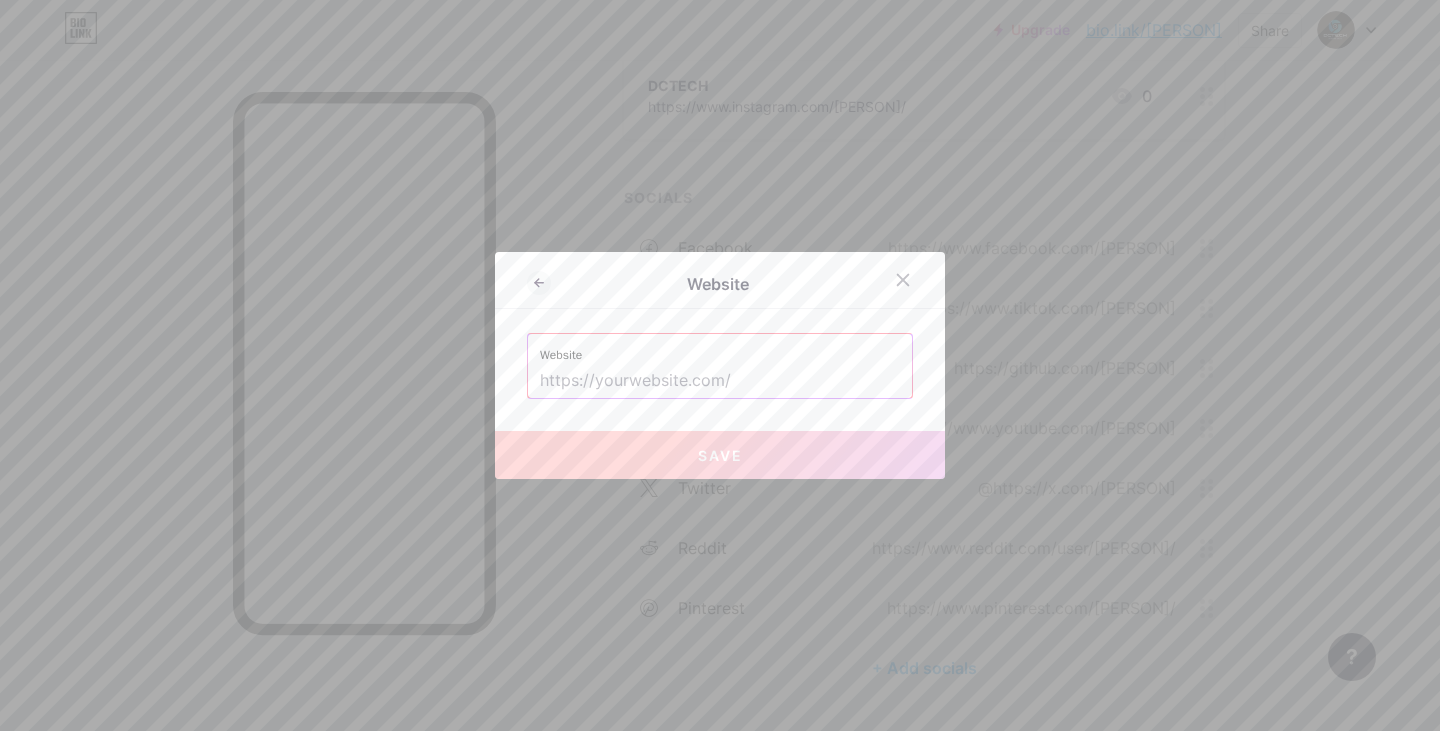 click at bounding box center [720, 381] 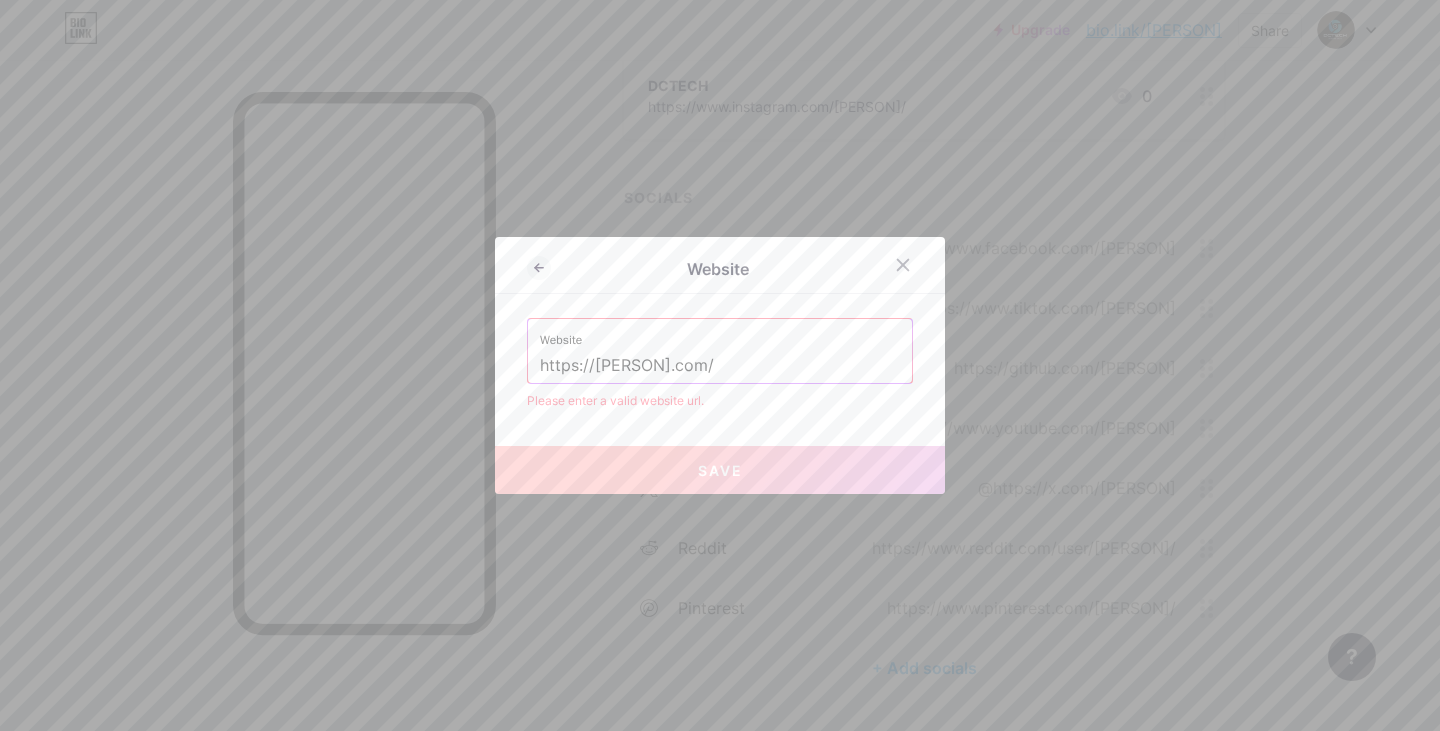 type on "https://[PERSON].com/" 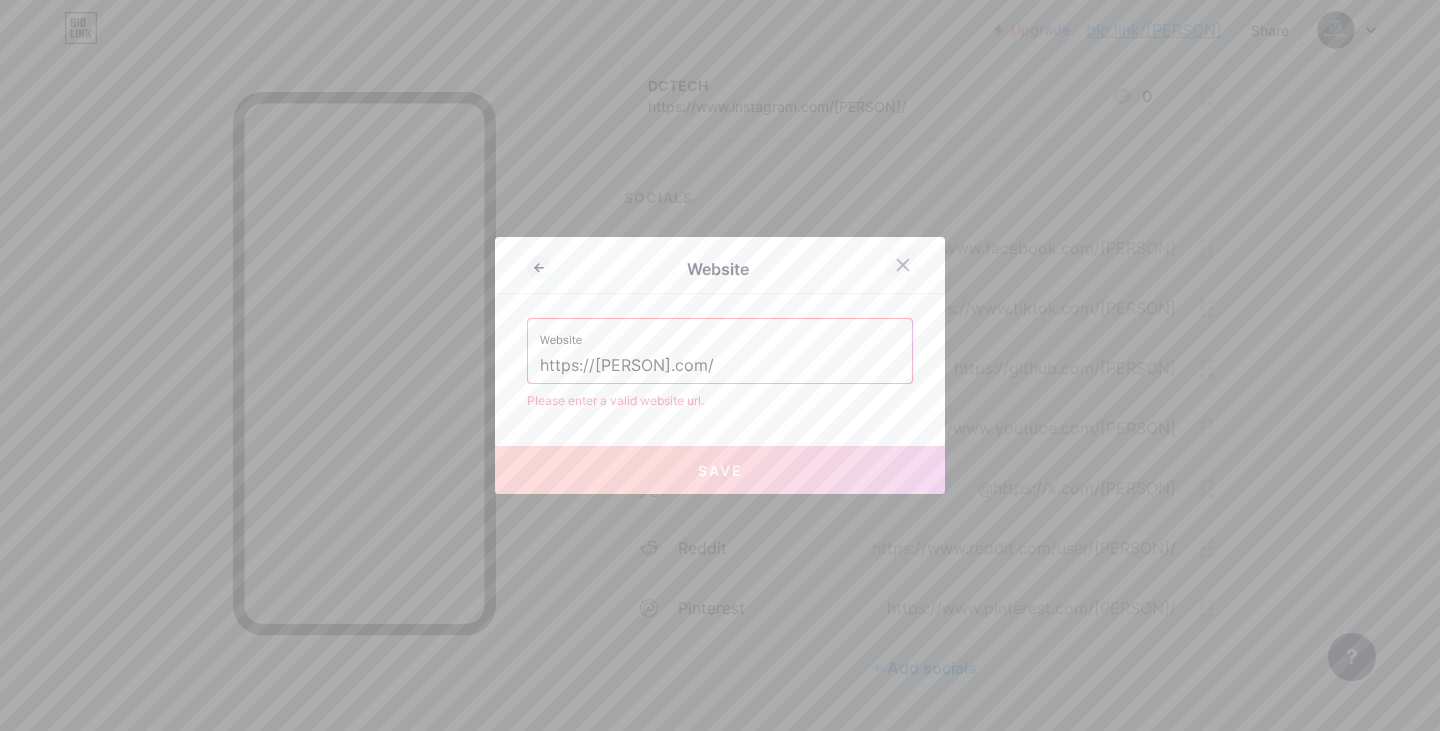 click 